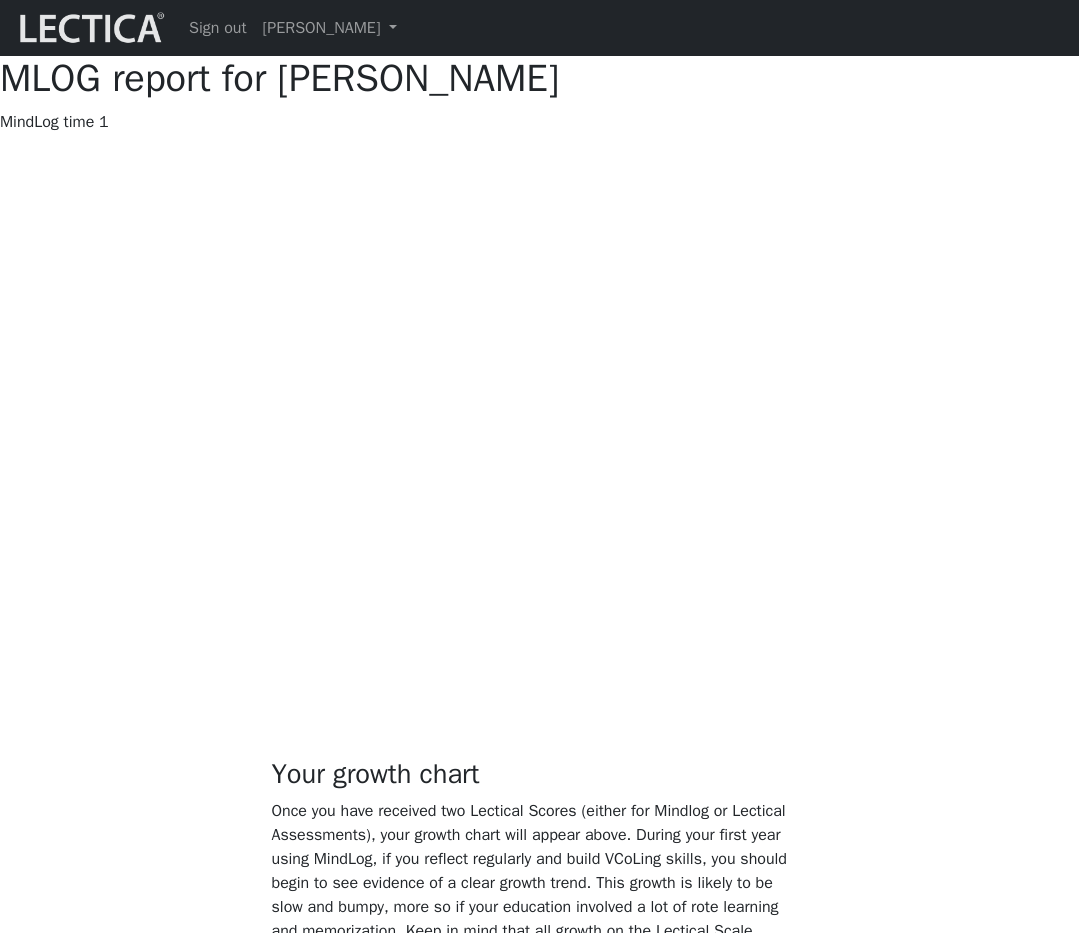 select on "15" 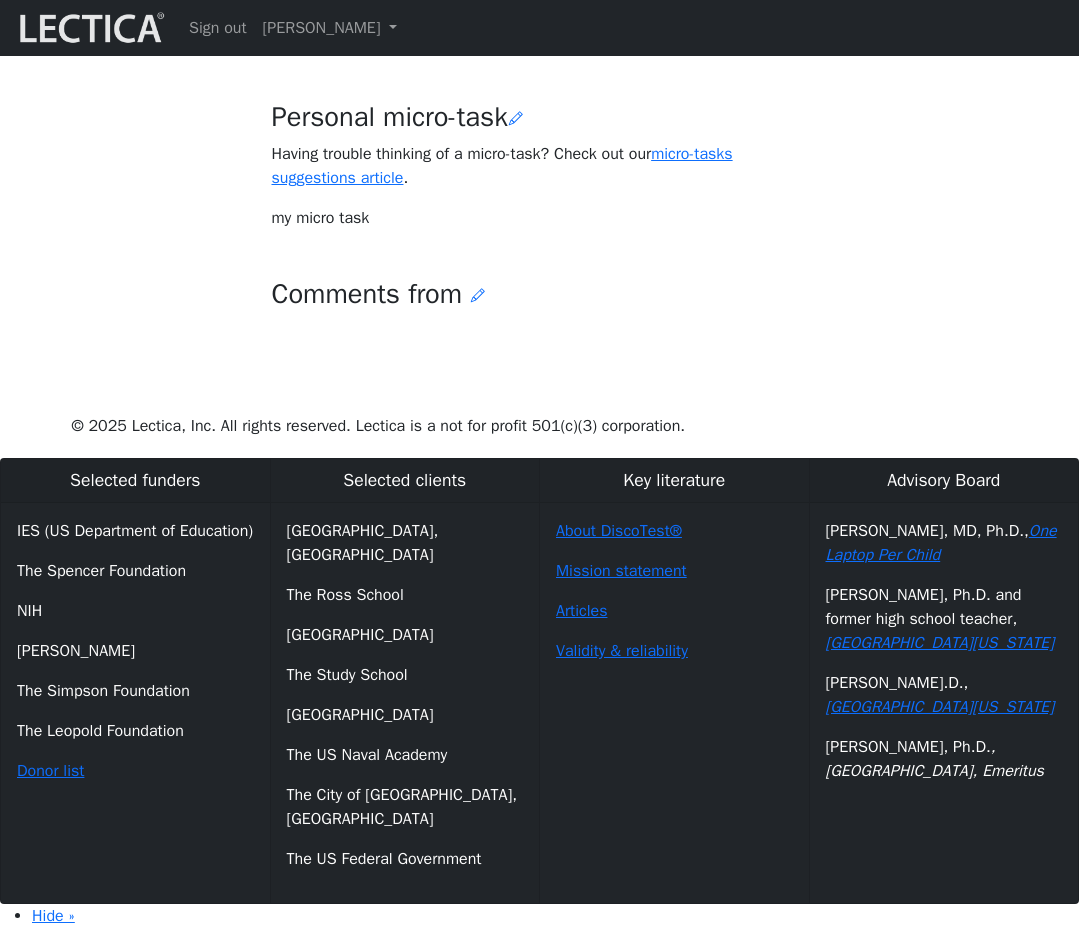 scroll, scrollTop: 1477, scrollLeft: 0, axis: vertical 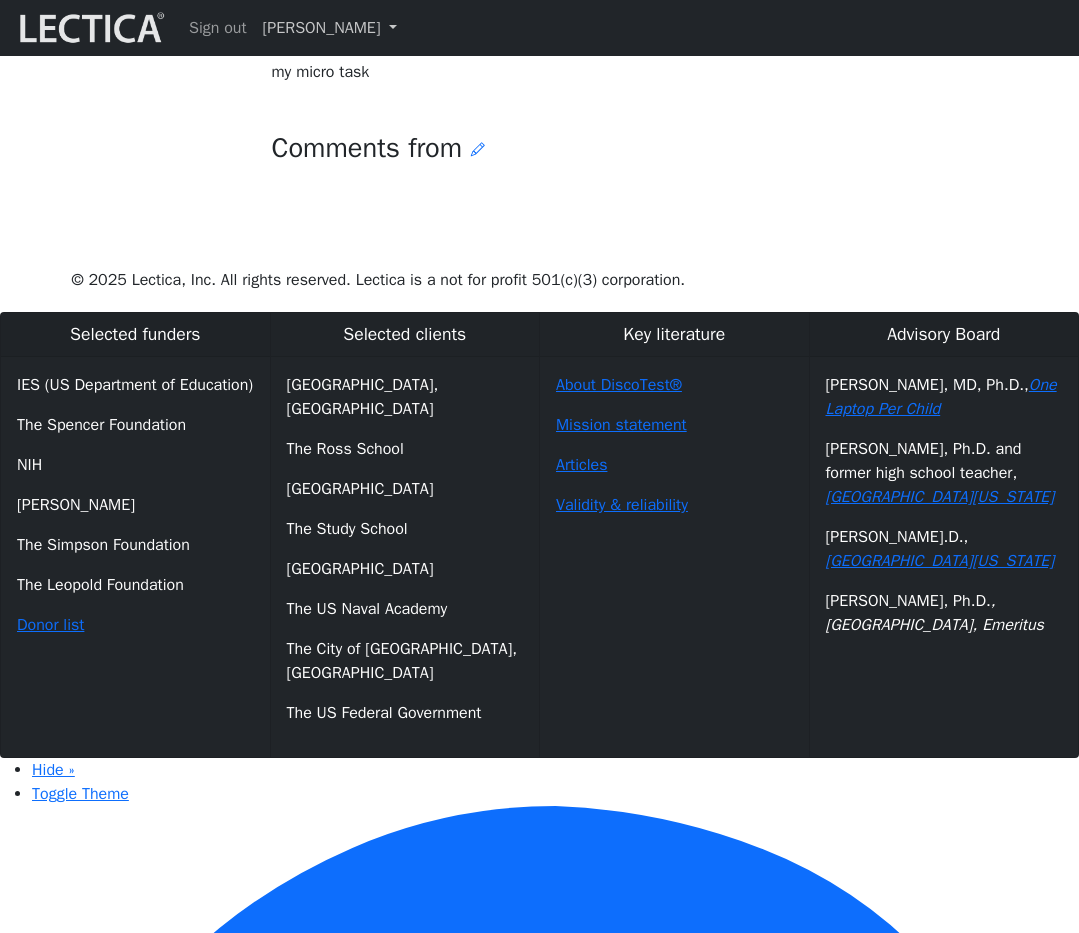 click on "[PERSON_NAME]" at bounding box center [330, 28] 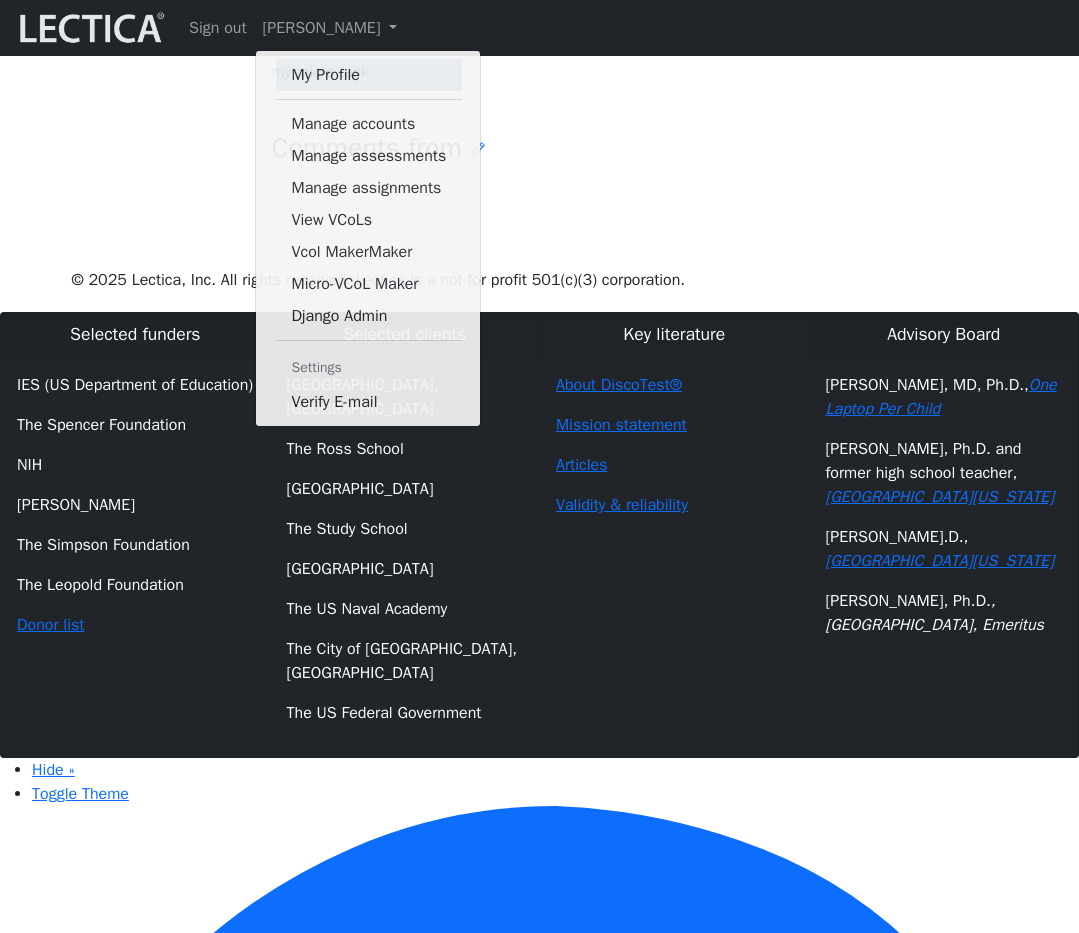 click on "My Profile" at bounding box center [369, 75] 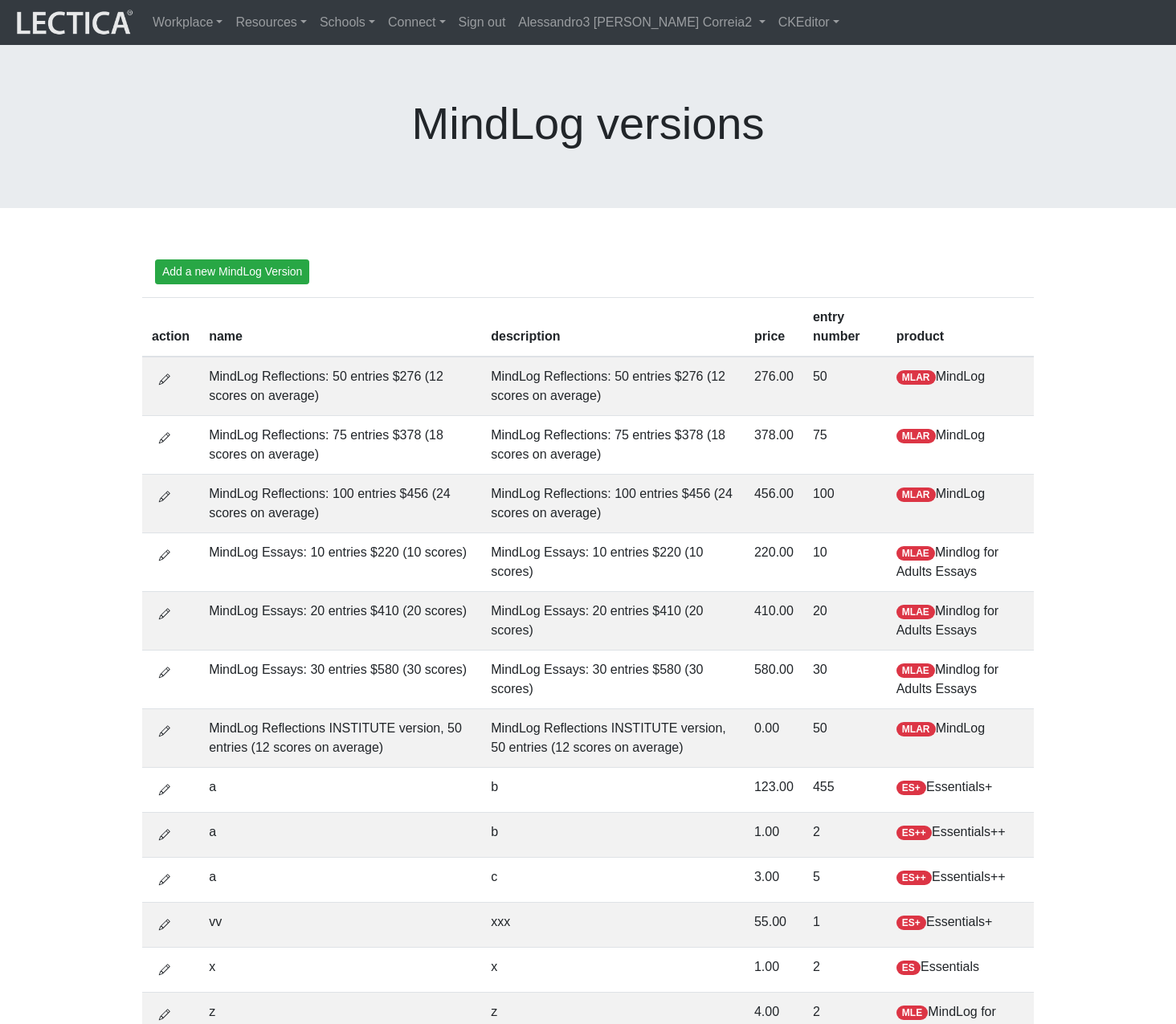 scroll, scrollTop: 0, scrollLeft: 0, axis: both 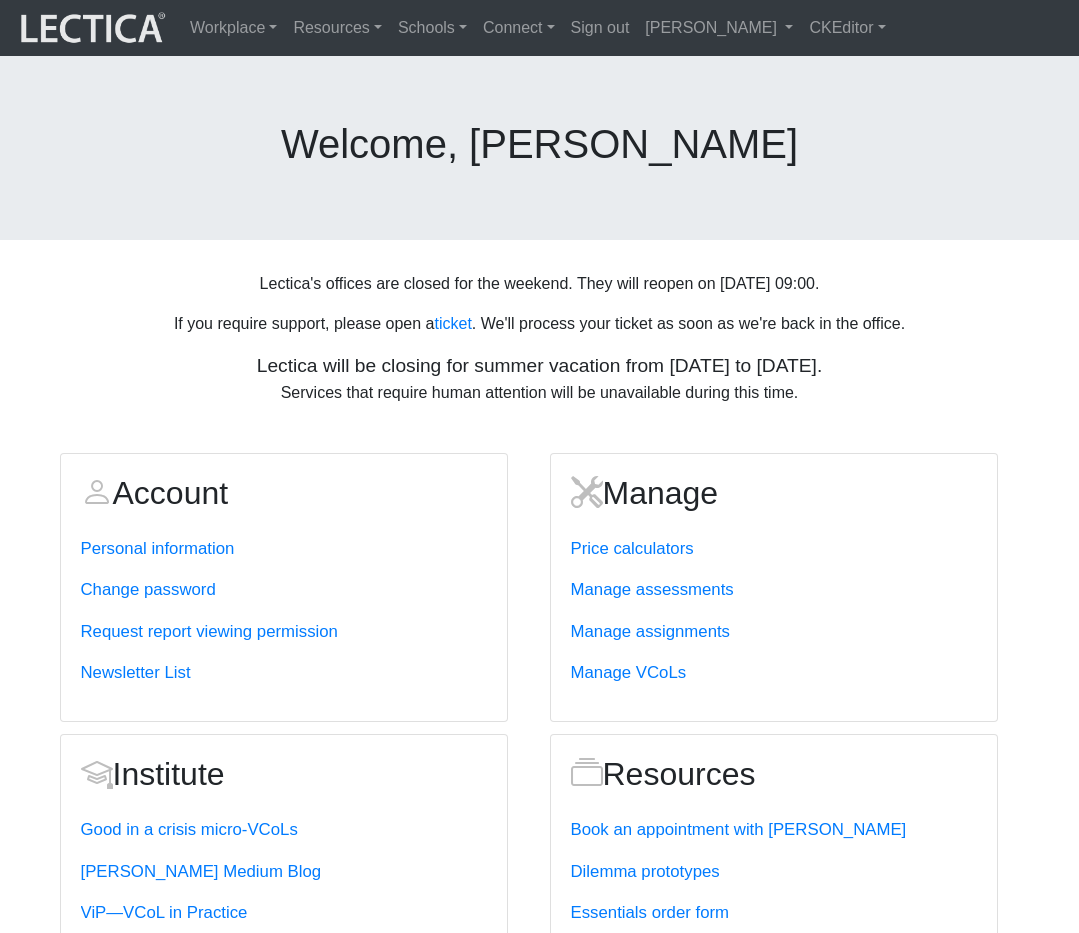 click on "Account   Personal information   Change password   Request report viewing permission   Newsletter List      Institute   Good in a crisis micro-VCoLs   Dr. Dawson's Medium Blog   ViP—VCoL in Practice   LAP-1—Lectical Assessment in Practice   FOLA—Foundations of Lectical Assessment      Products   Micro-VCoL Maker™   MindLog for Adults™ —Watch yourself grow!   MindLog™ for Educators   Lectical Assessments   Recruitment tools
Report access granted
LRJA
Melanie Wong Dodge
REVOKE
Manage   Price calculators   Manage assessments   Manage assignments   Manage VCoLs      Resources   Book an appointment with Dr. Dawson   Dilemma prototypes   Essentials order form   Lectica Inside order form   Lectica First order form   GRCA order form   PRCA order form   New!   Cheating & augmentation policy   Accreditation information      MindLog™ Reflections   NEW ENTRY   Remaining =
9" at bounding box center (540, 1082) 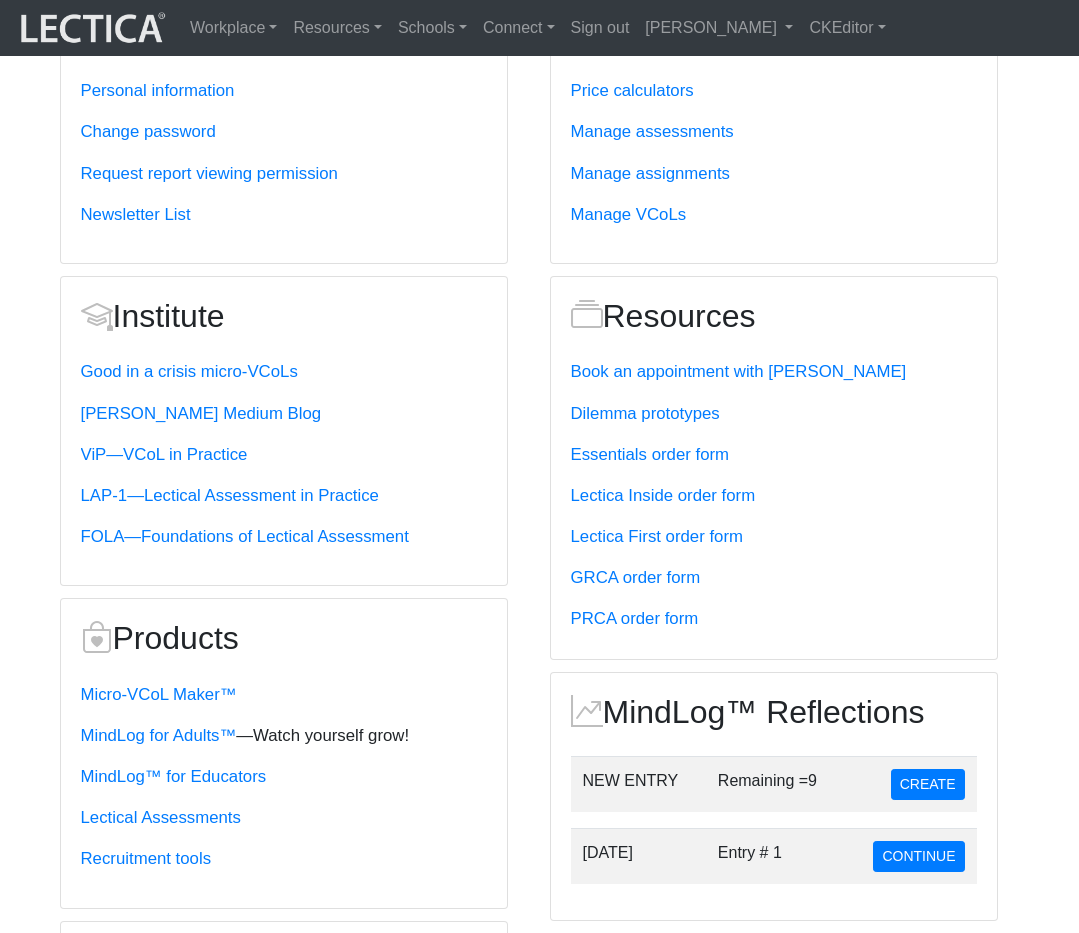 scroll, scrollTop: 497, scrollLeft: 0, axis: vertical 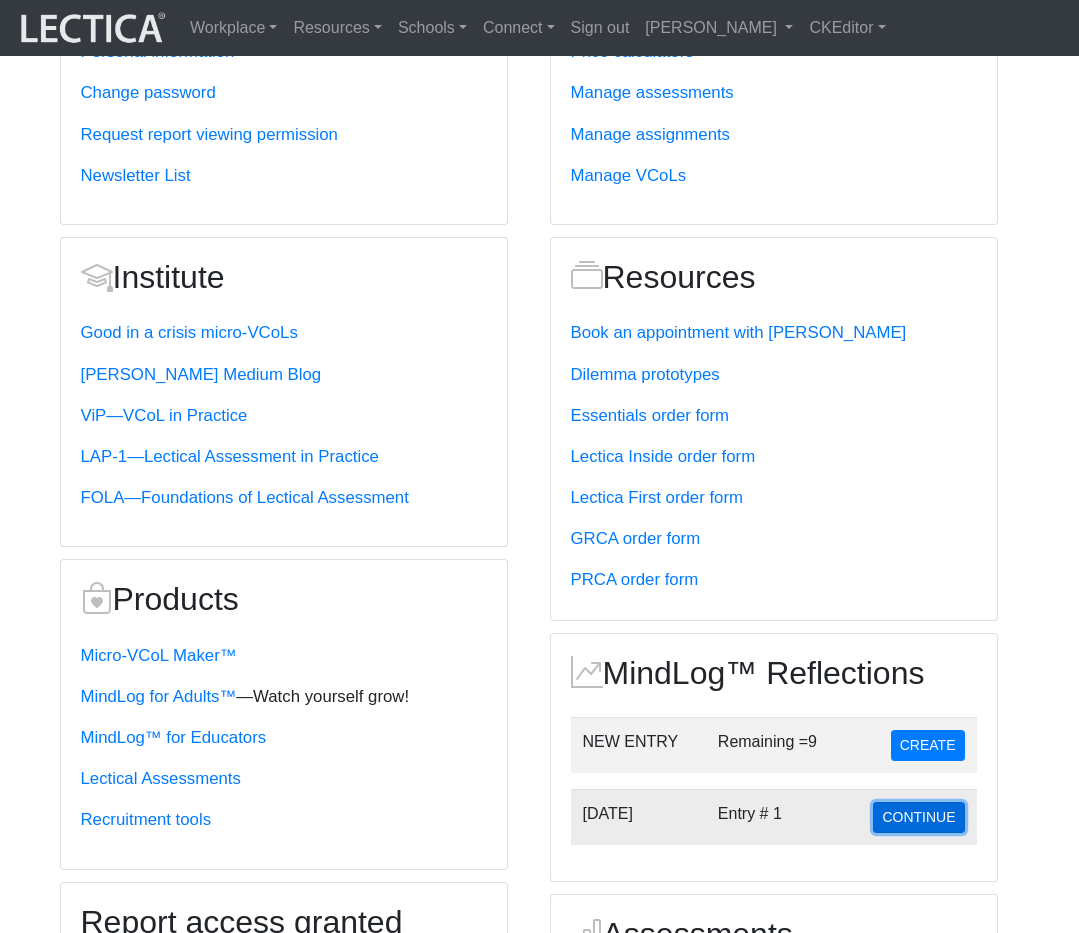 click on "CONTINUE" at bounding box center (918, 817) 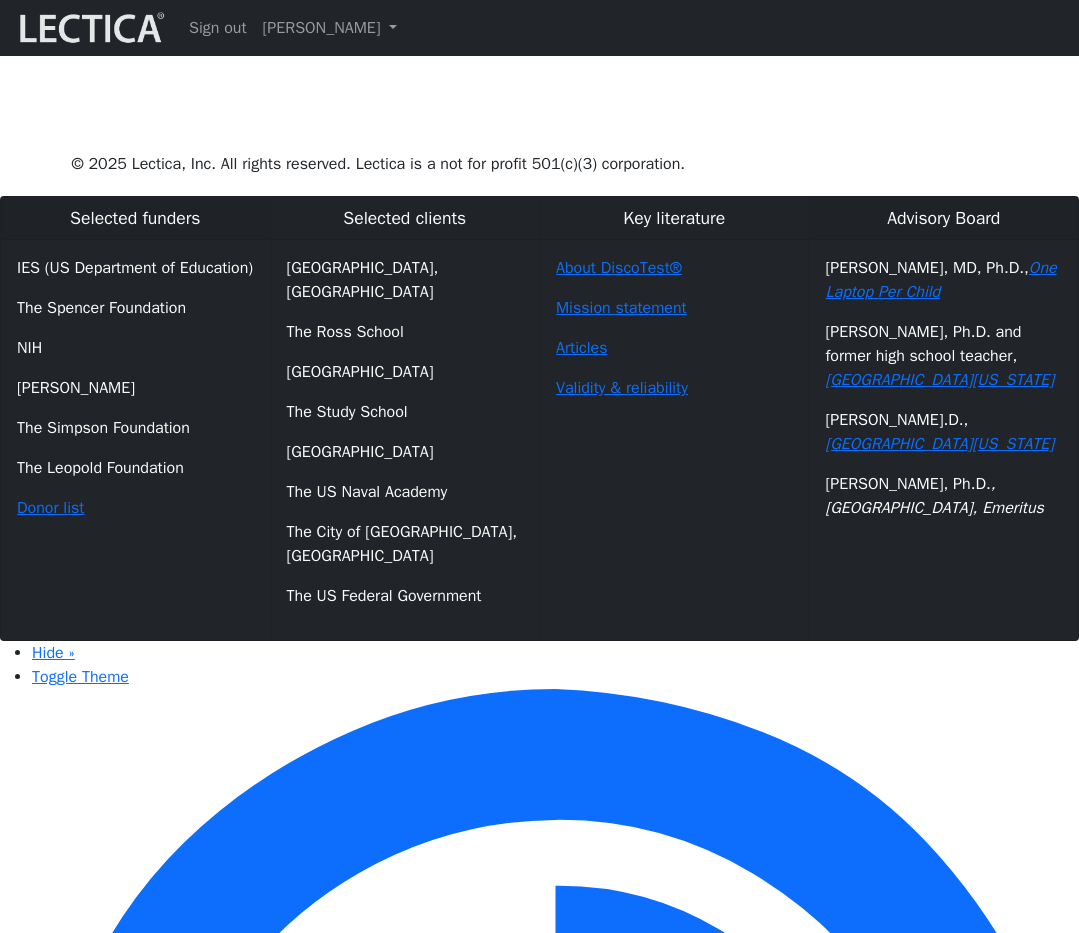 scroll, scrollTop: 0, scrollLeft: 0, axis: both 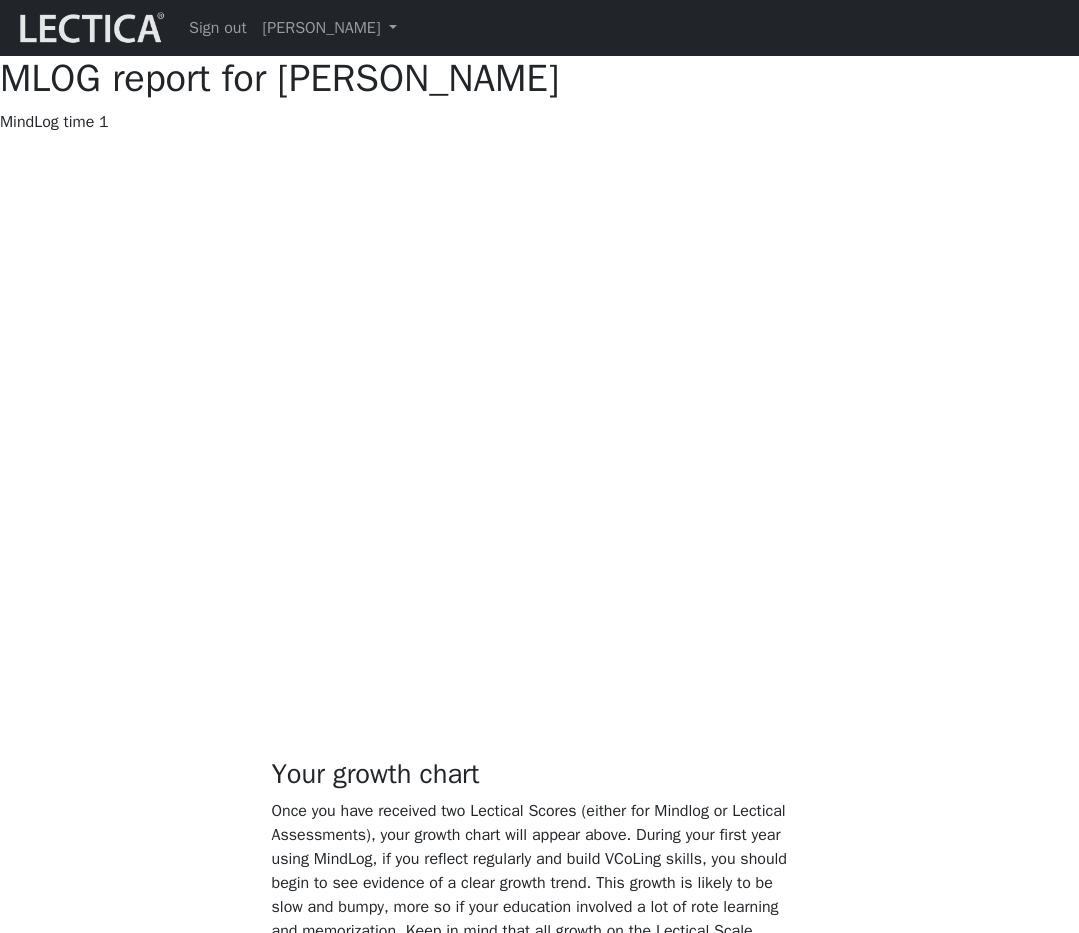 select on "15" 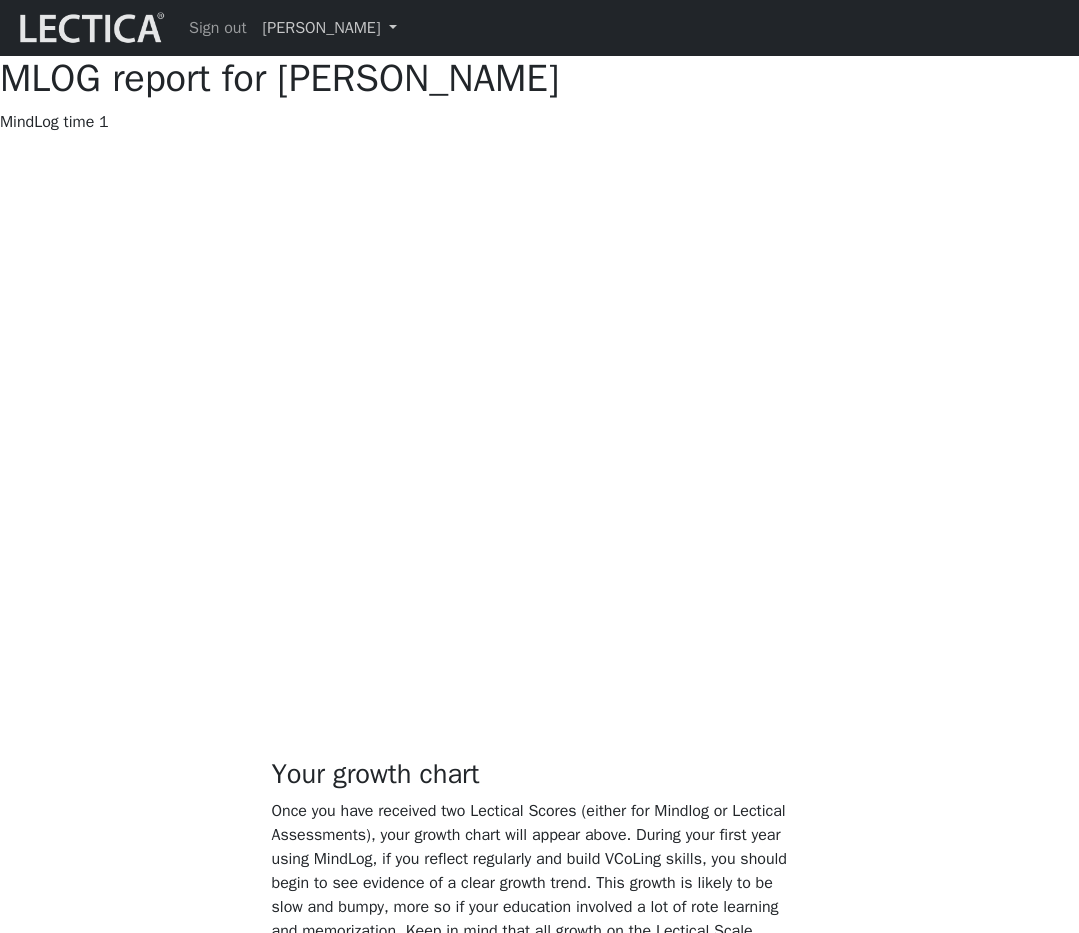 click on "[PERSON_NAME]" at bounding box center [330, 28] 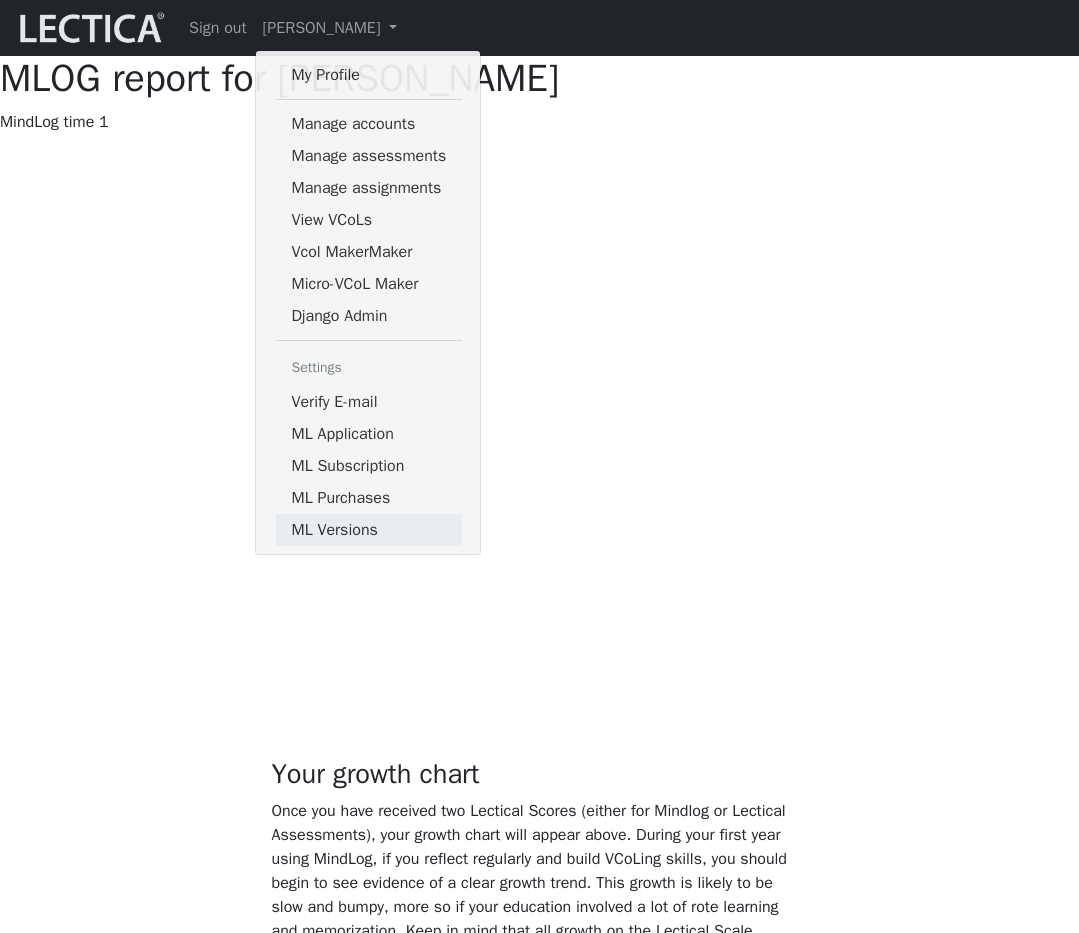 click on "ML Versions" at bounding box center (369, 530) 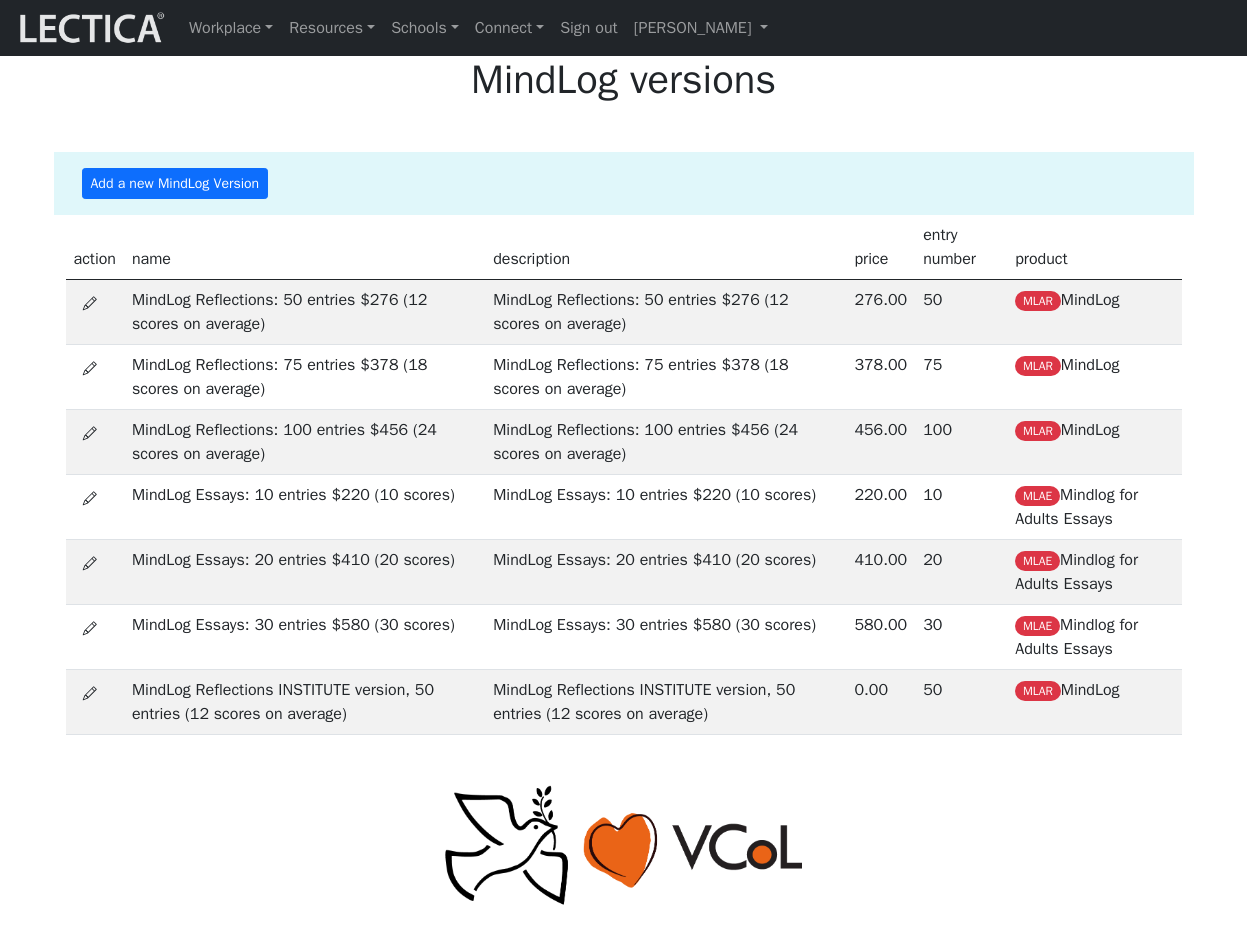 scroll, scrollTop: 59, scrollLeft: 0, axis: vertical 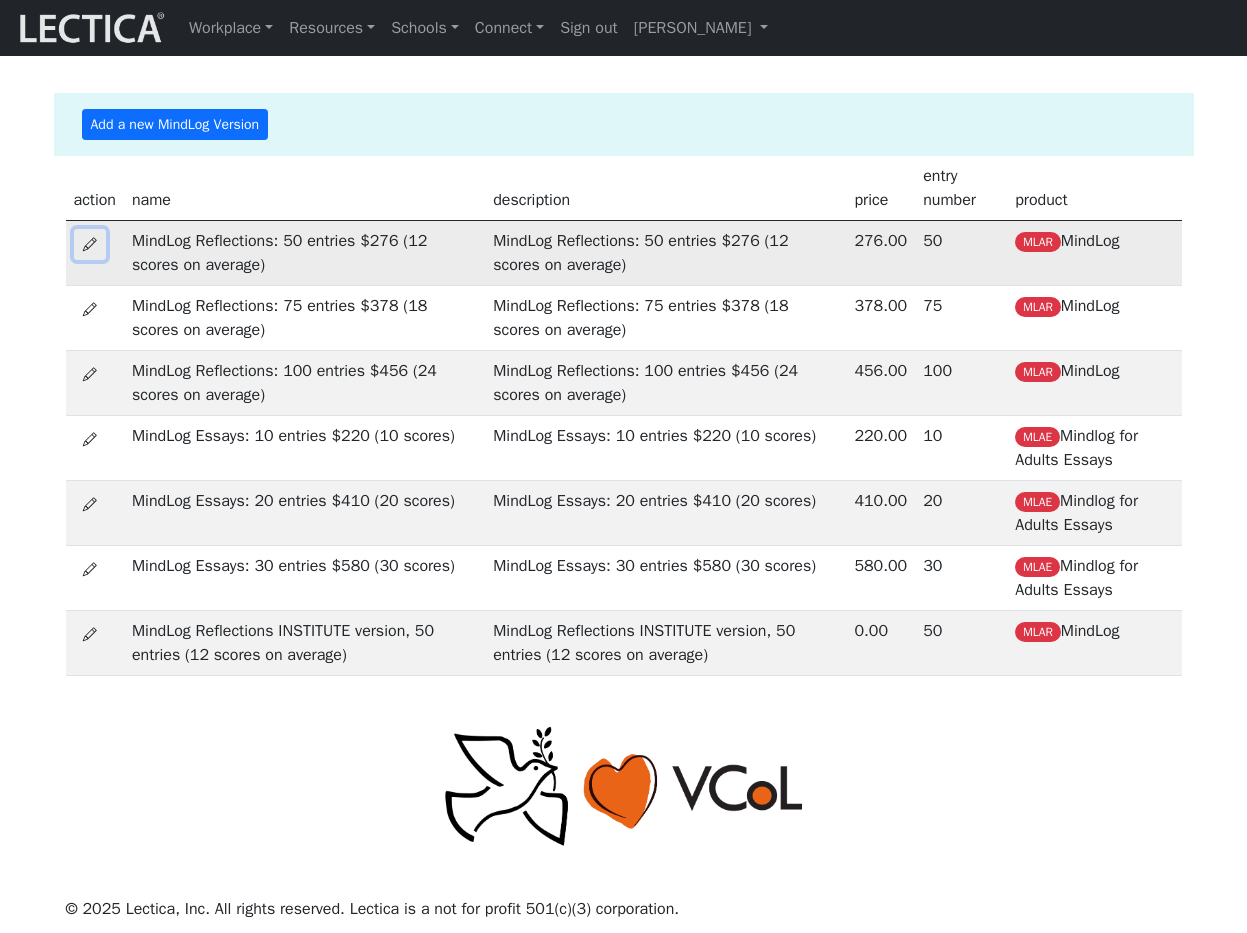 click at bounding box center (90, 244) 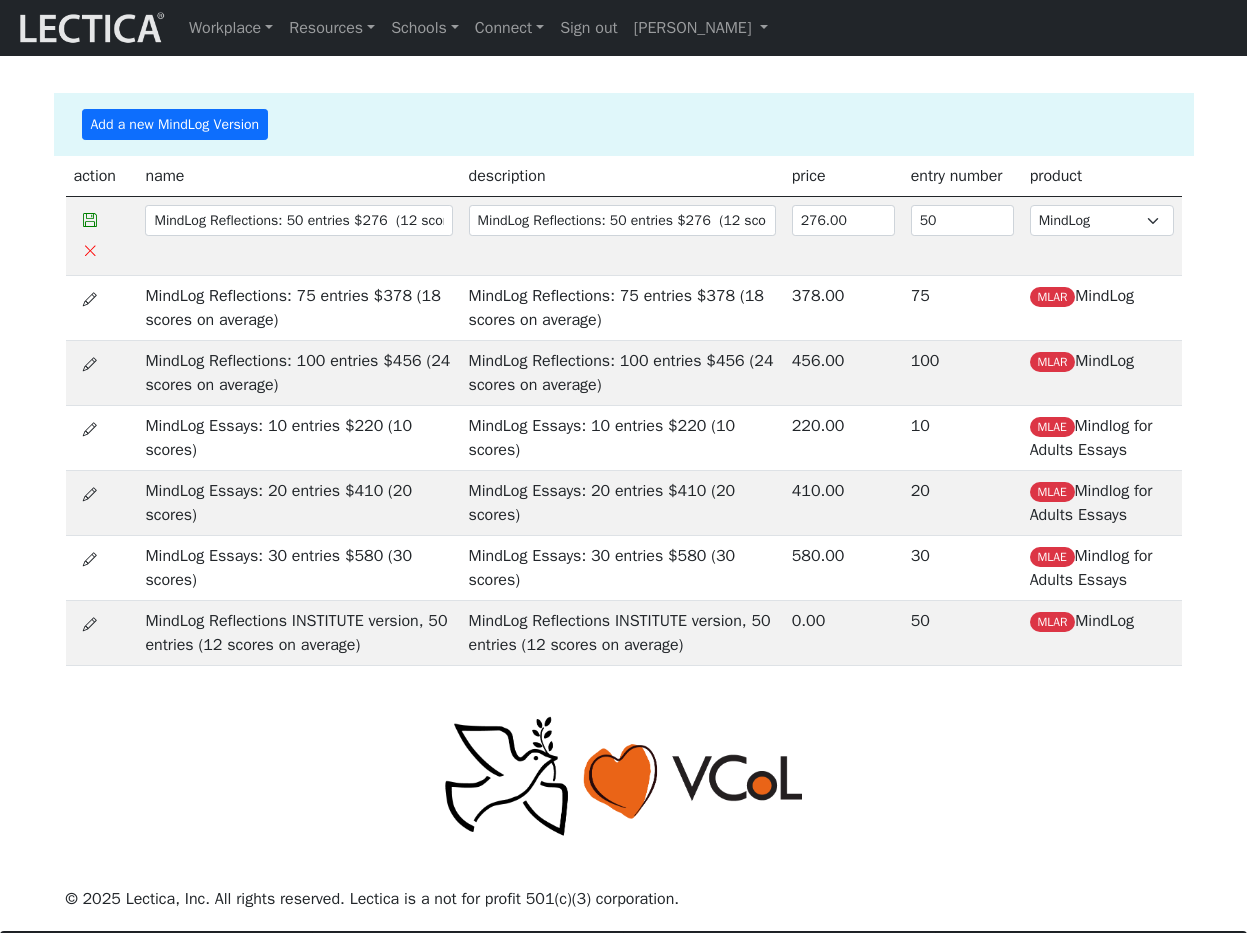 click on "name" at bounding box center (298, 176) 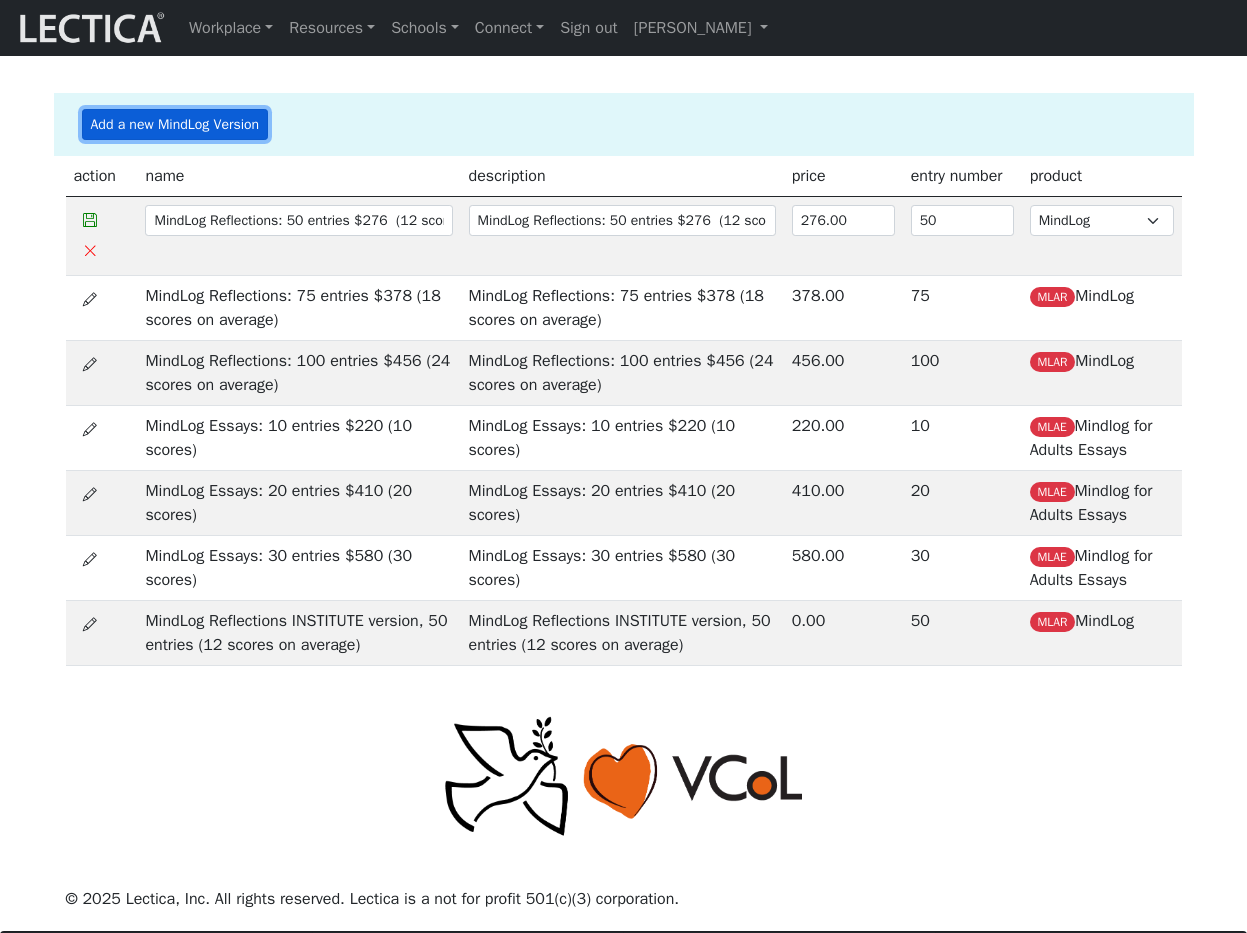 click on "Add a new MindLog Version" at bounding box center [175, 124] 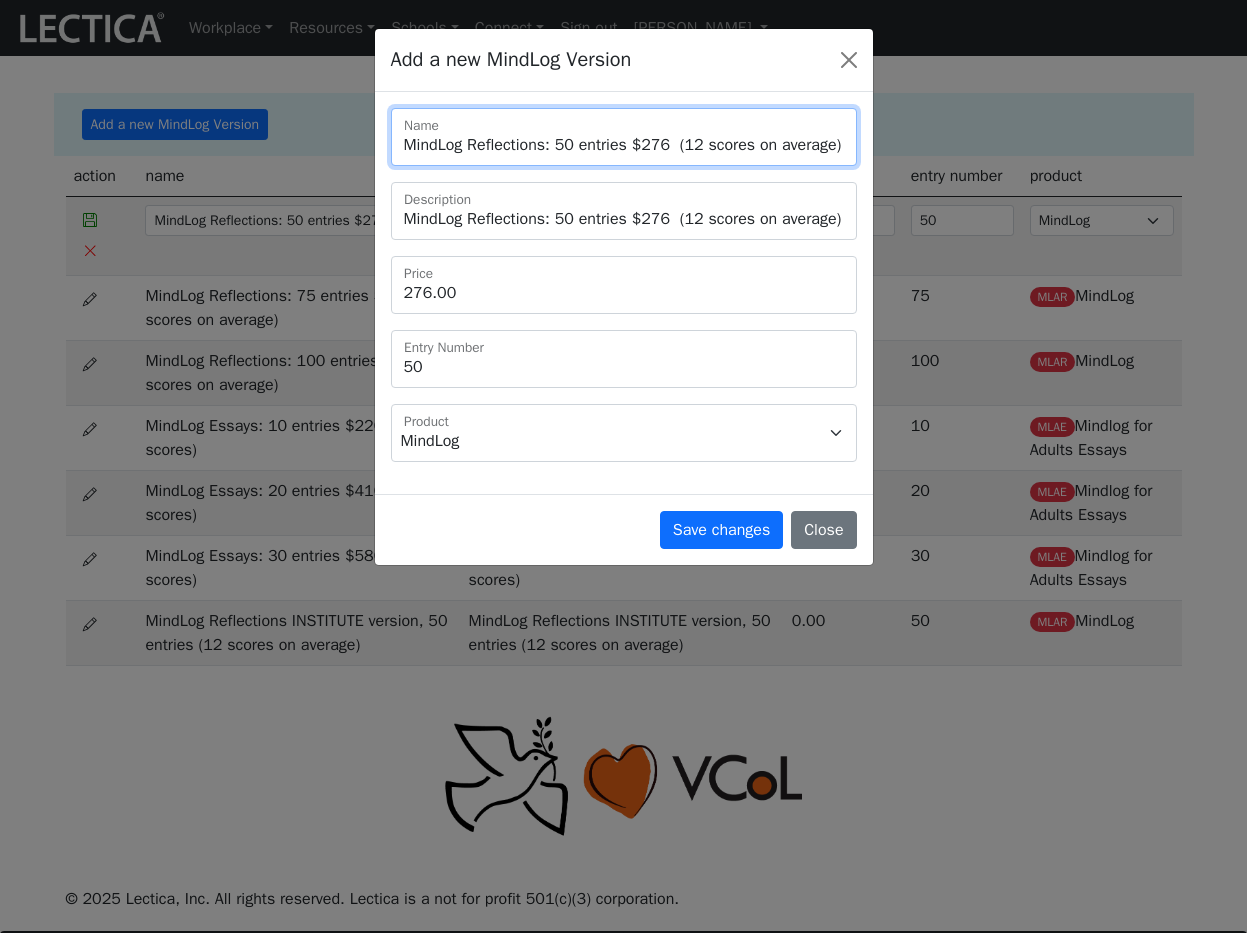 click on "MindLog Reflections: 50 entries $276  (12 scores on average)" at bounding box center [624, 137] 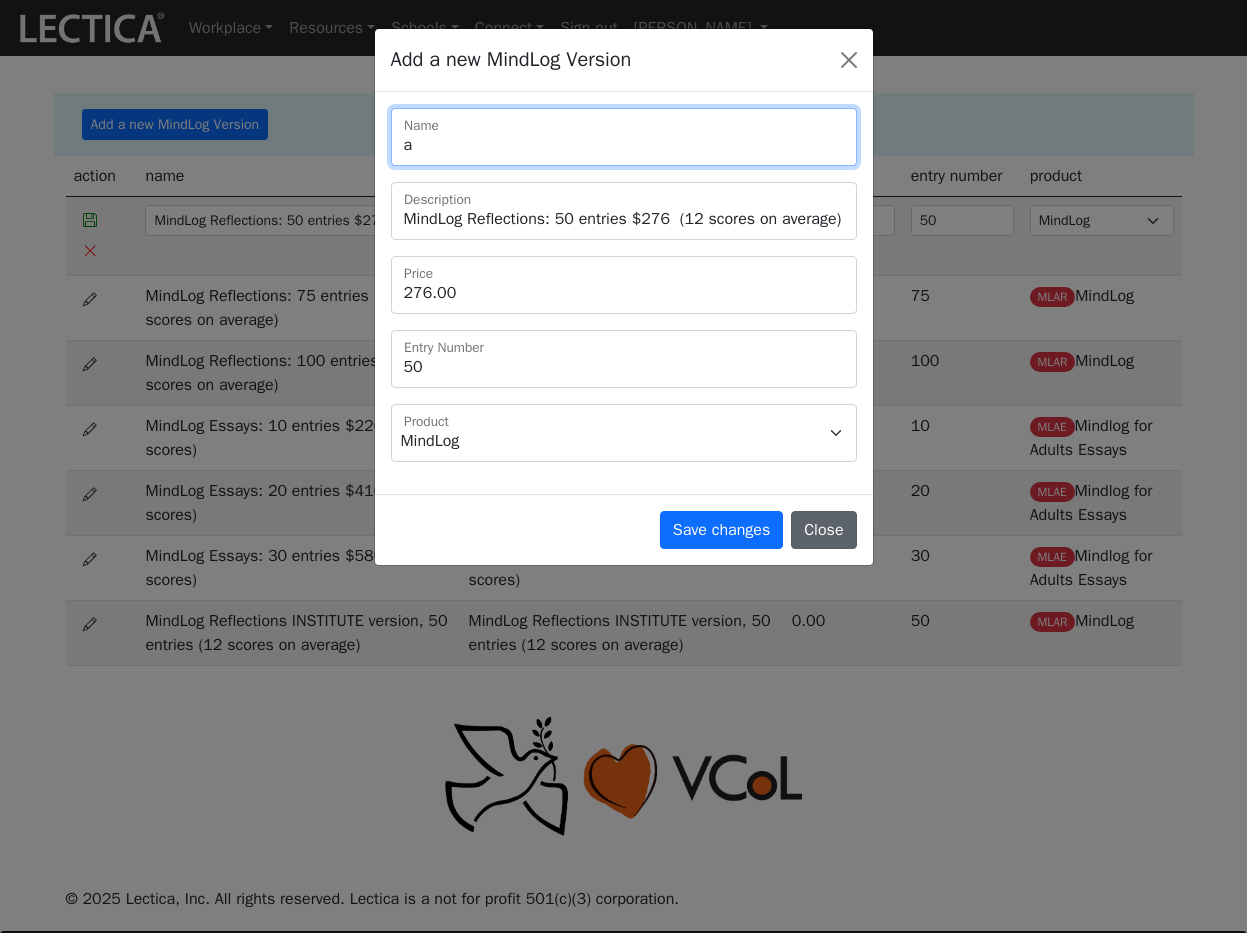type on "a" 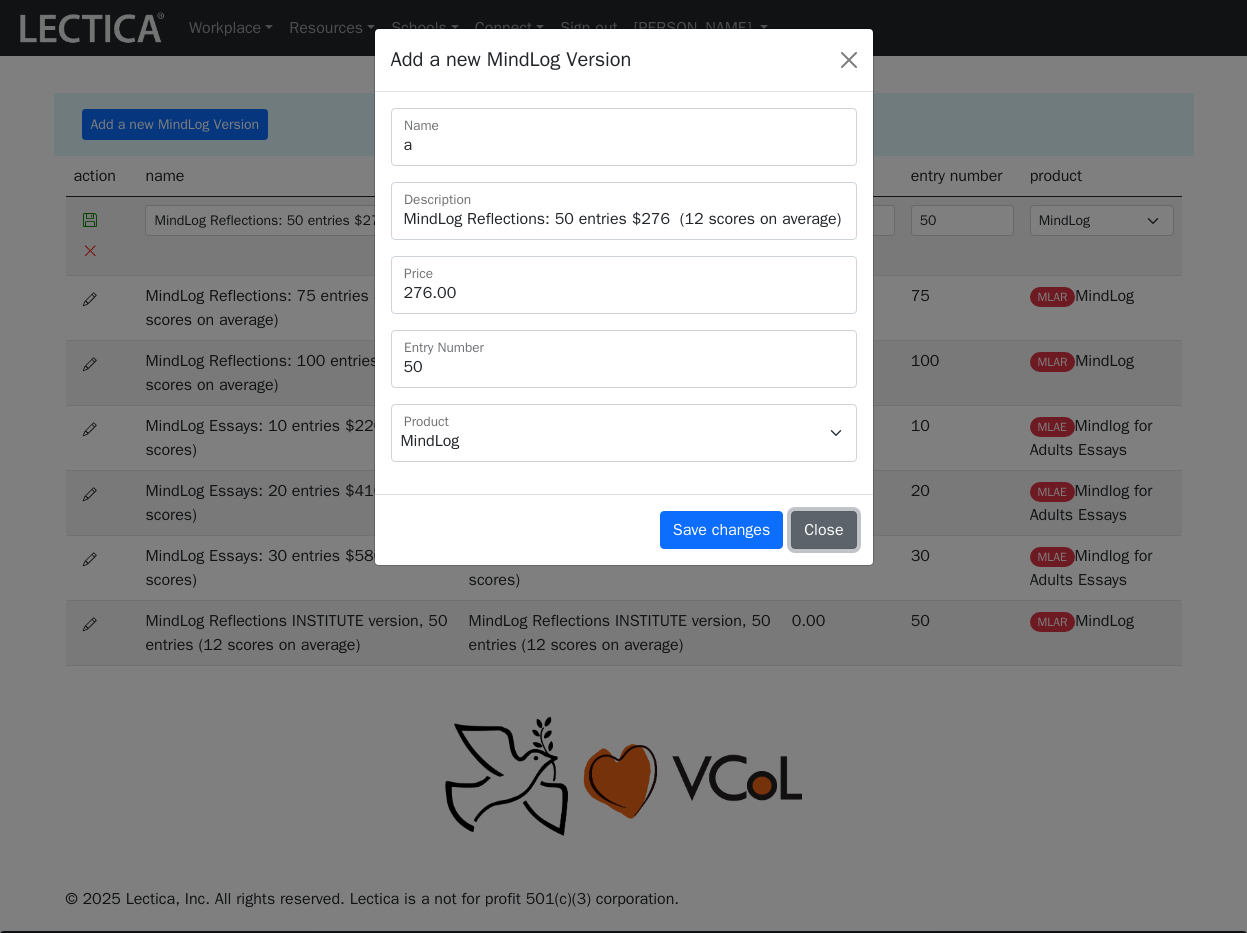 click on "Close" at bounding box center (823, 530) 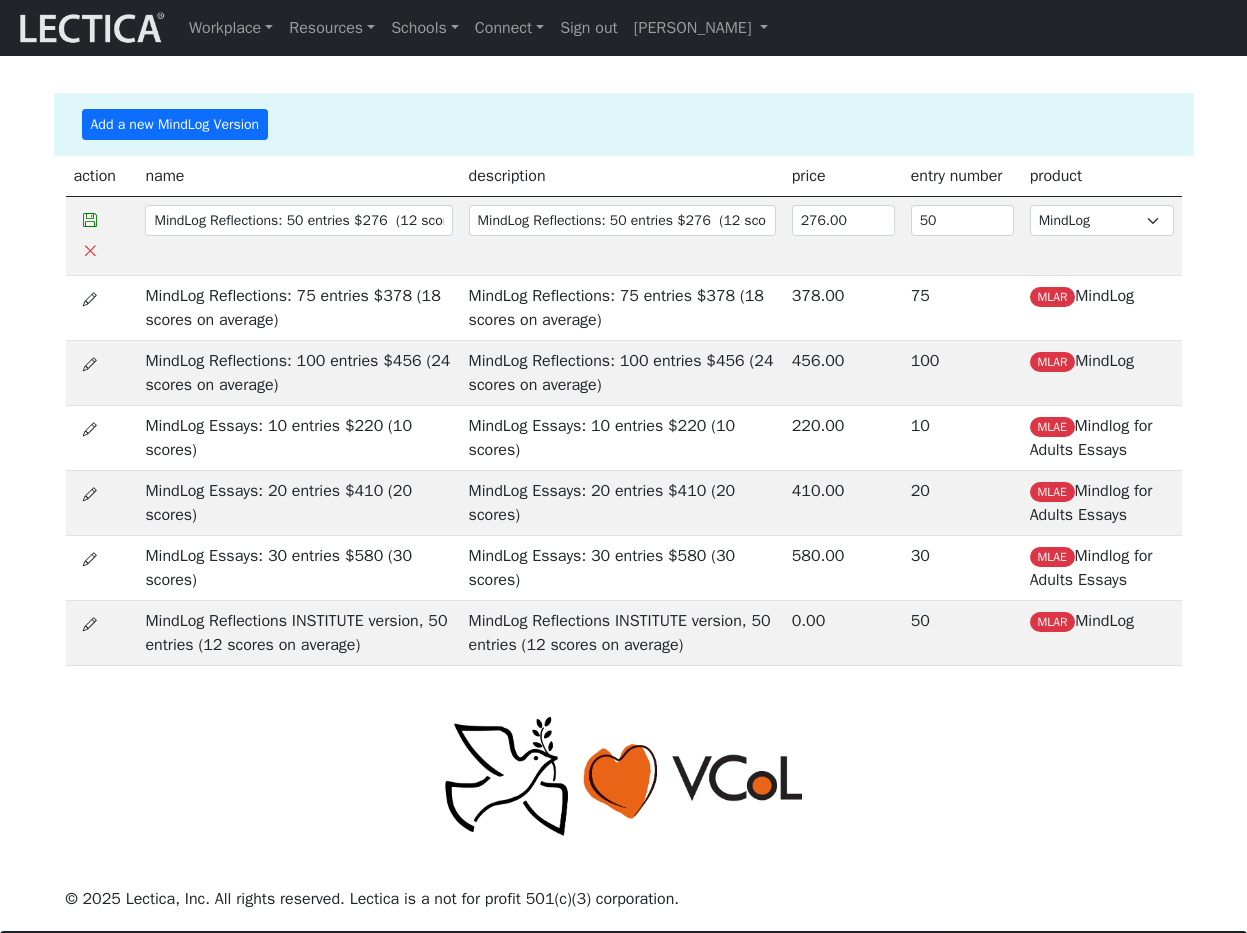 click on "MindLog versions
Add a new MindLog Version
action   name   description   price   entry number   product       MindLog Reflections: 50 entries $276  (12 scores on average)   MindLog Reflections: 50 entries $276  (12 scores on average)   276.00   50   CLAS Demo Essentials Essentials+ Essentials++ Essentials + Interview Essentials ++ Interview Essentials Recruit Essentials+ Recruit Essentials++ Recruit Lectica First Lectica First Cut Lectica First for Admissions Lectica First Research Lectica Inside Lectica Research Lectica Scoreless MindLog Mindlog for Adults Essays MindLog for Educators   MindLog Reflections: 75 entries $378  (18 scores on average)   MindLog Reflections: 75 entries $378  (18 scores on average)   378.00   75   MLAR
MindLog
MindLog Reflections: 100 entries $456  (24 scores on average)   MindLog Reflections: 100 entries $456  (24 scores on average)   456.00   100   MLAR
MindLog
220.00   10   MLAE" at bounding box center [623, 331] 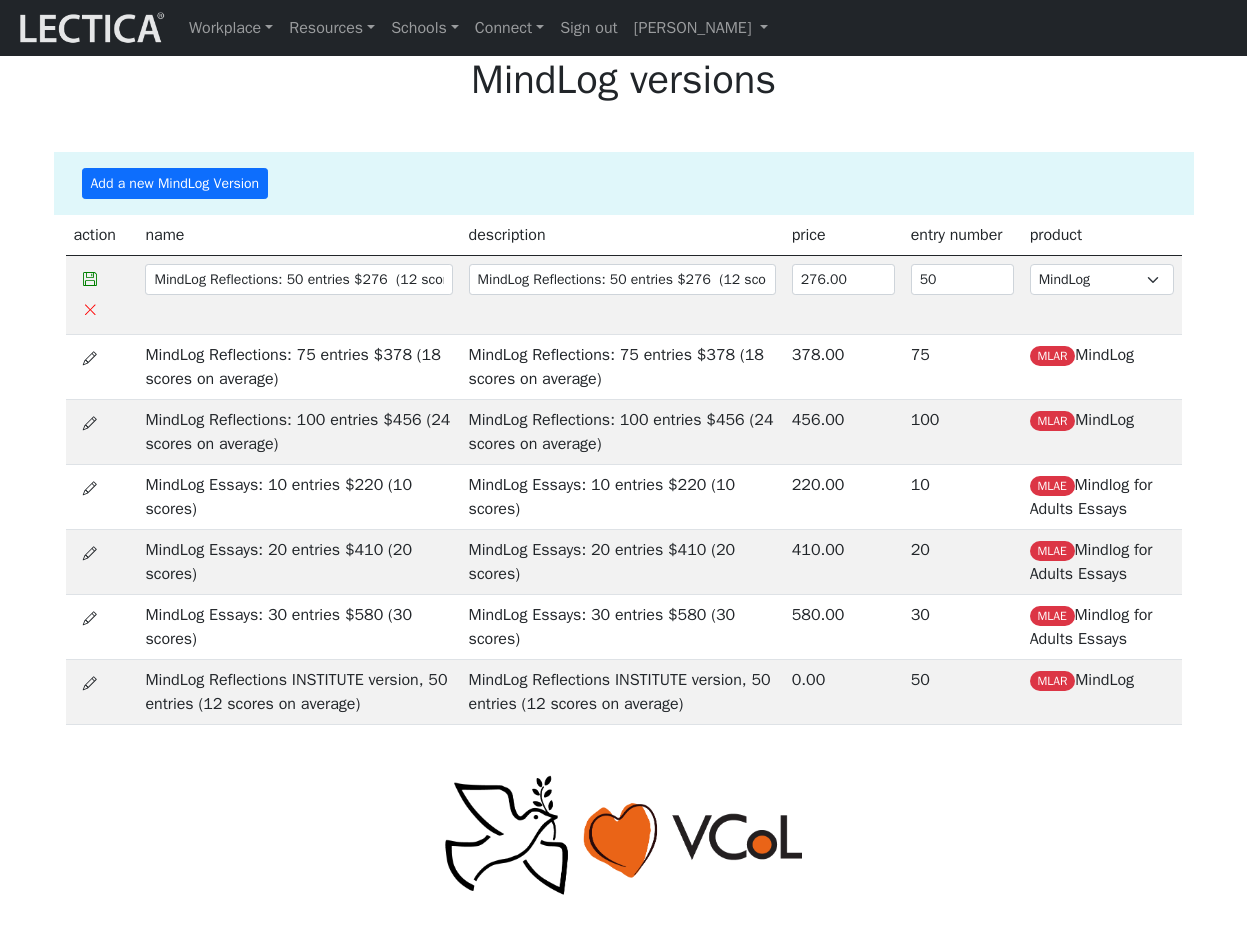 click on "MindLog versions
Add a new MindLog Version
action   name   description   price   entry number   product       MindLog Reflections: 50 entries $276  (12 scores on average)   MindLog Reflections: 50 entries $276  (12 scores on average)   276.00   50   CLAS Demo Essentials Essentials+ Essentials++ Essentials + Interview Essentials ++ Interview Essentials Recruit Essentials+ Recruit Essentials++ Recruit Lectica First Lectica First Cut Lectica First for Admissions Lectica First Research Lectica Inside Lectica Research Lectica Scoreless MindLog Mindlog for Adults Essays MindLog for Educators   MindLog Reflections: 75 entries $378  (18 scores on average)   MindLog Reflections: 75 entries $378  (18 scores on average)   378.00   75   MLAR
MindLog
MindLog Reflections: 100 entries $456  (24 scores on average)   MindLog Reflections: 100 entries $456  (24 scores on average)   456.00   100   MLAR
MindLog
220.00   10   MLAE" at bounding box center [623, 390] 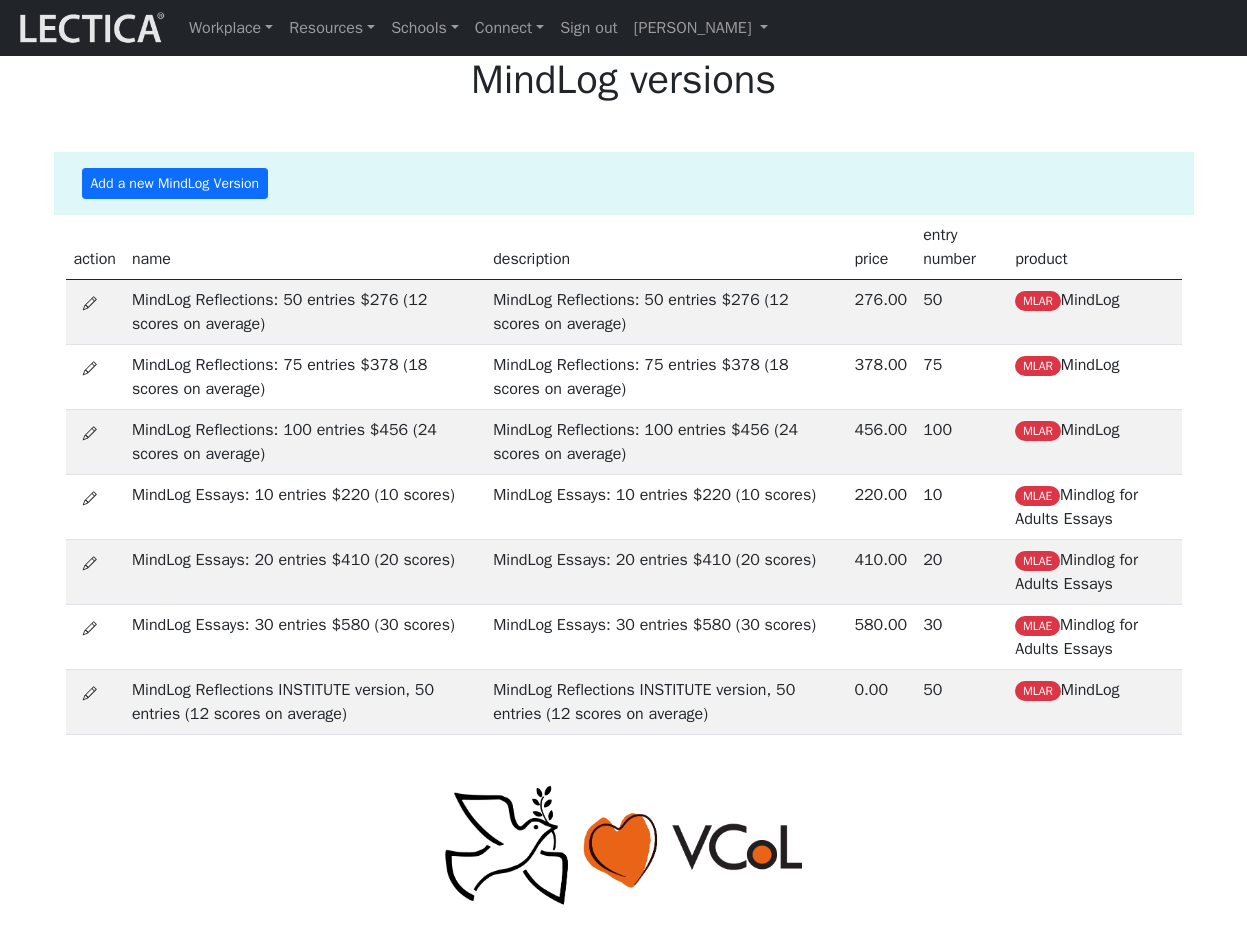 scroll, scrollTop: 0, scrollLeft: 0, axis: both 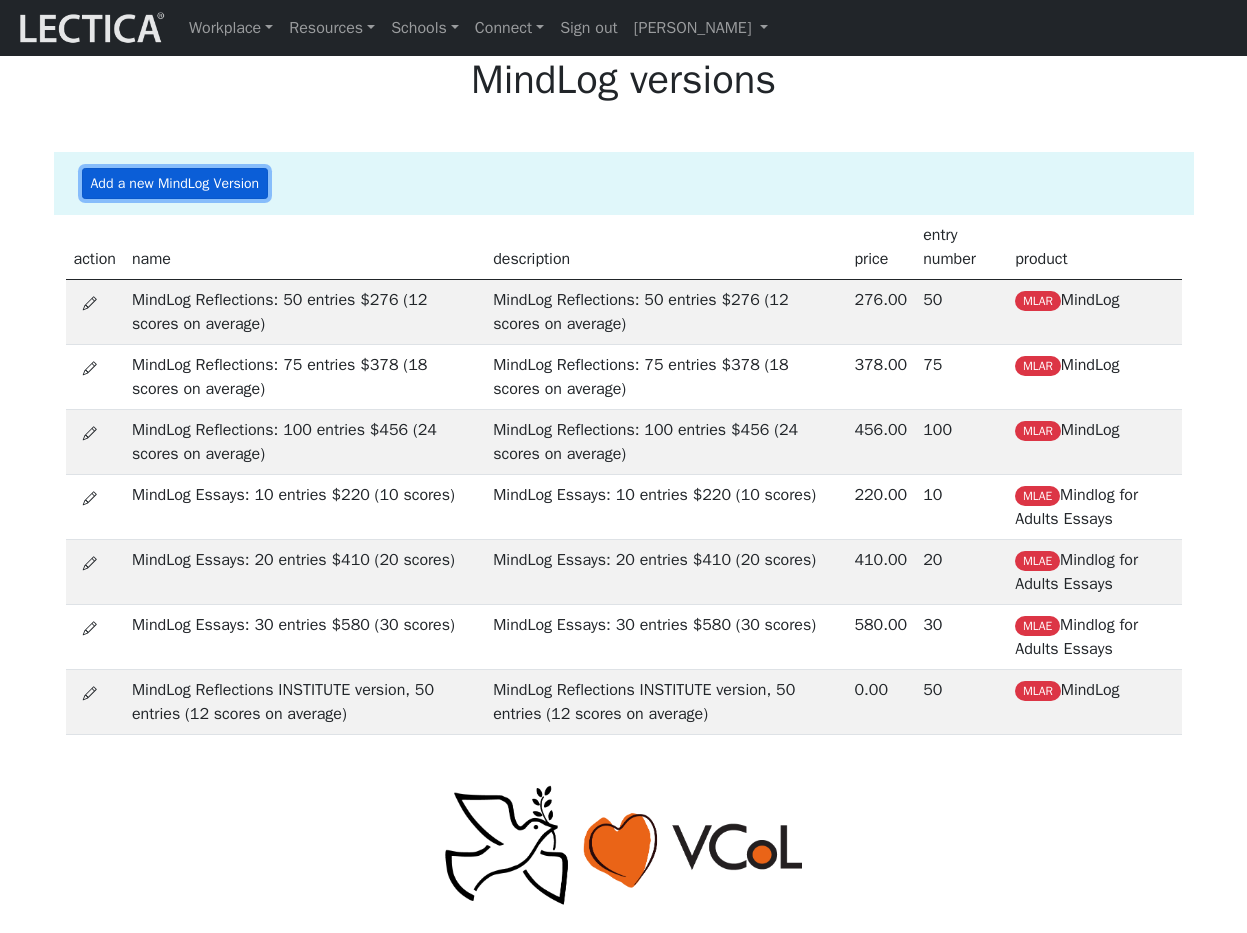click on "Add a new MindLog Version" at bounding box center [175, 183] 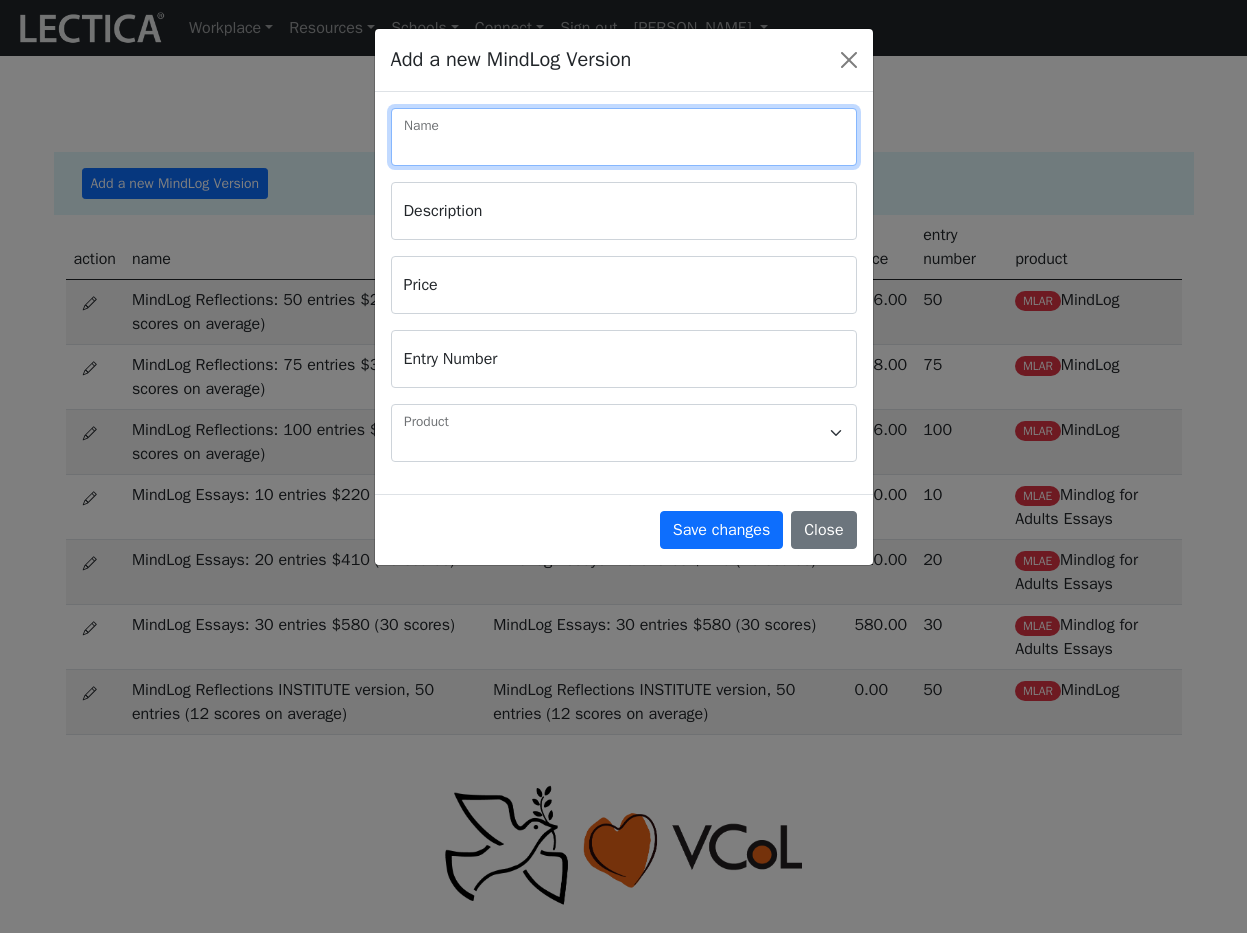 click on "Name" at bounding box center [624, 137] 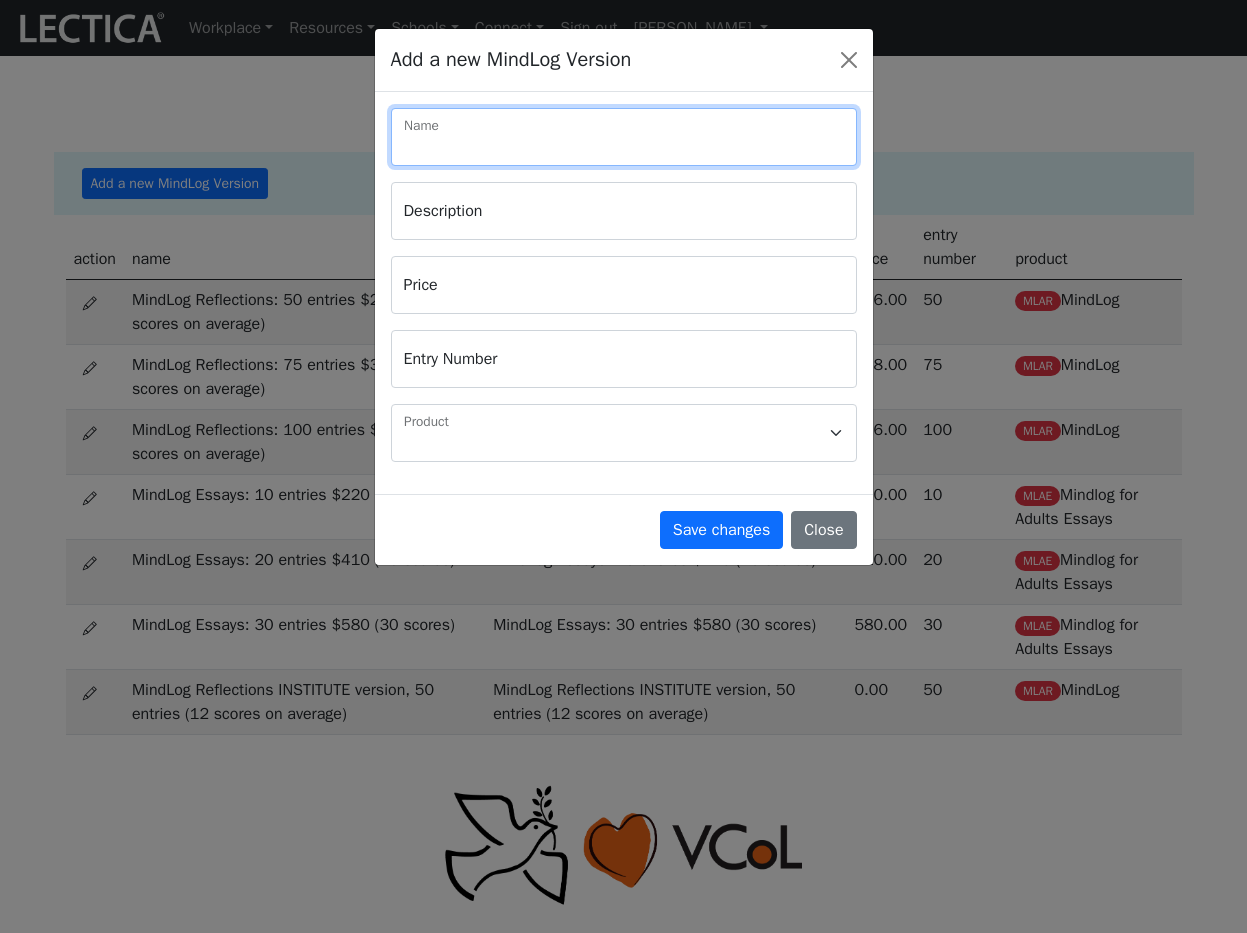 type on "P" 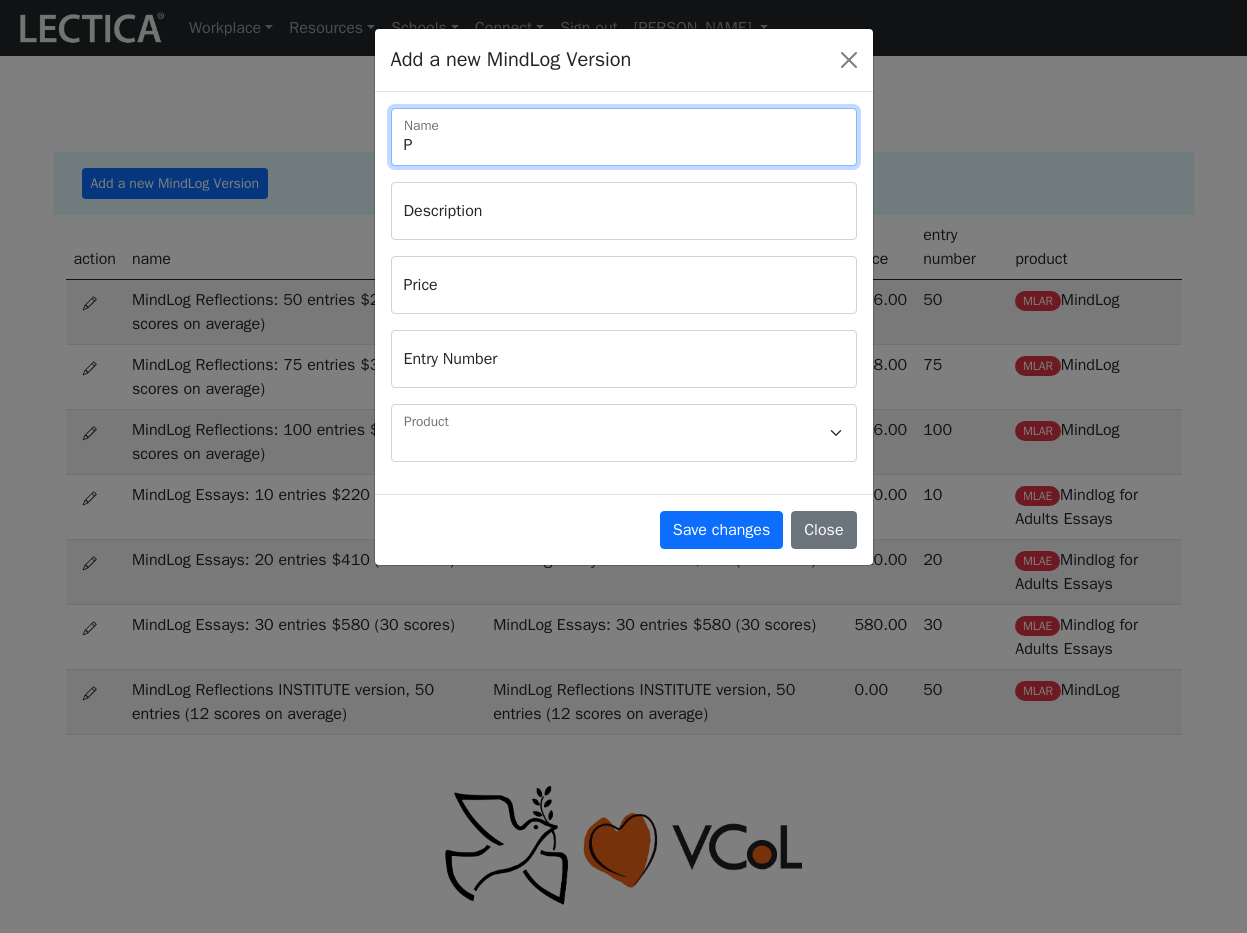 type on "Pr" 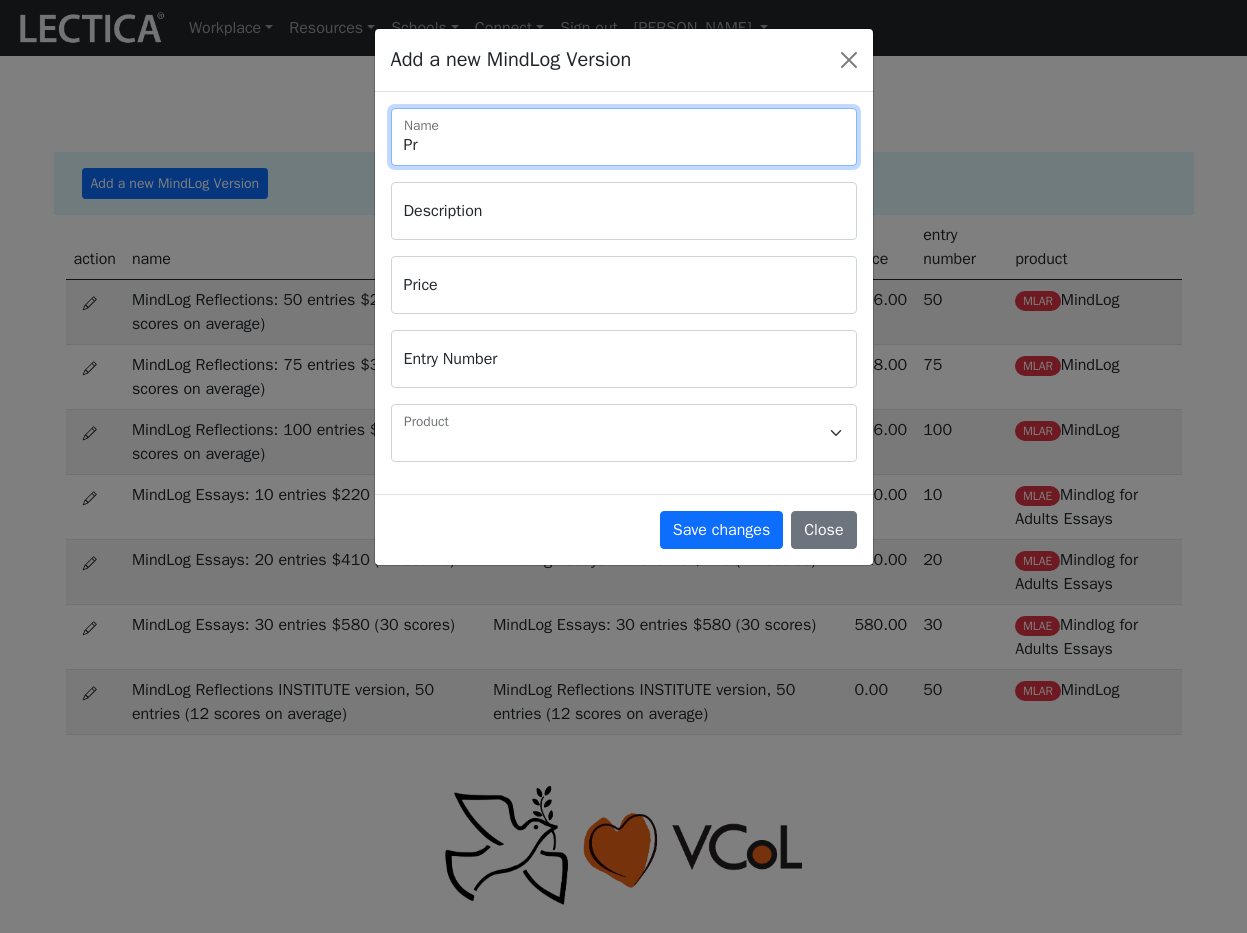 type on "Pro" 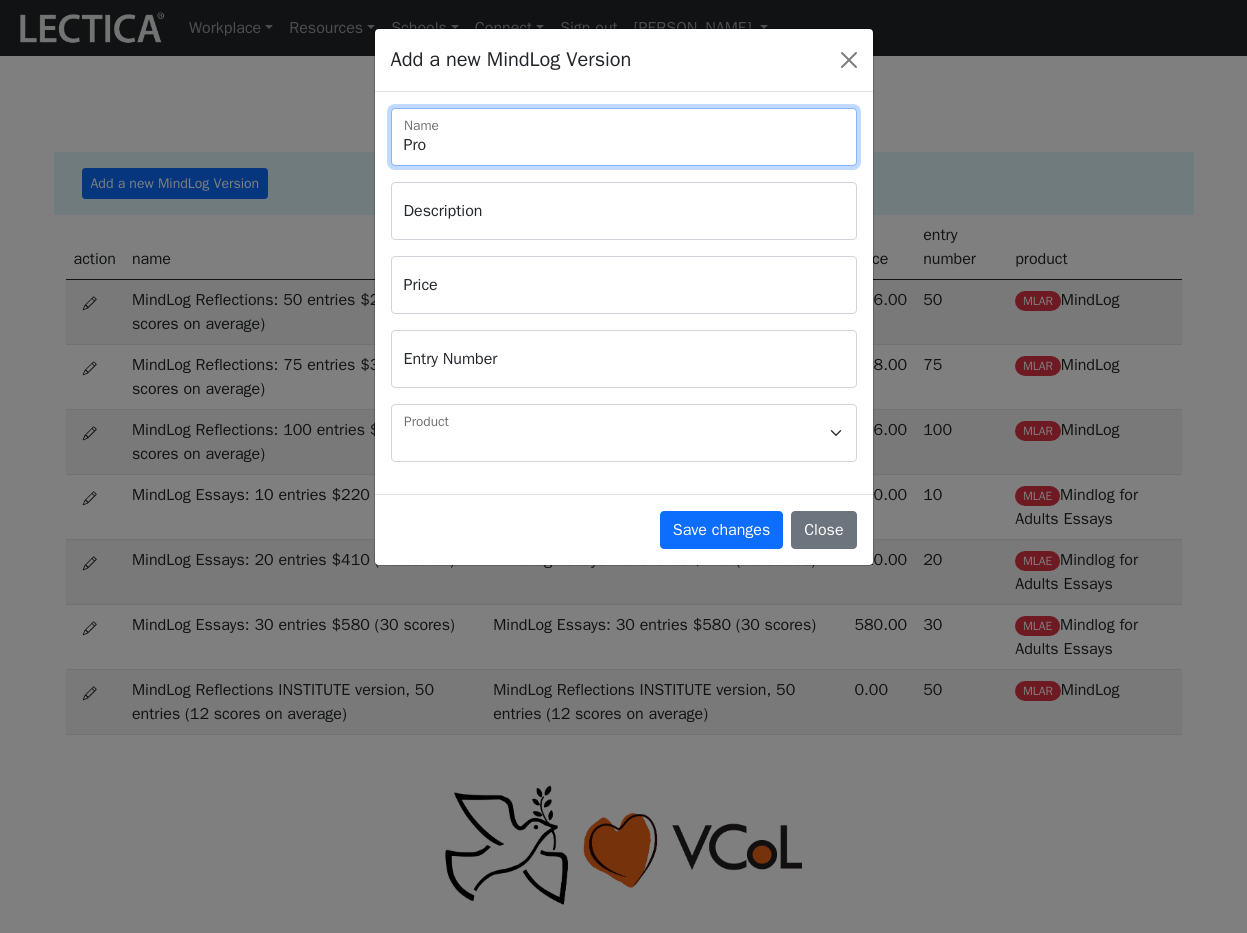 type on "Prod" 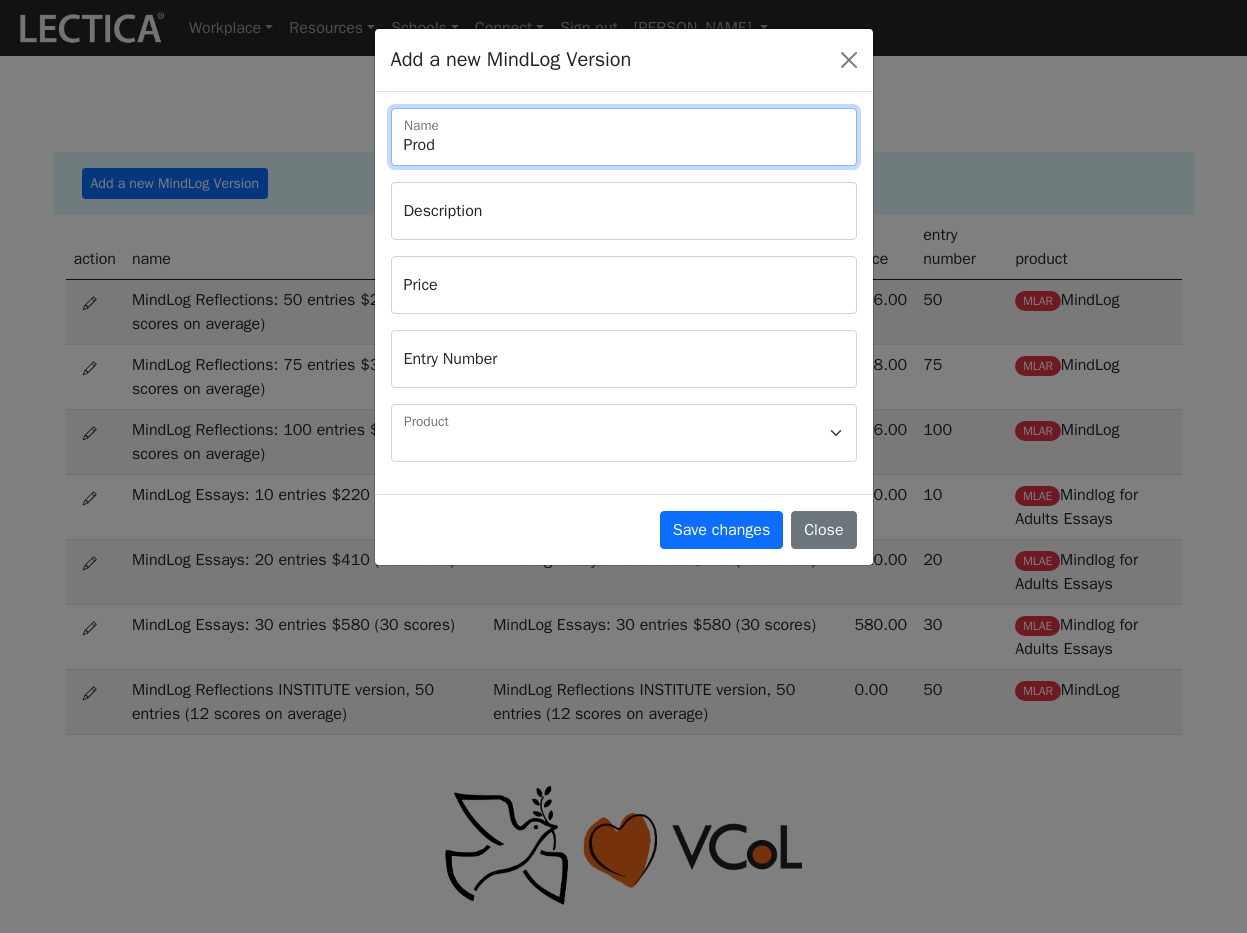 type on "Produ" 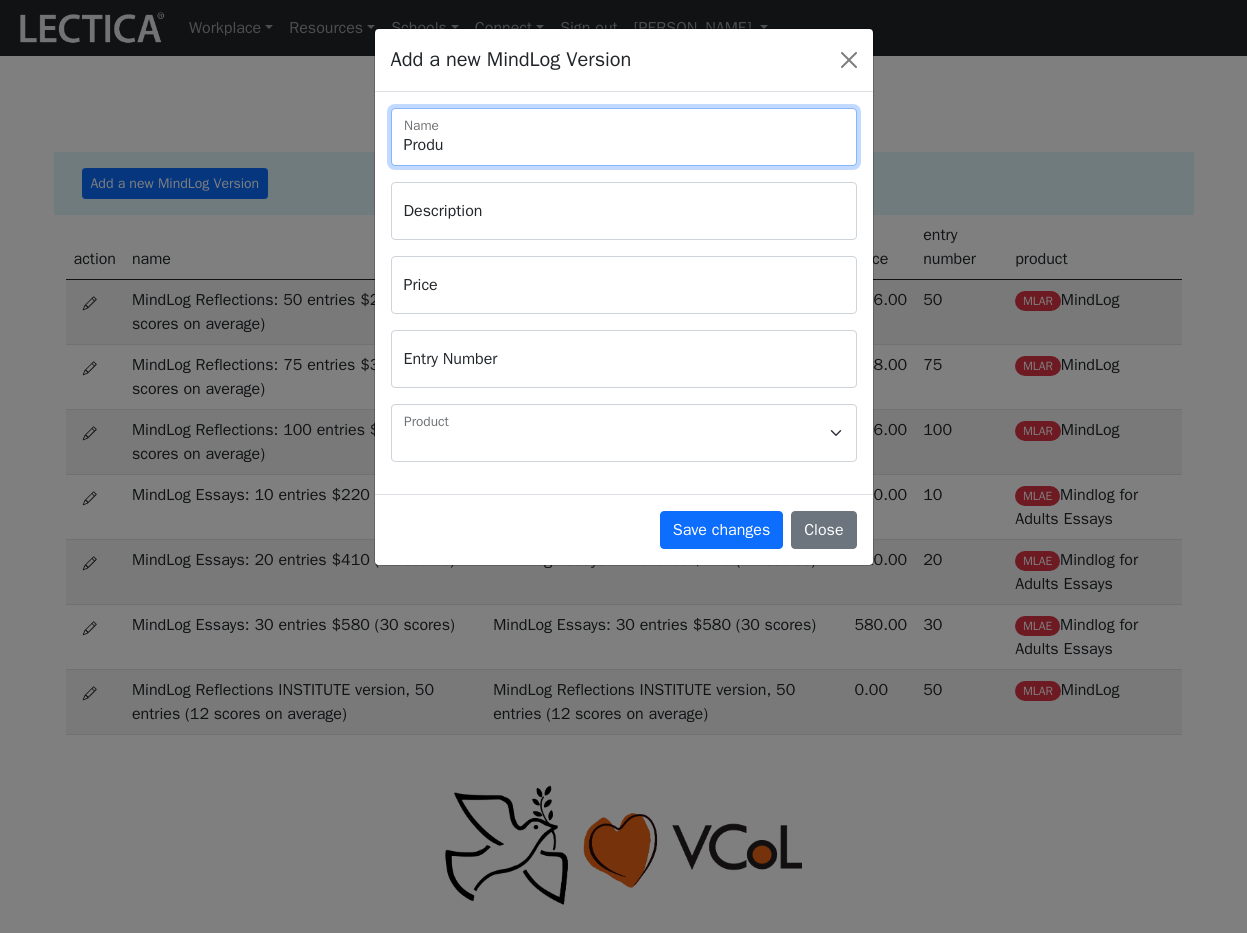 type on "Produc" 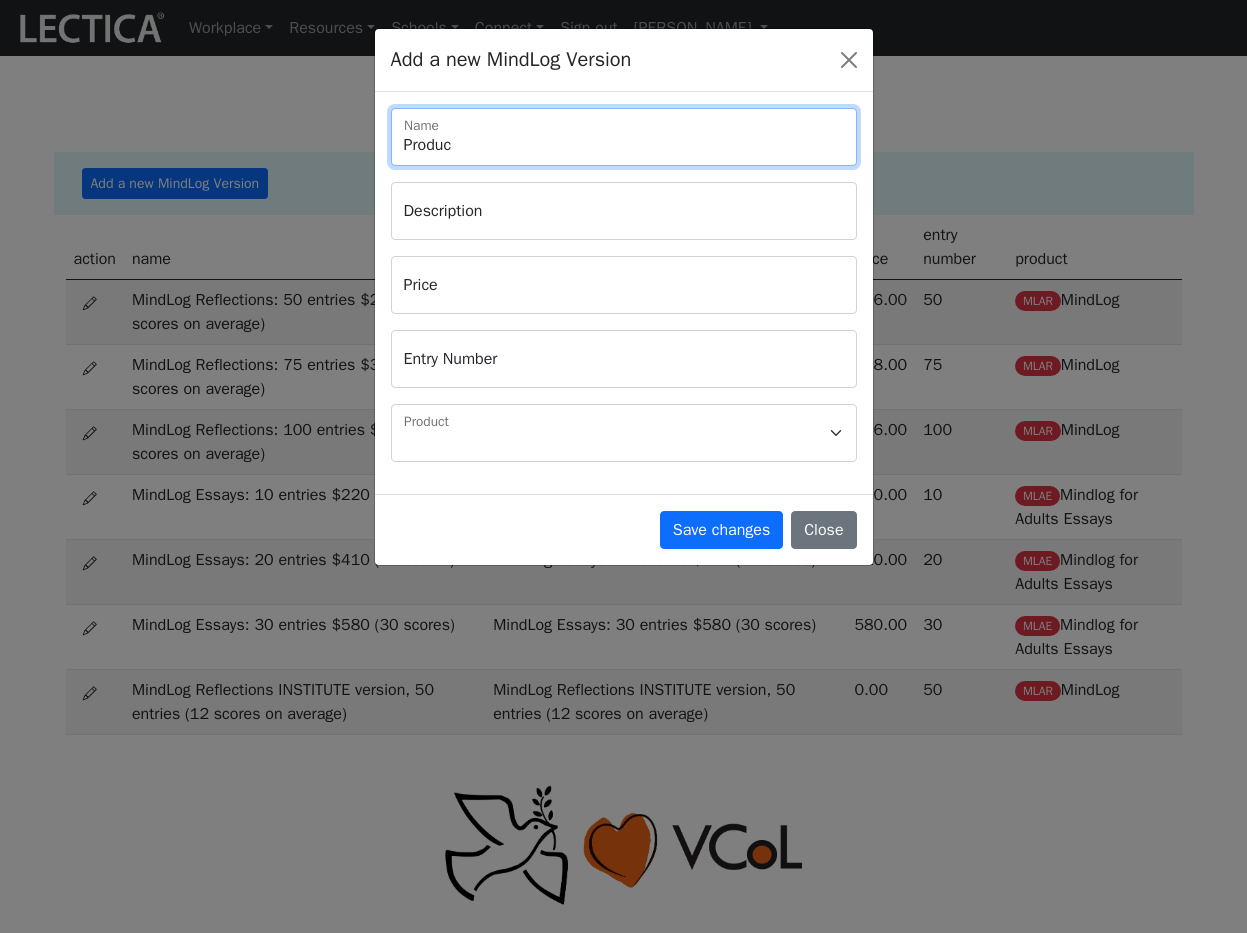 type on "Product" 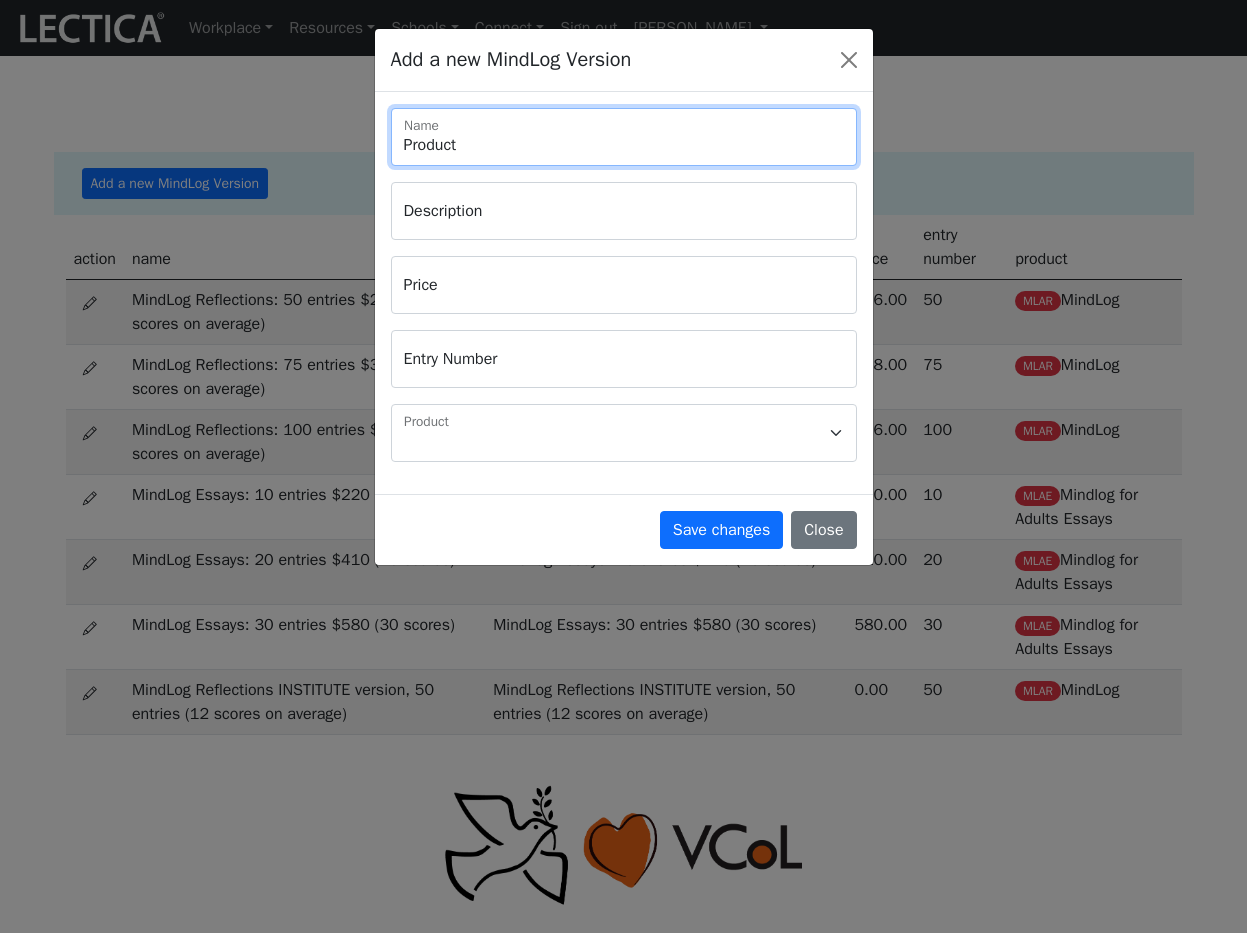 type on "Producto" 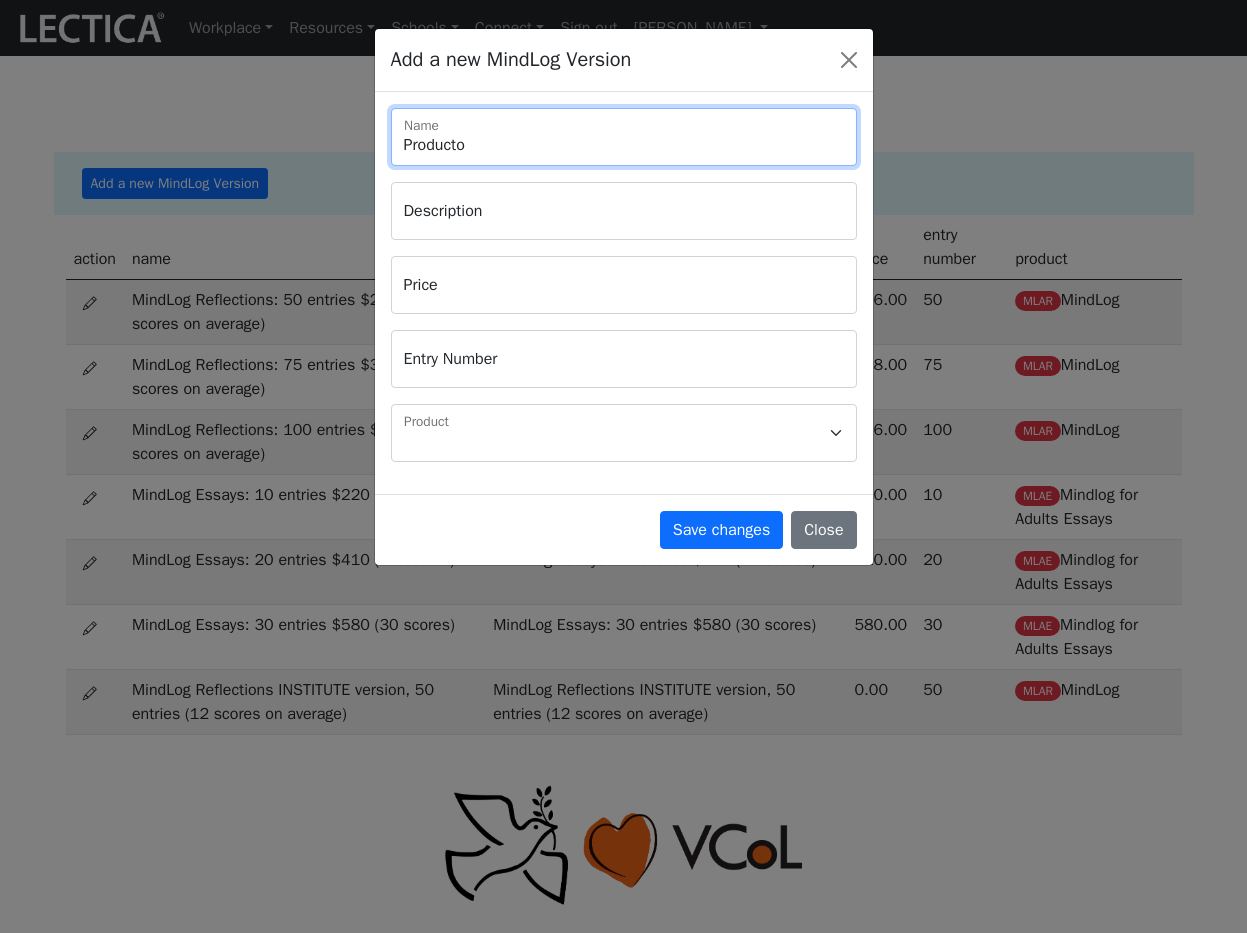 type on "Producto" 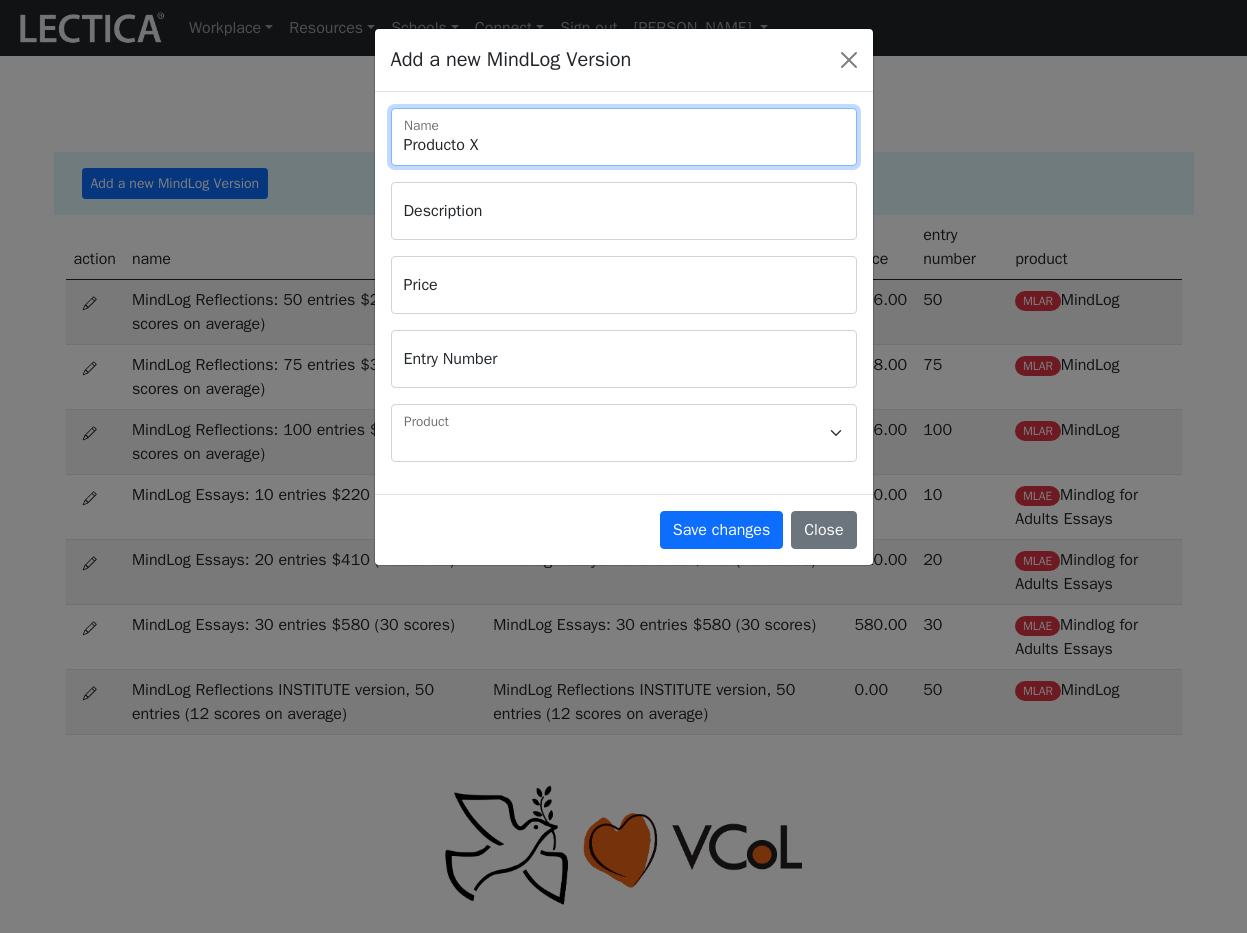 type on "Producto X" 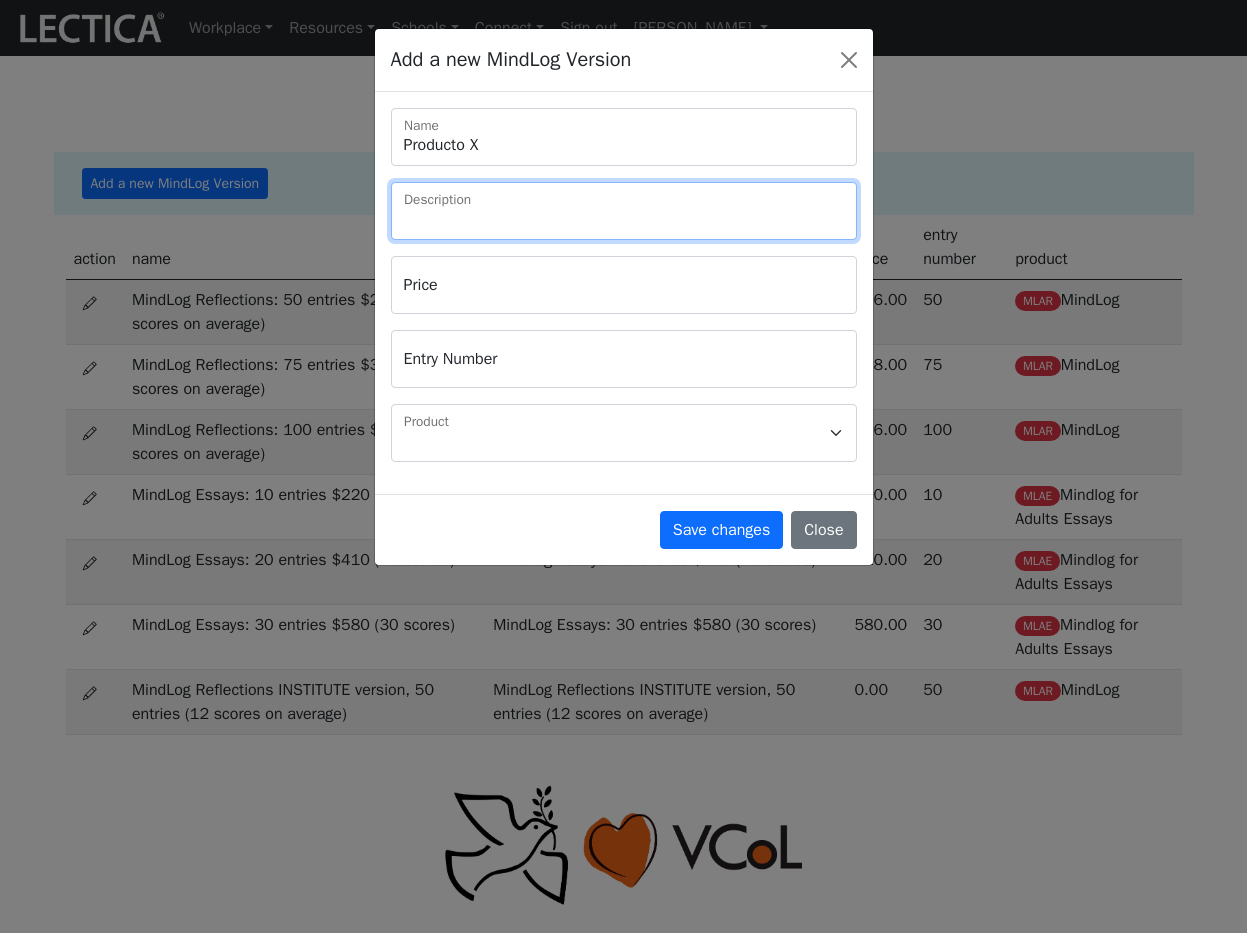 type on "T" 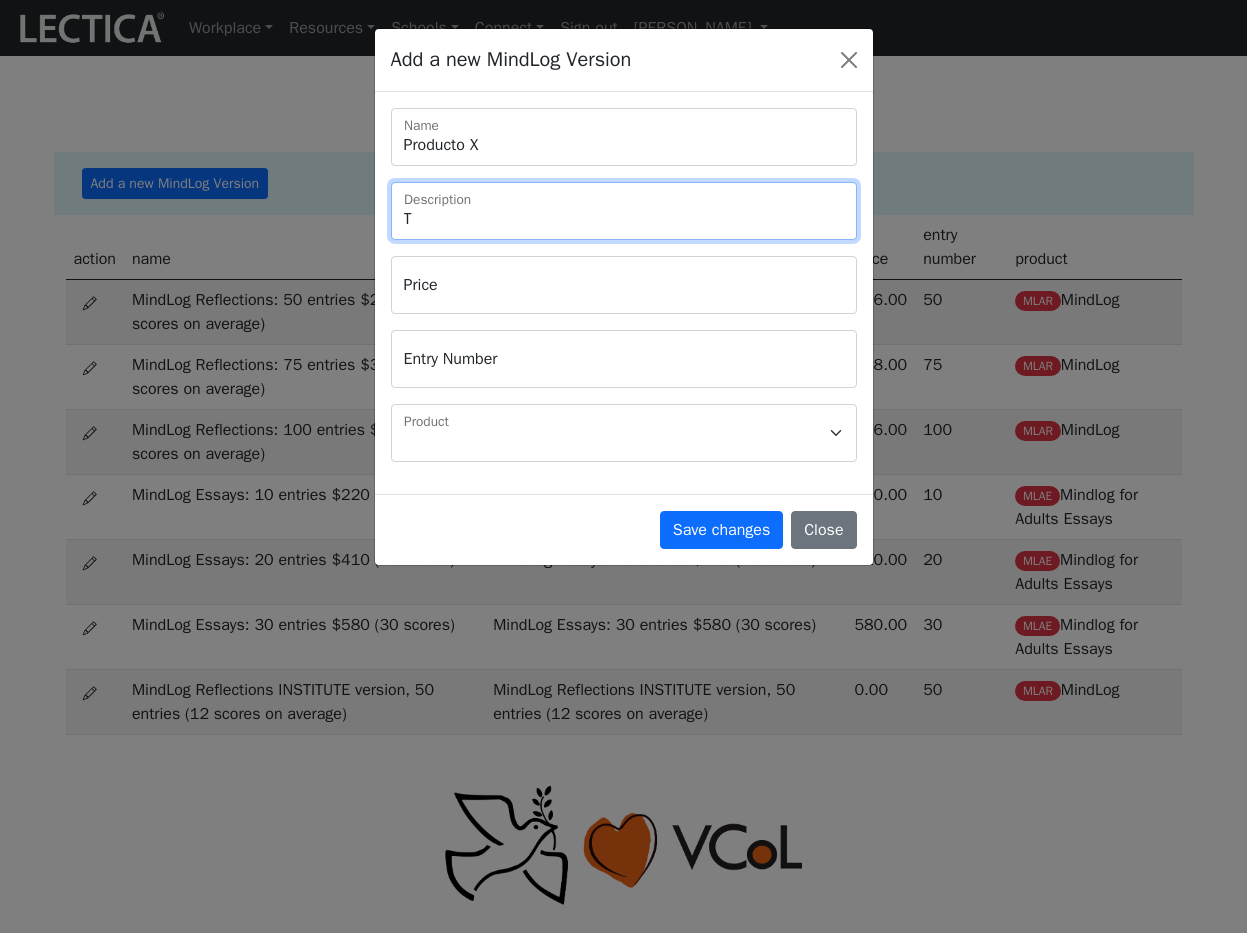 type on "Th" 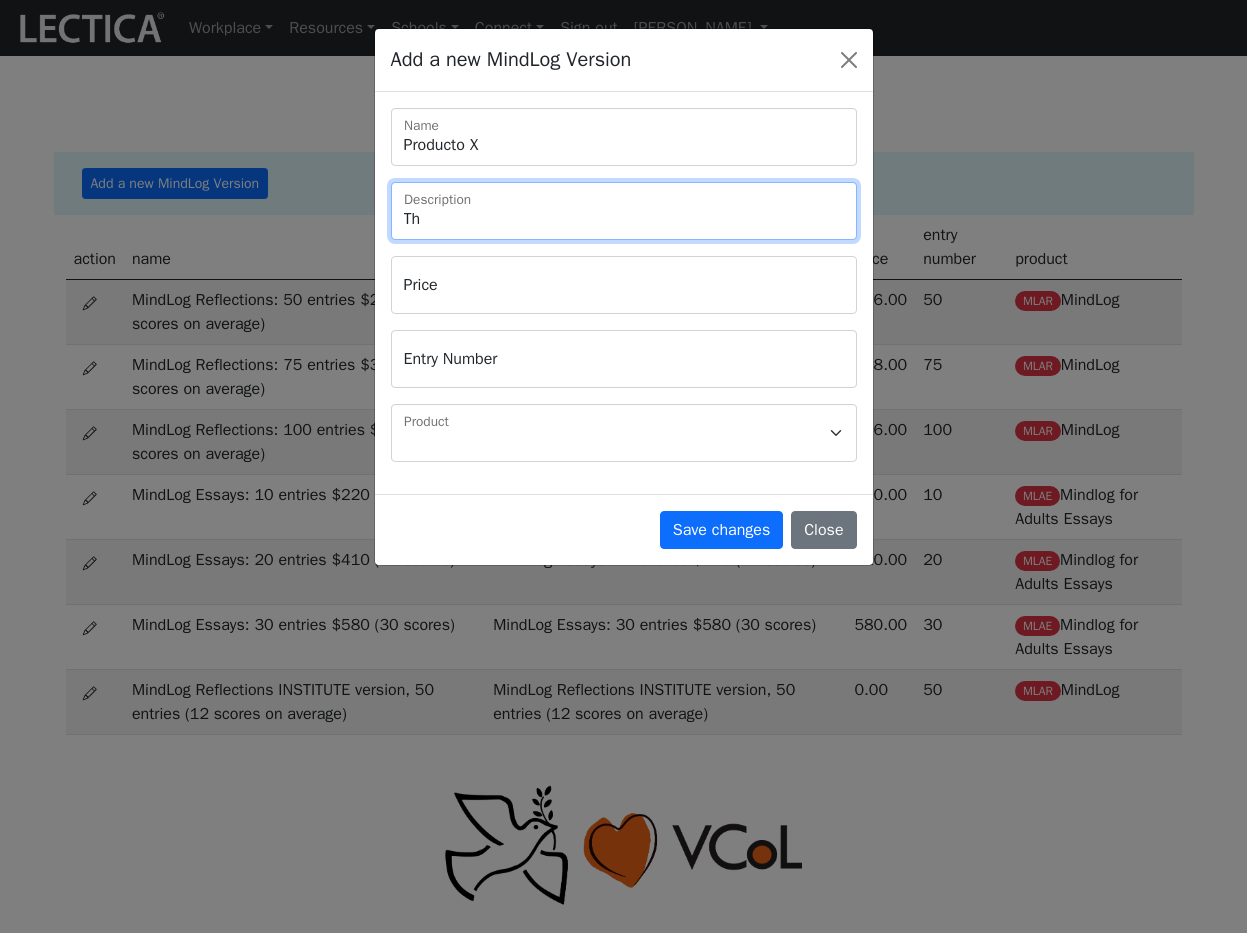 type on "Thi" 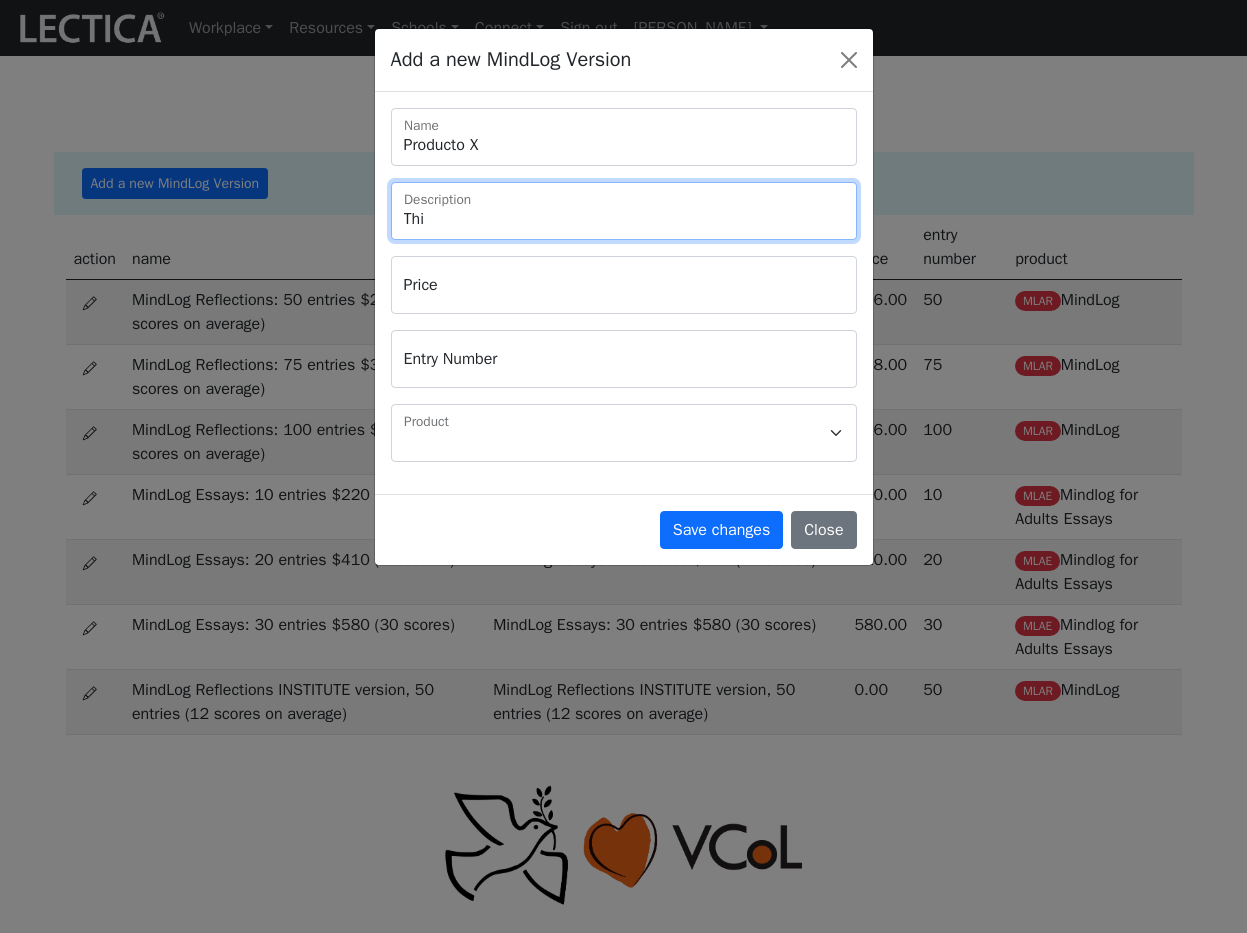 type on "This" 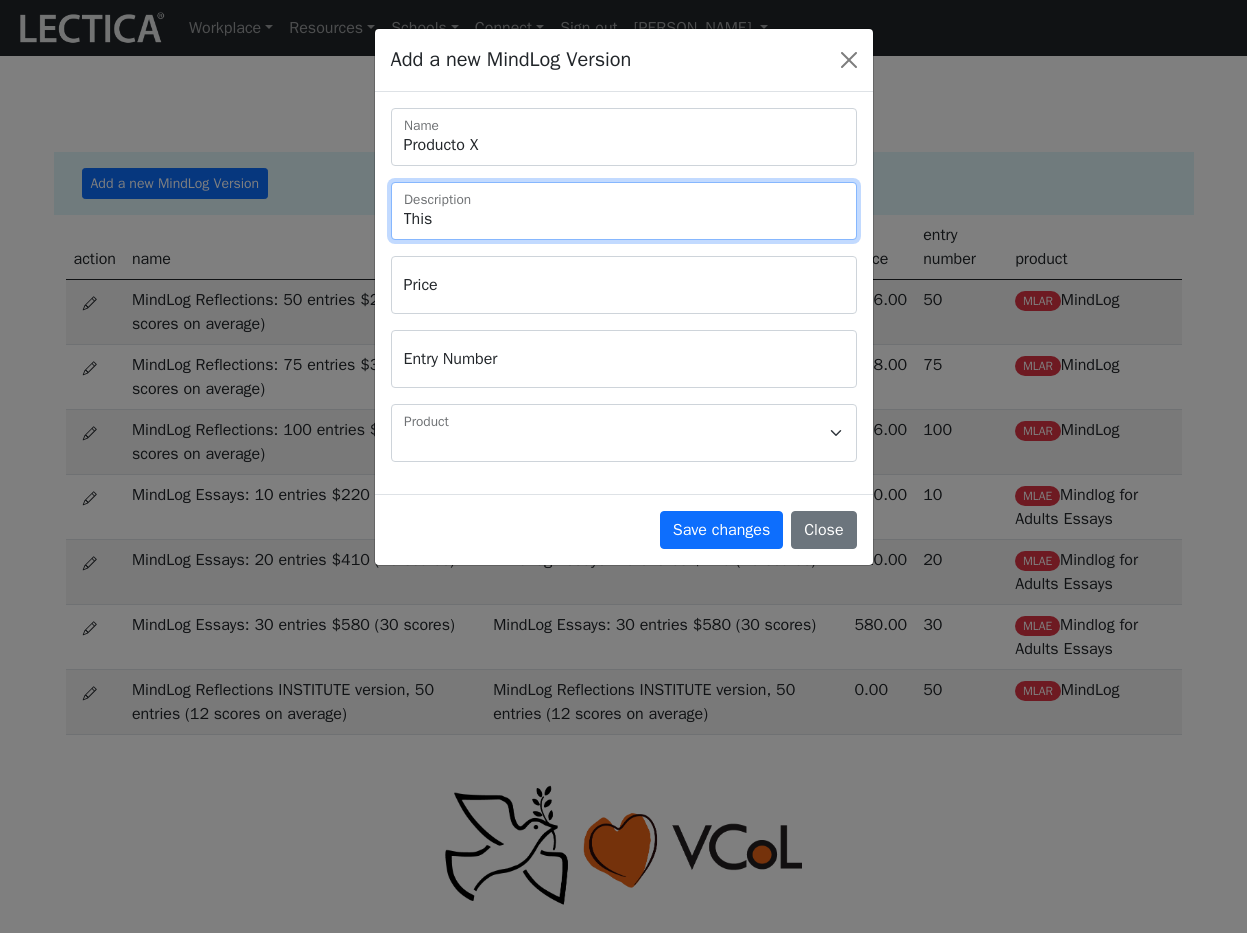 select 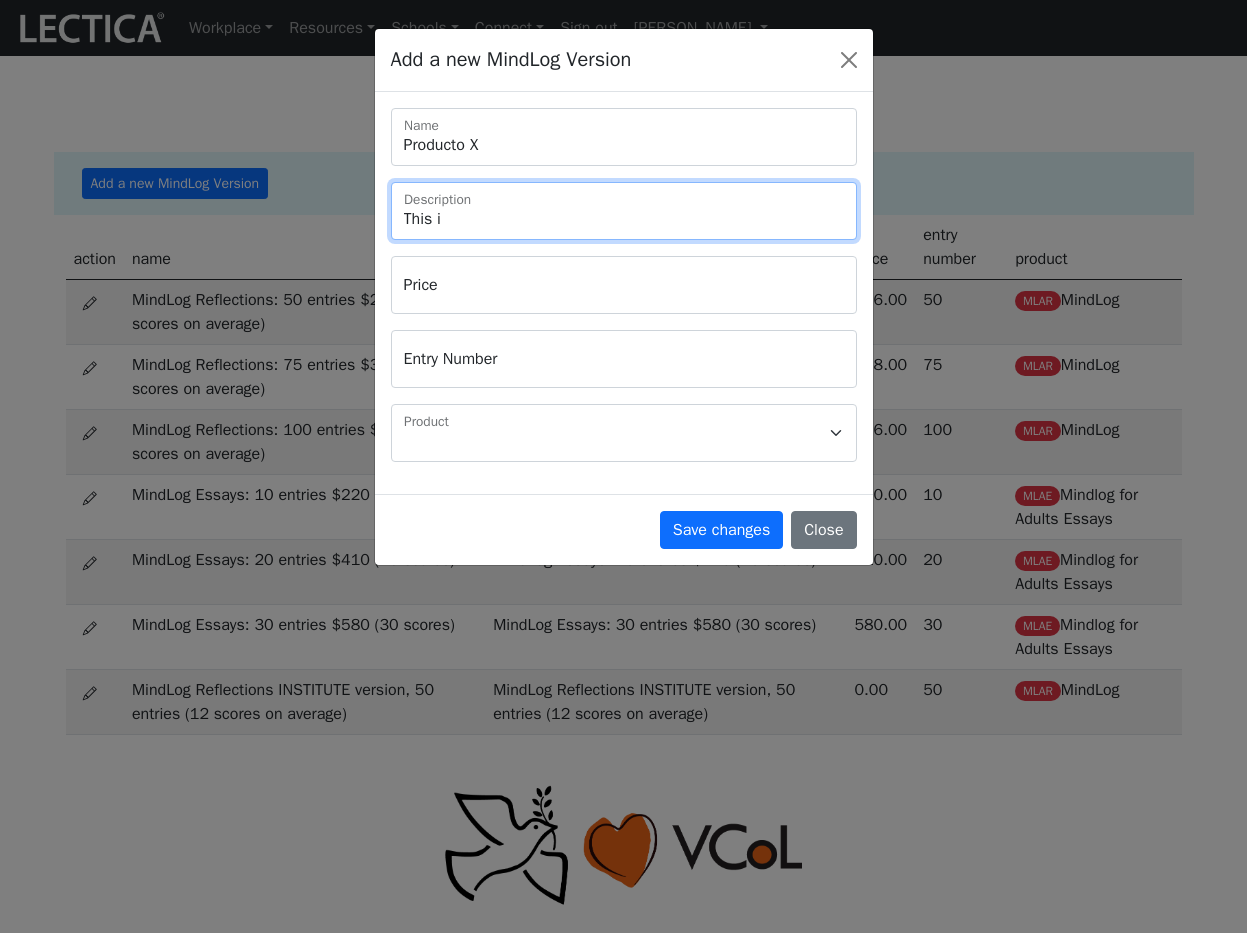 type on "This is" 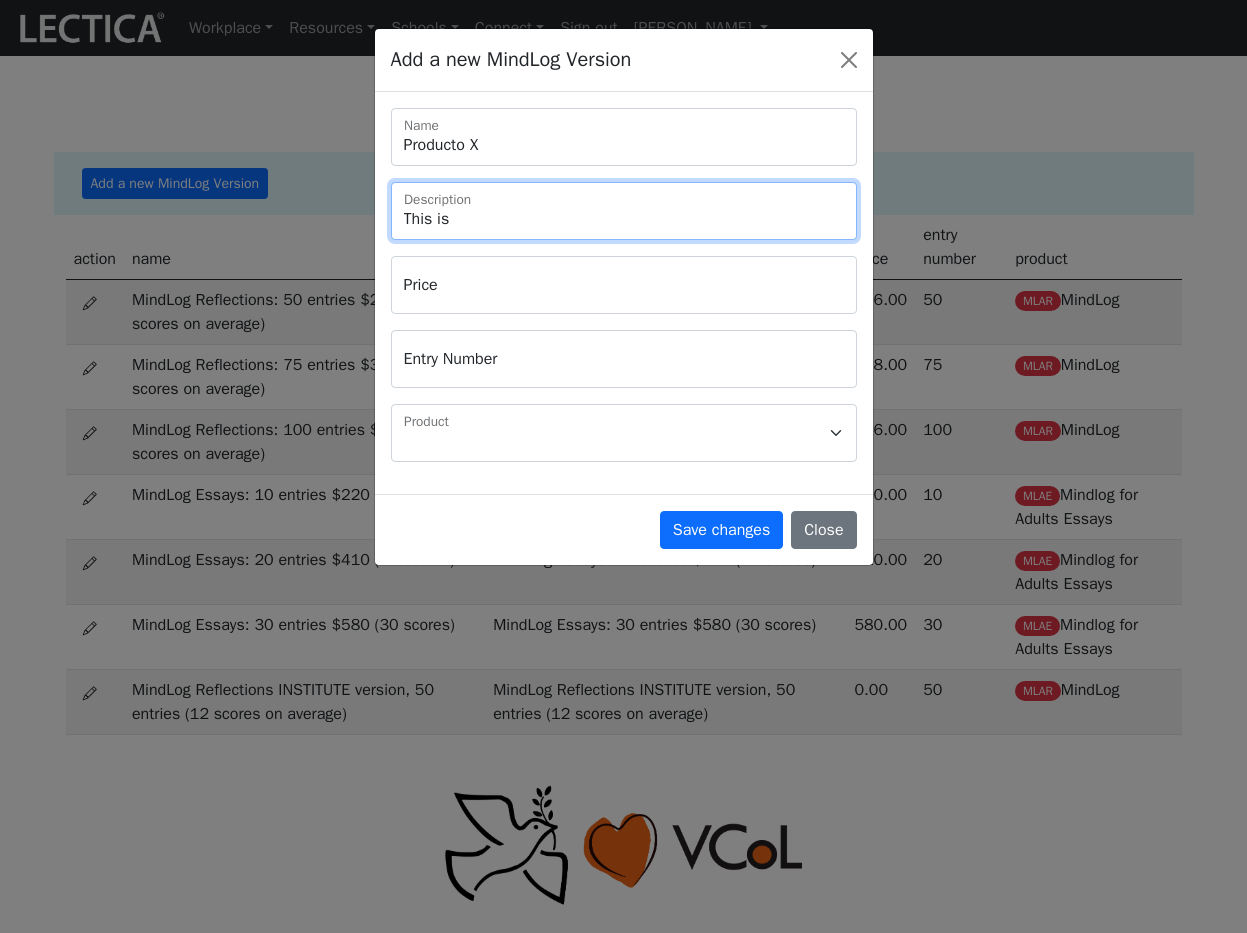type on "This is" 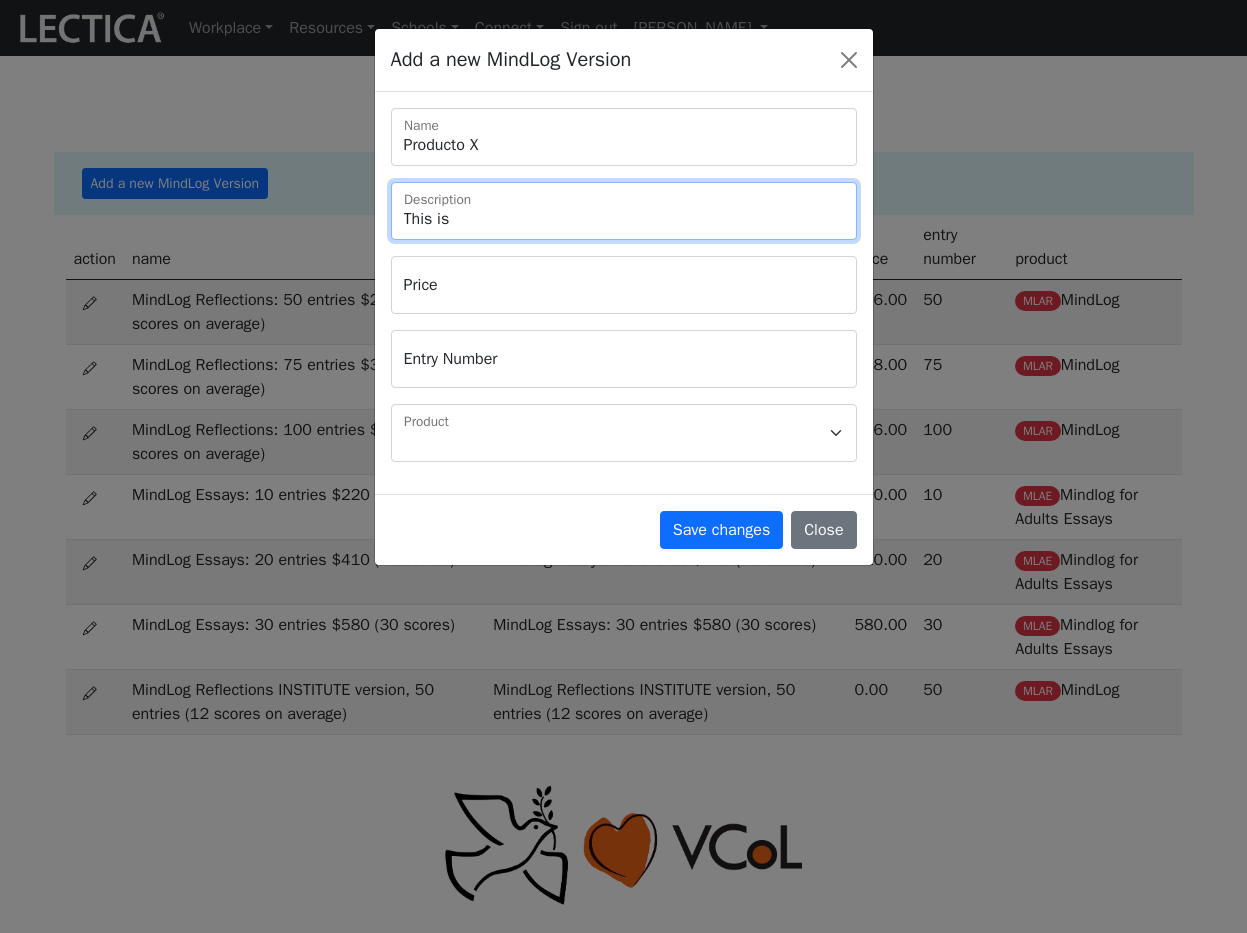 type on "This is t" 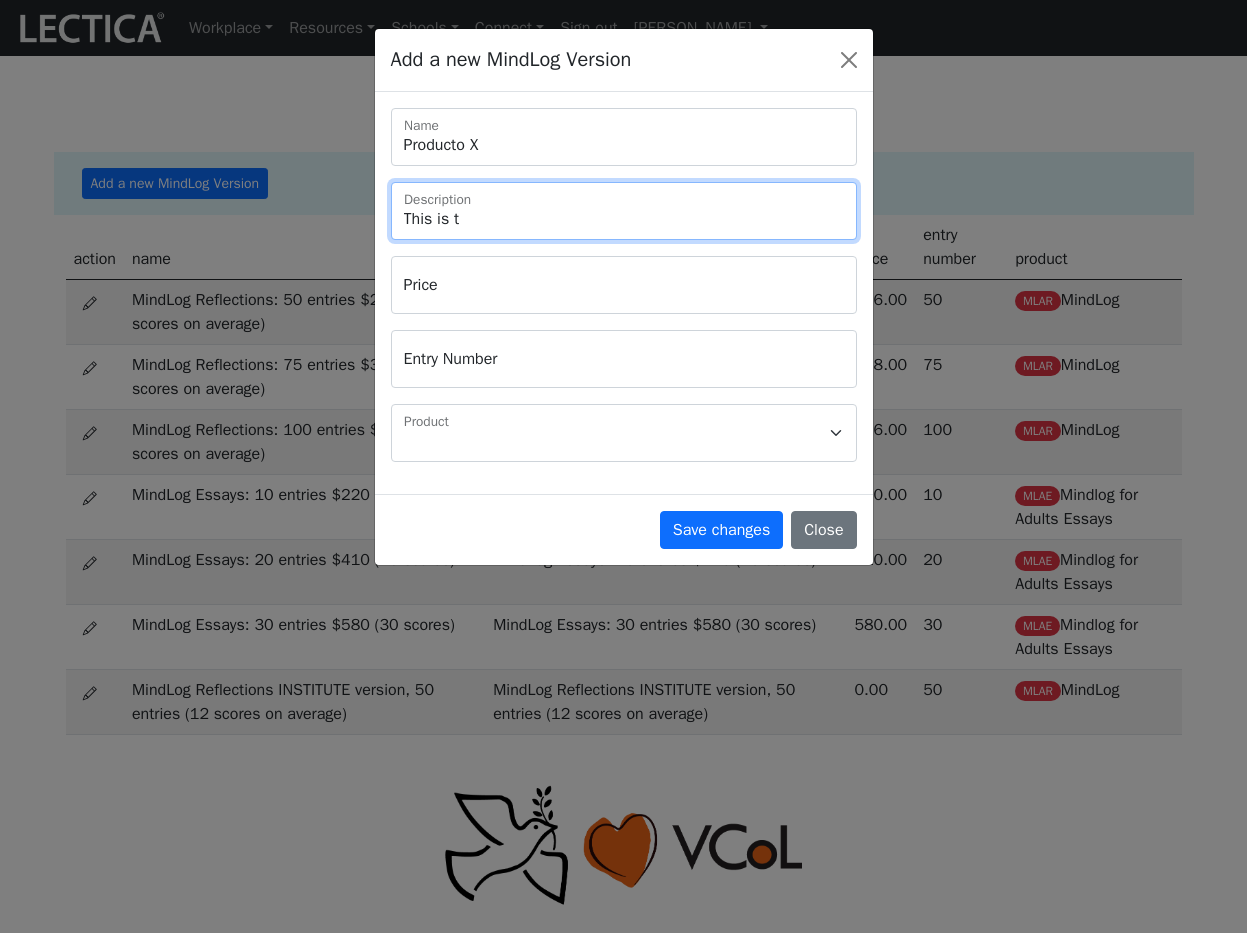 type on "This is th" 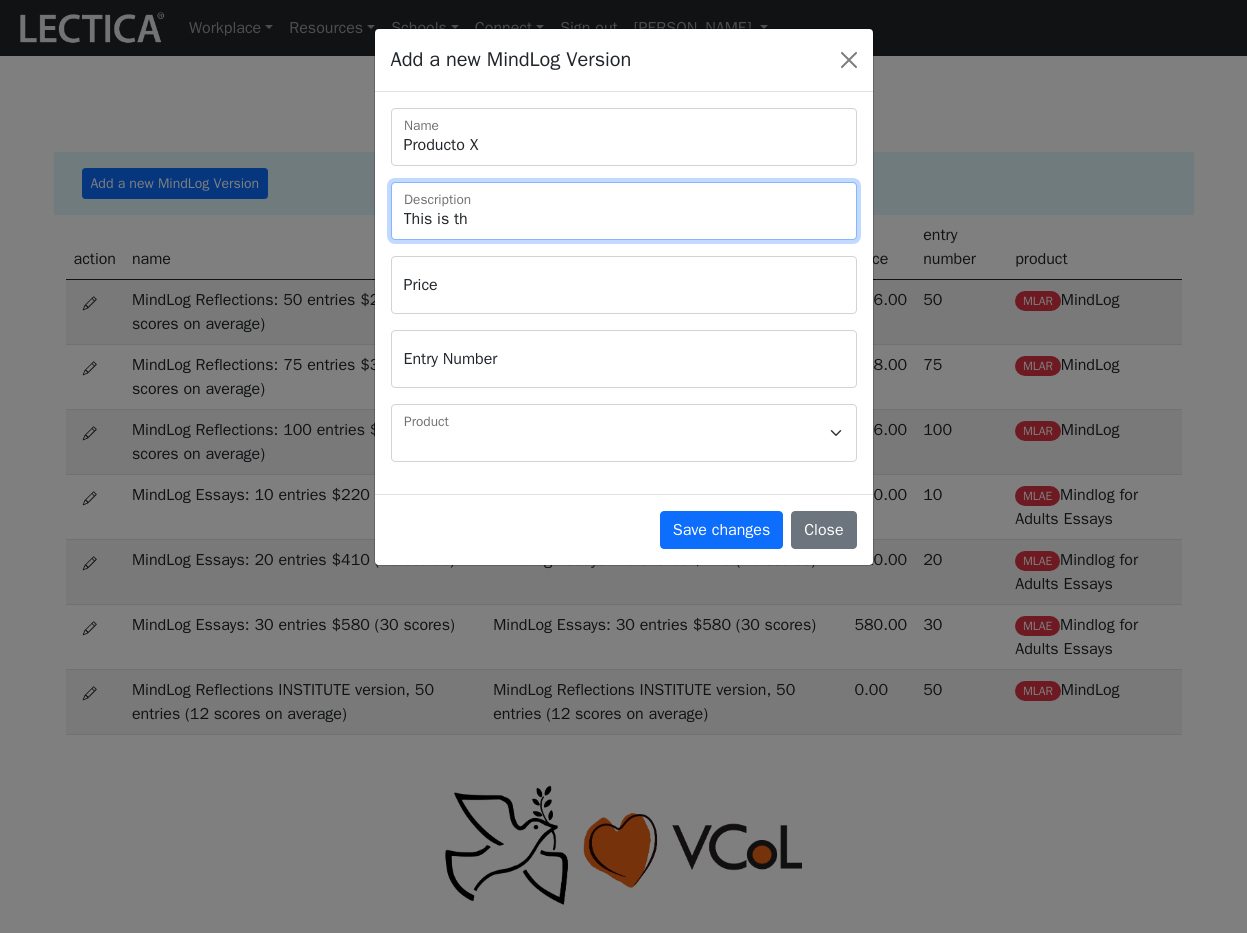 type on "This is the" 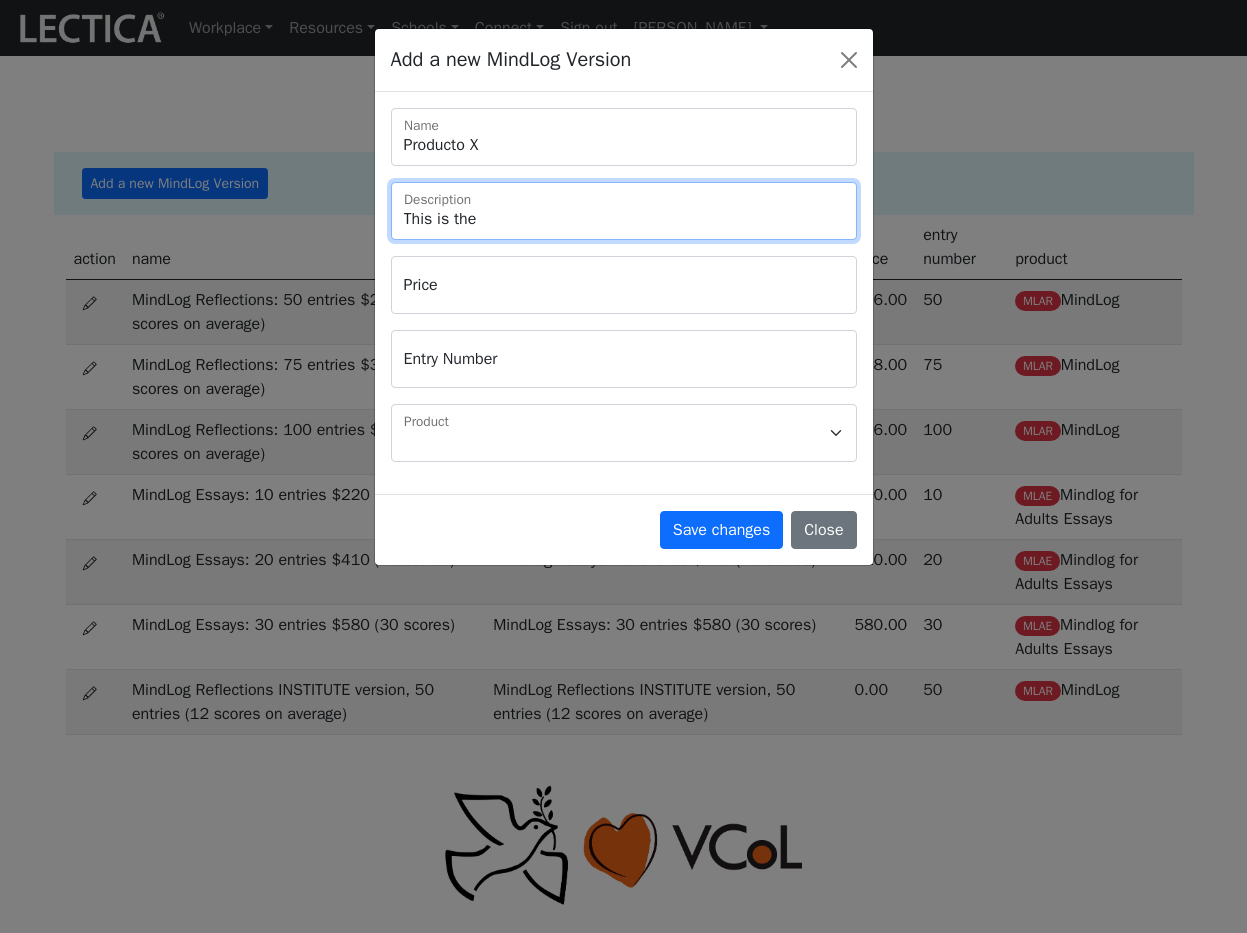type on "This is the" 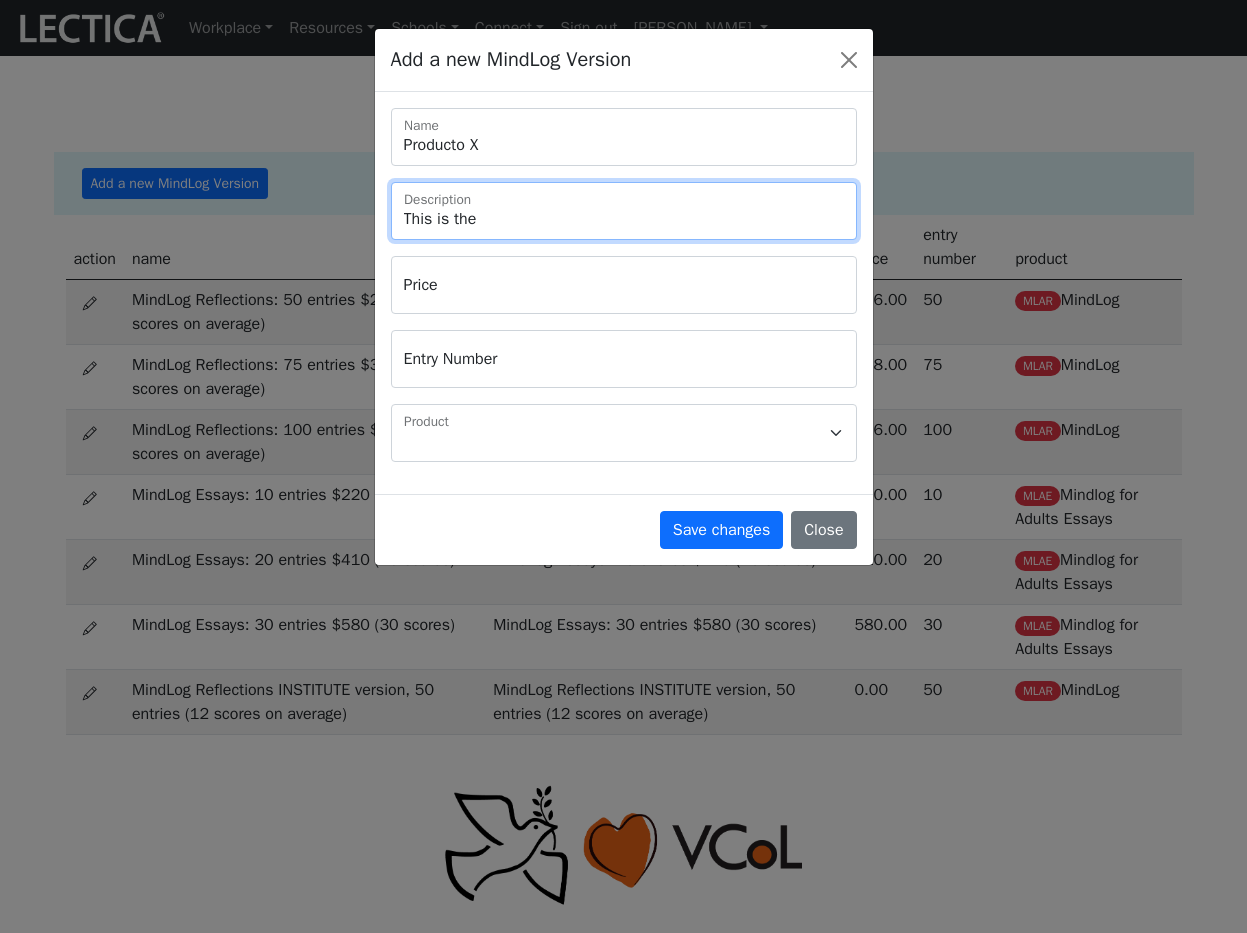 select 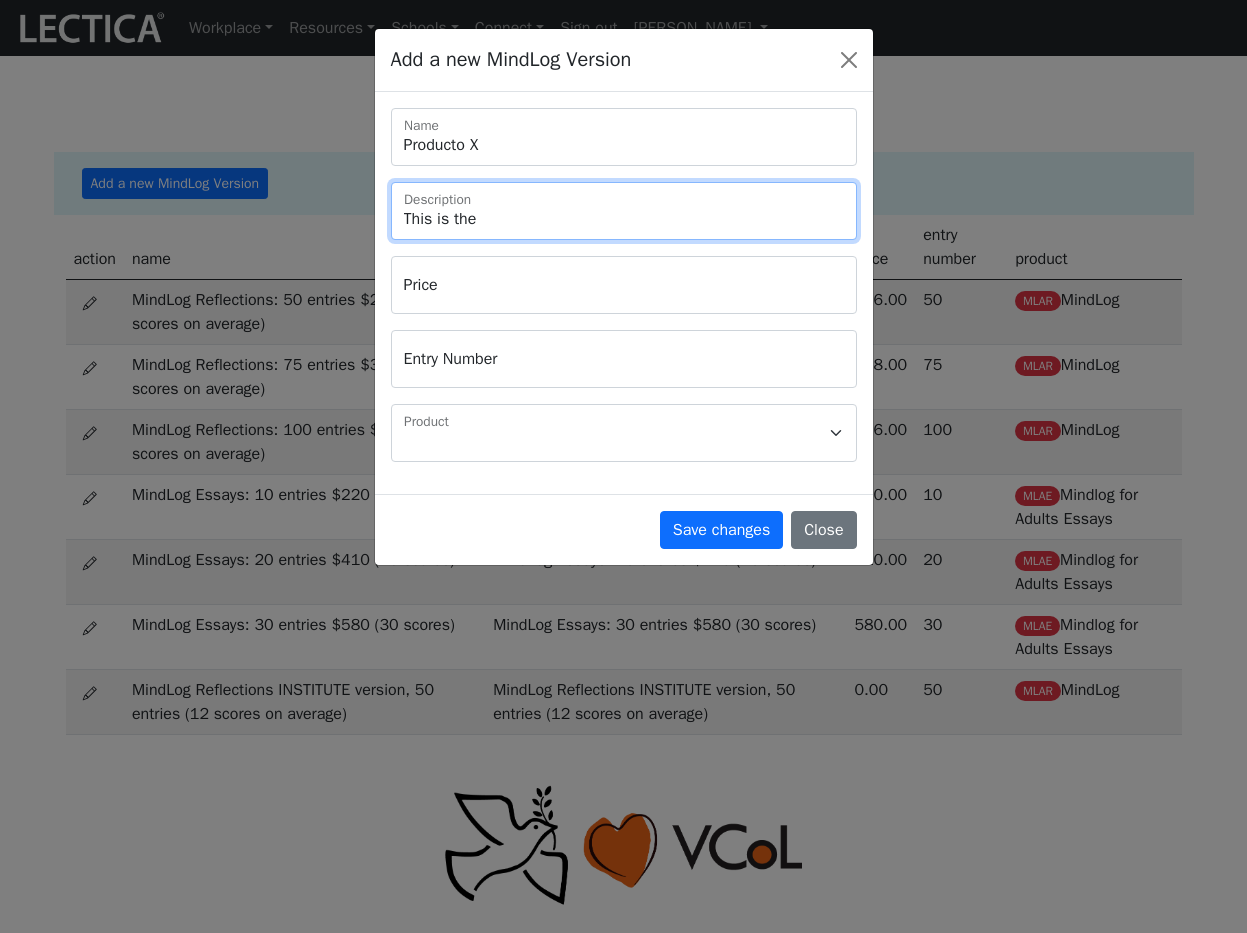 type on "This is the X" 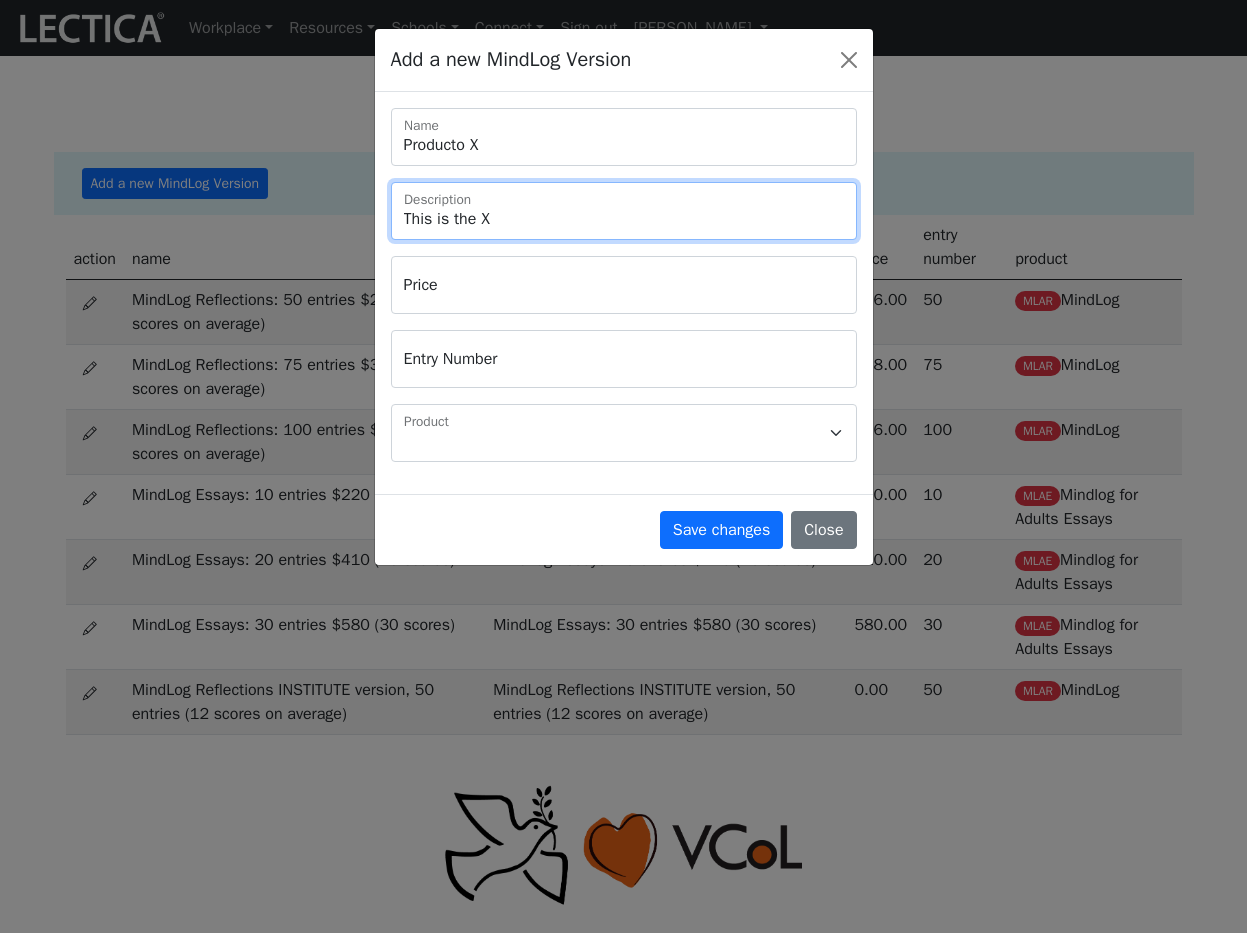 type on "This is the X" 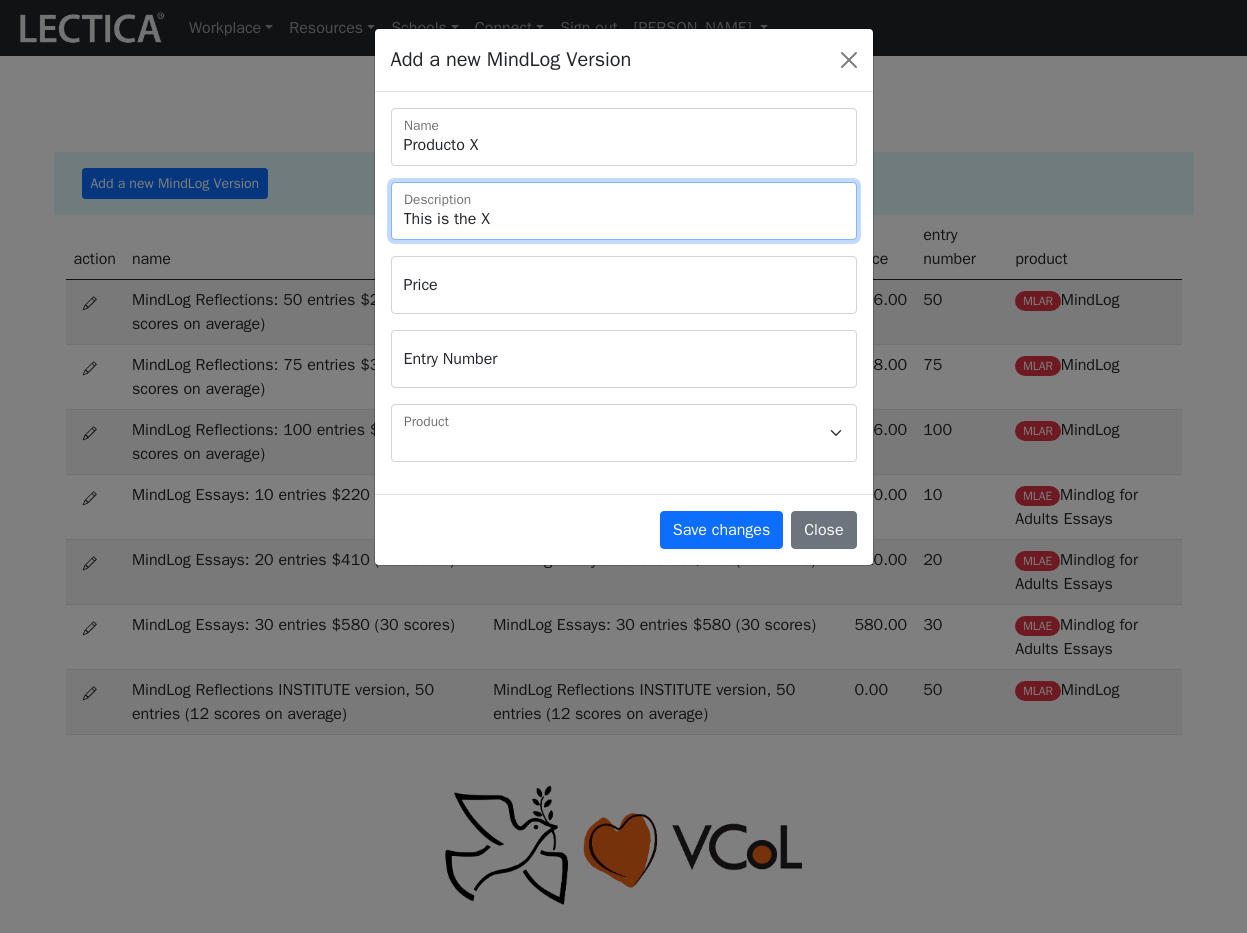 type on "This is the X p" 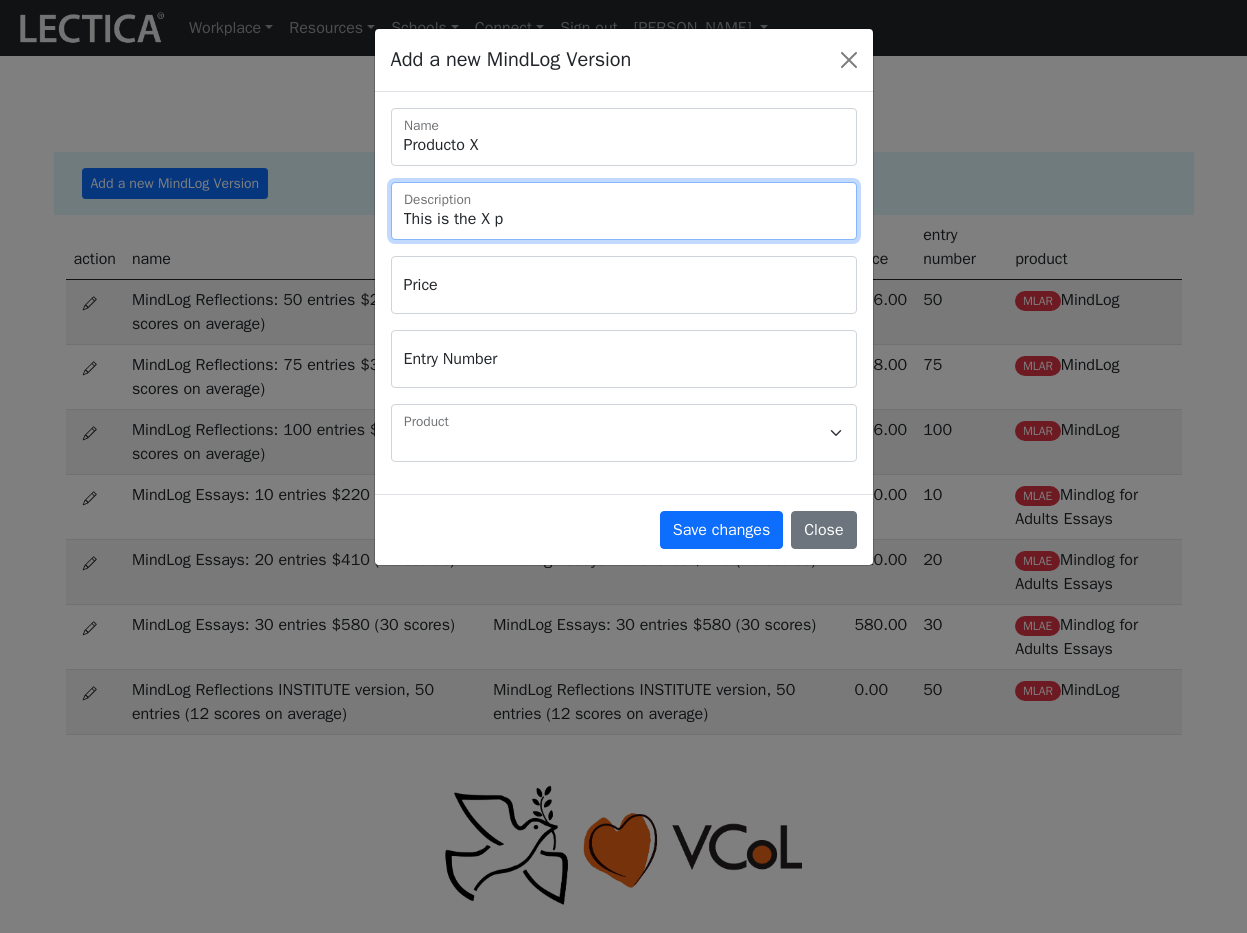 type on "This is the X pr" 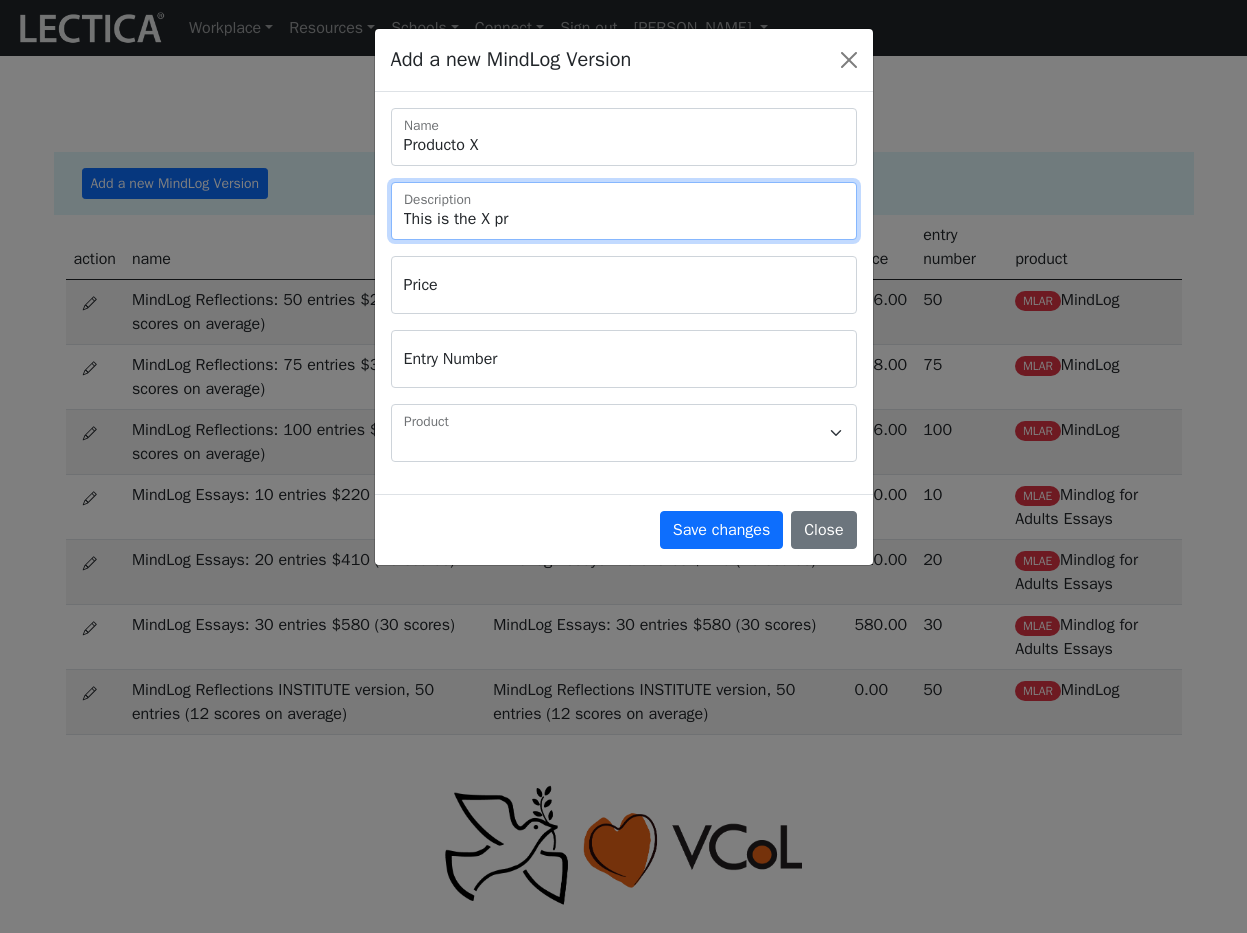 type on "This is the X pro" 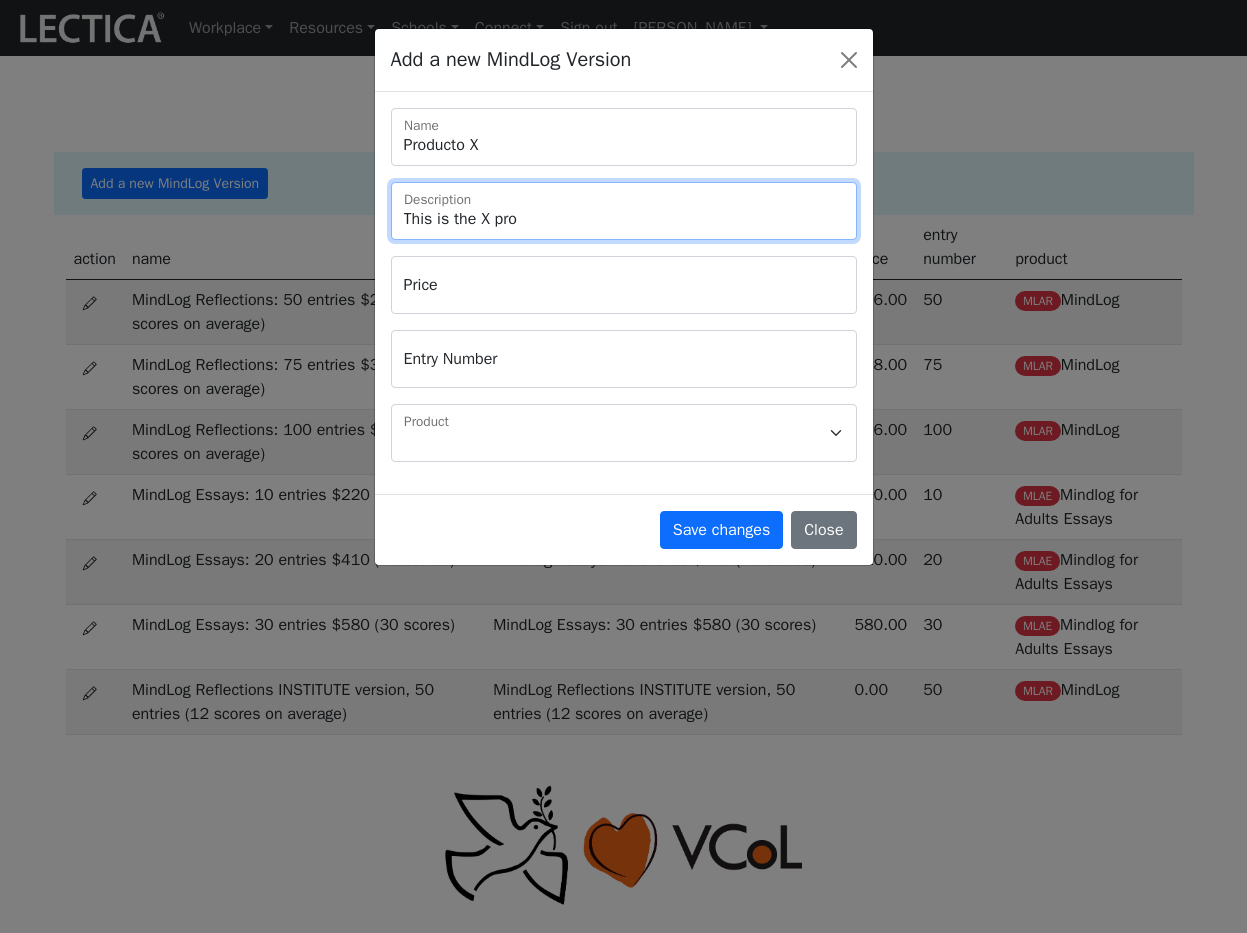 type on "This is the X prod" 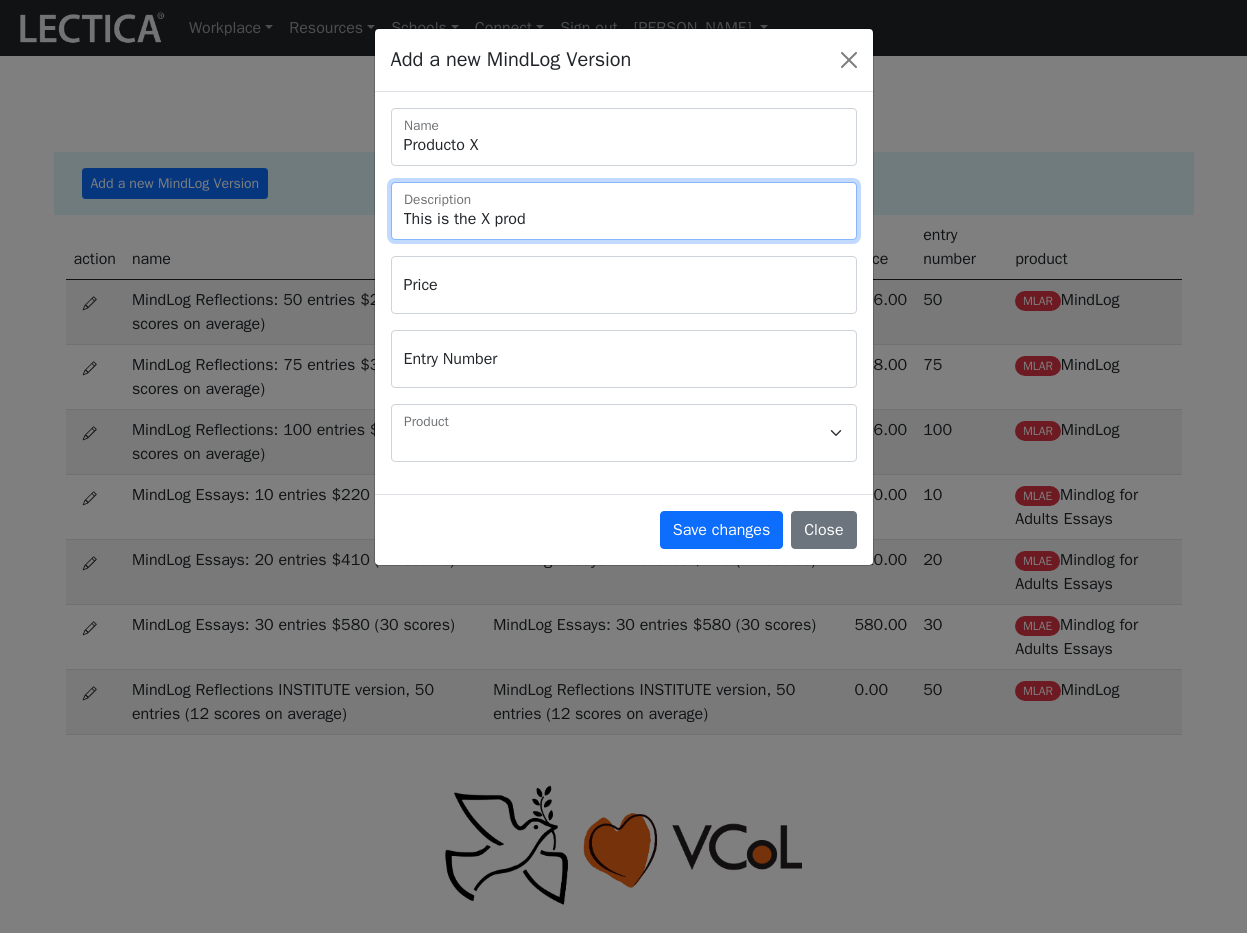 type on "This is the X produ" 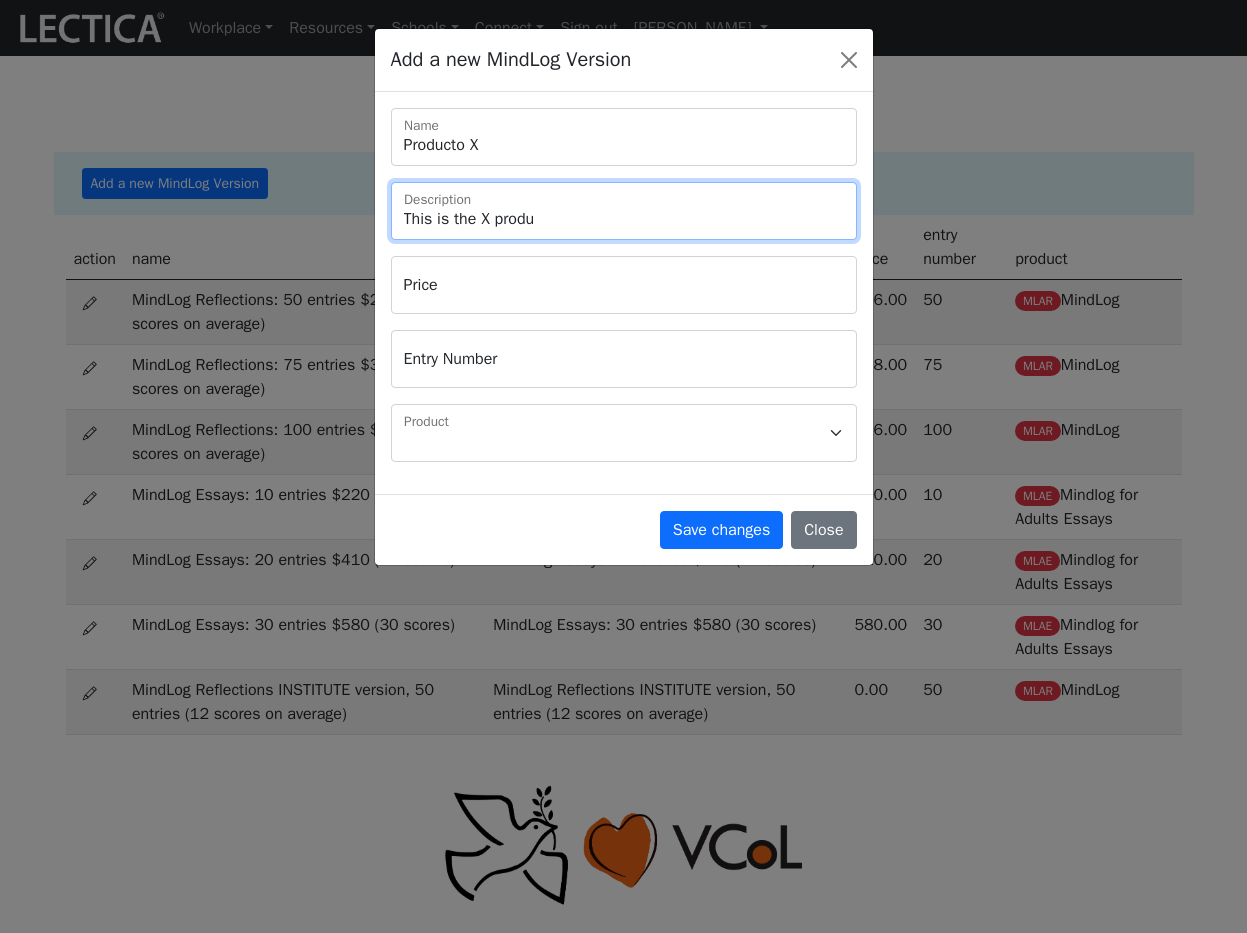 type on "This is the X produc" 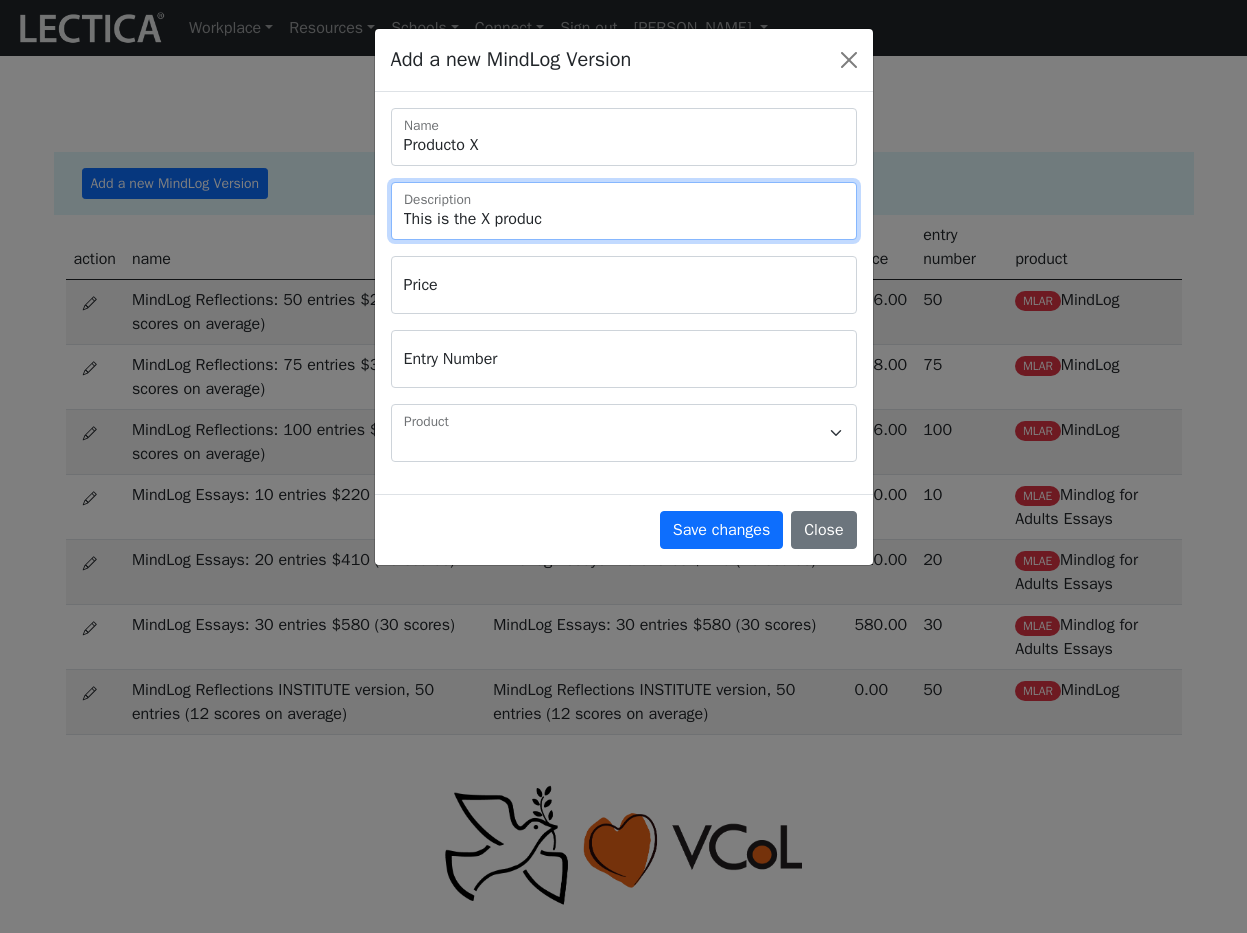 type on "This is the X product" 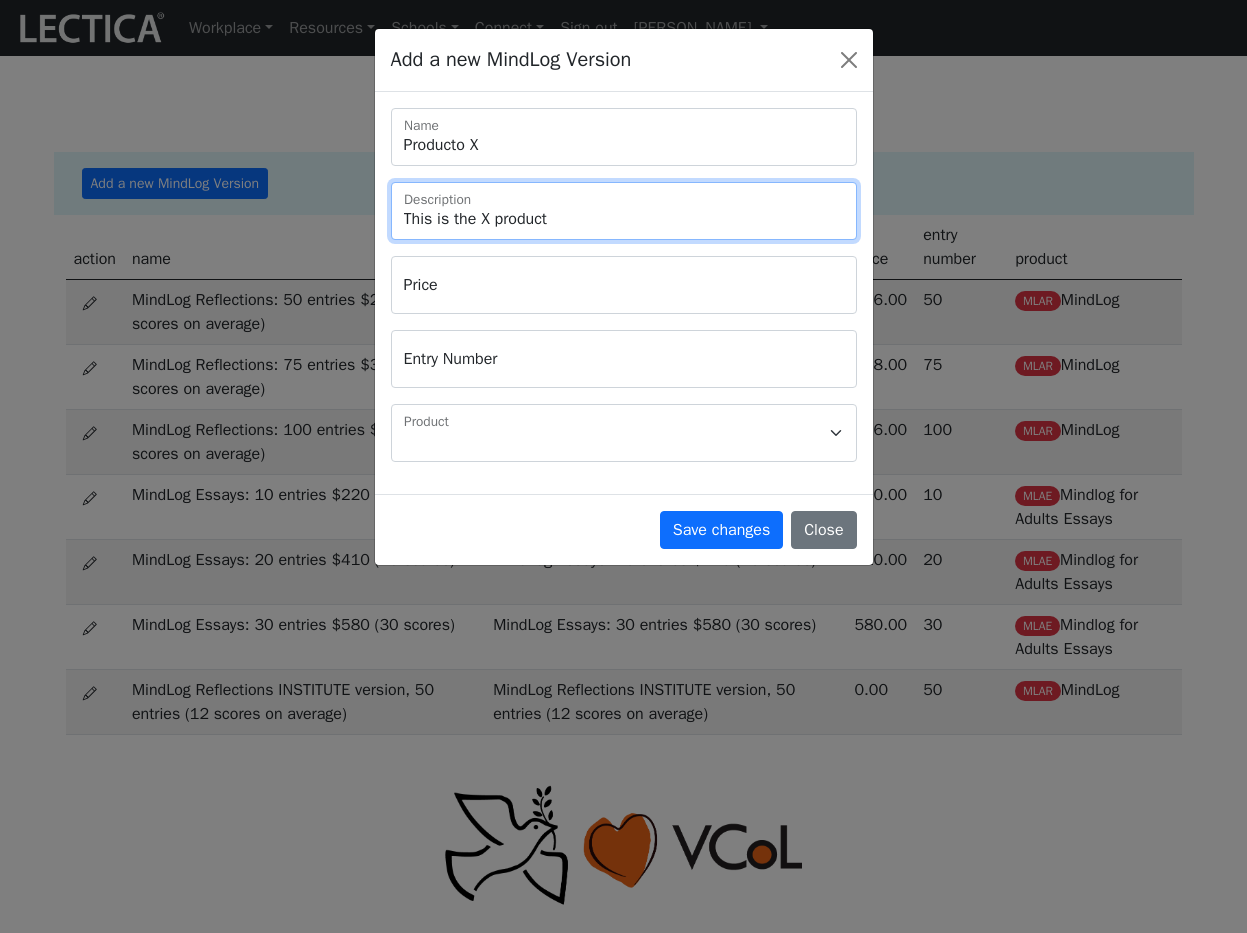 type on "This is the X product" 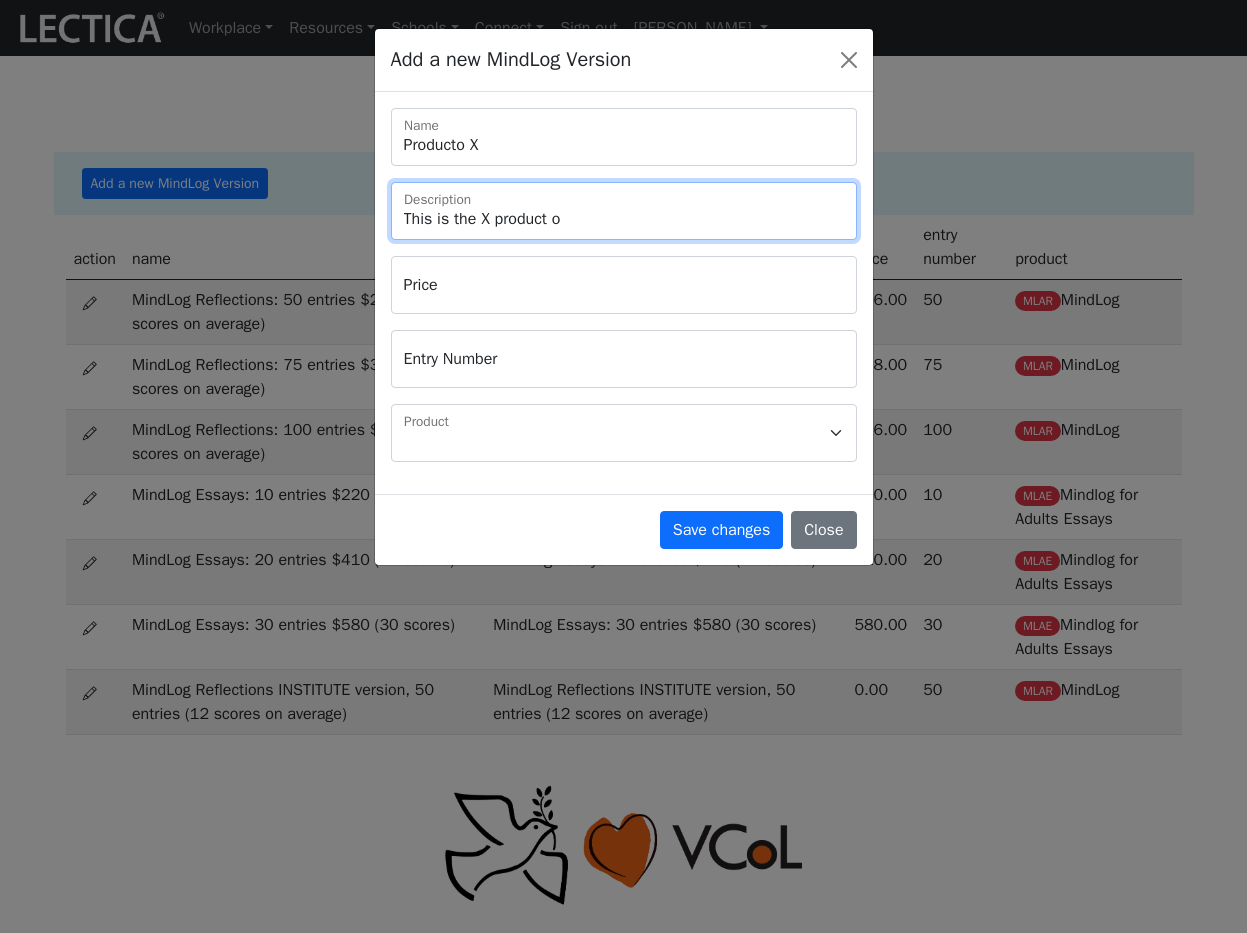 type on "This is the X product of" 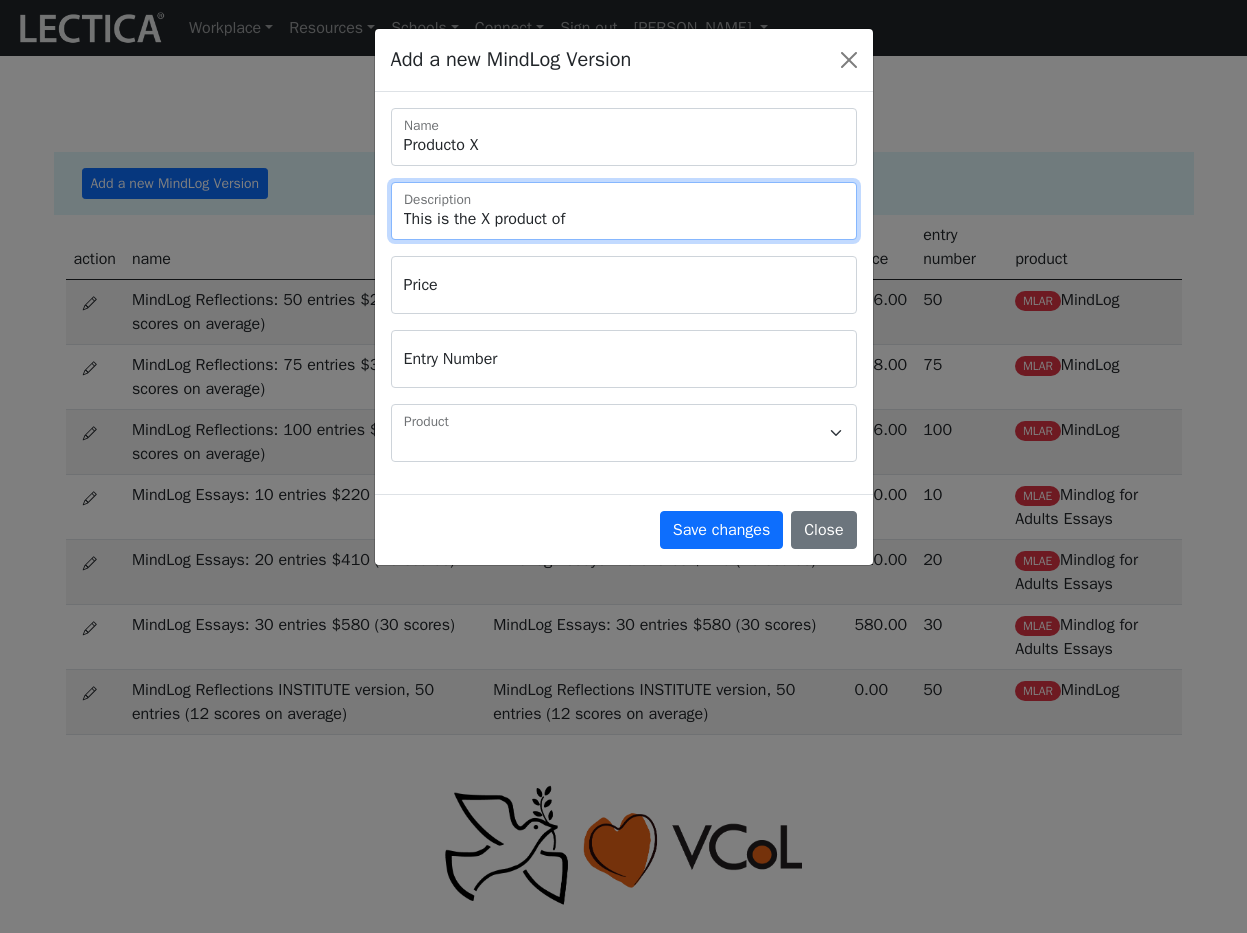 type on "This is the X product of" 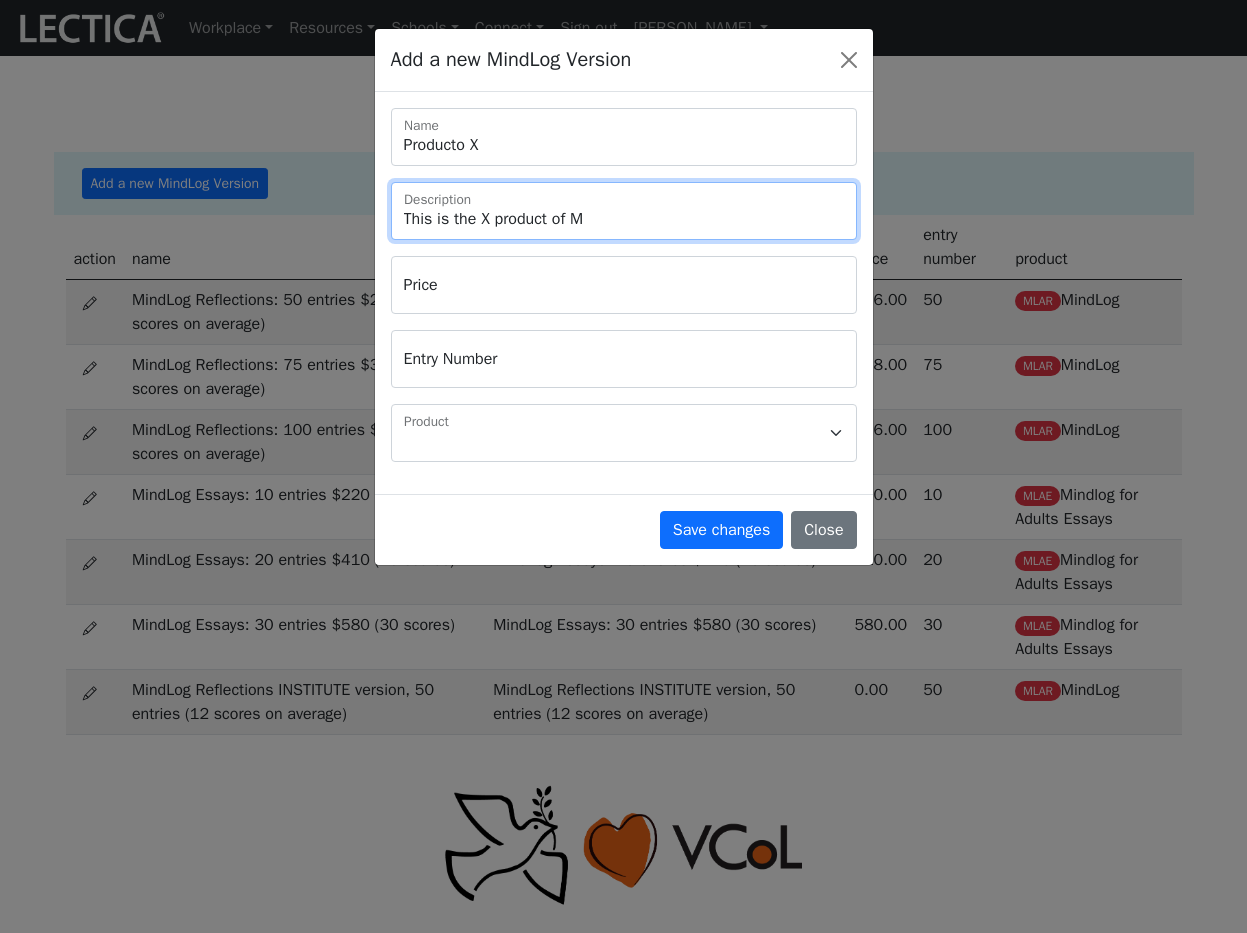 type on "This is the X product of Mi" 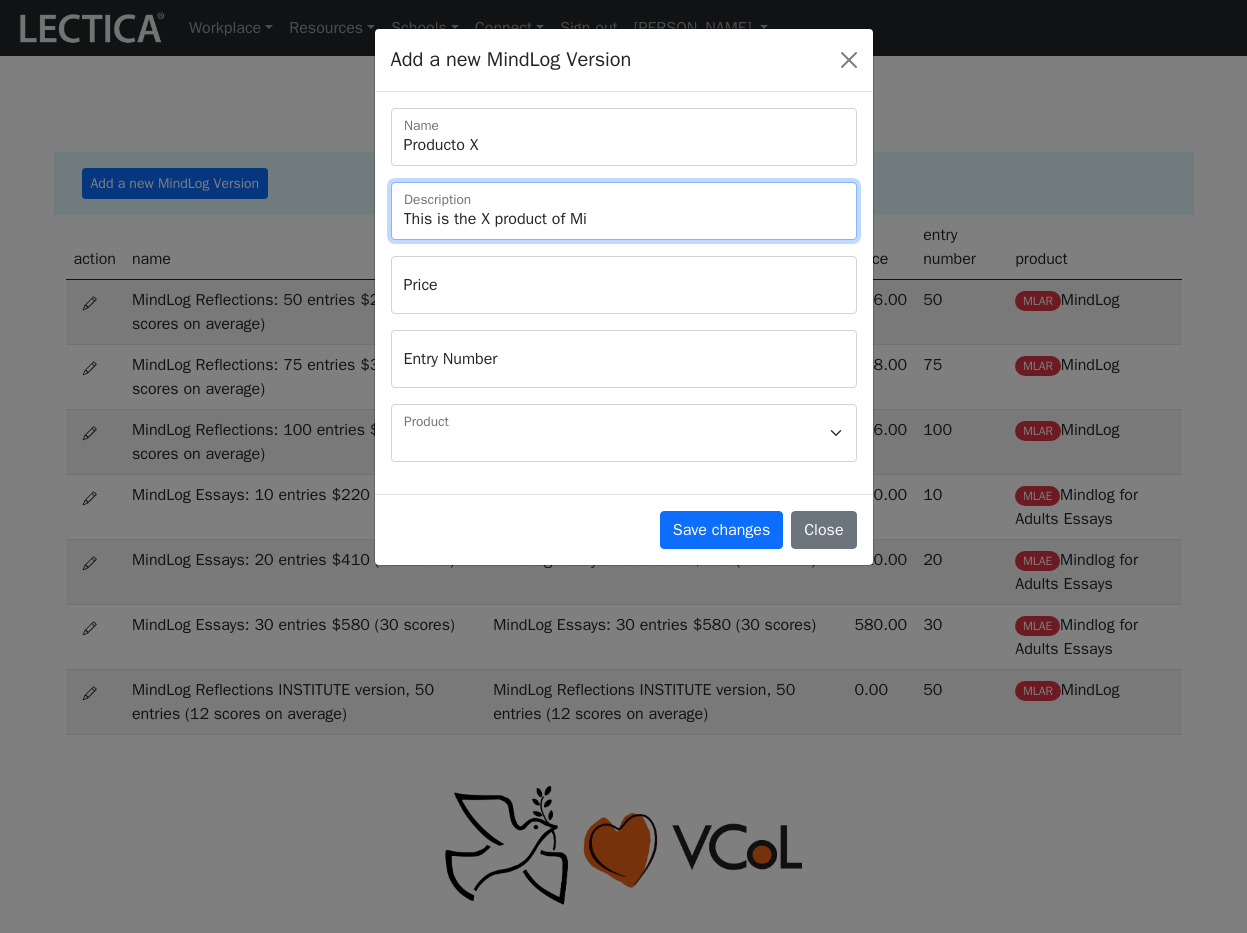 type on "This is the X product of Min" 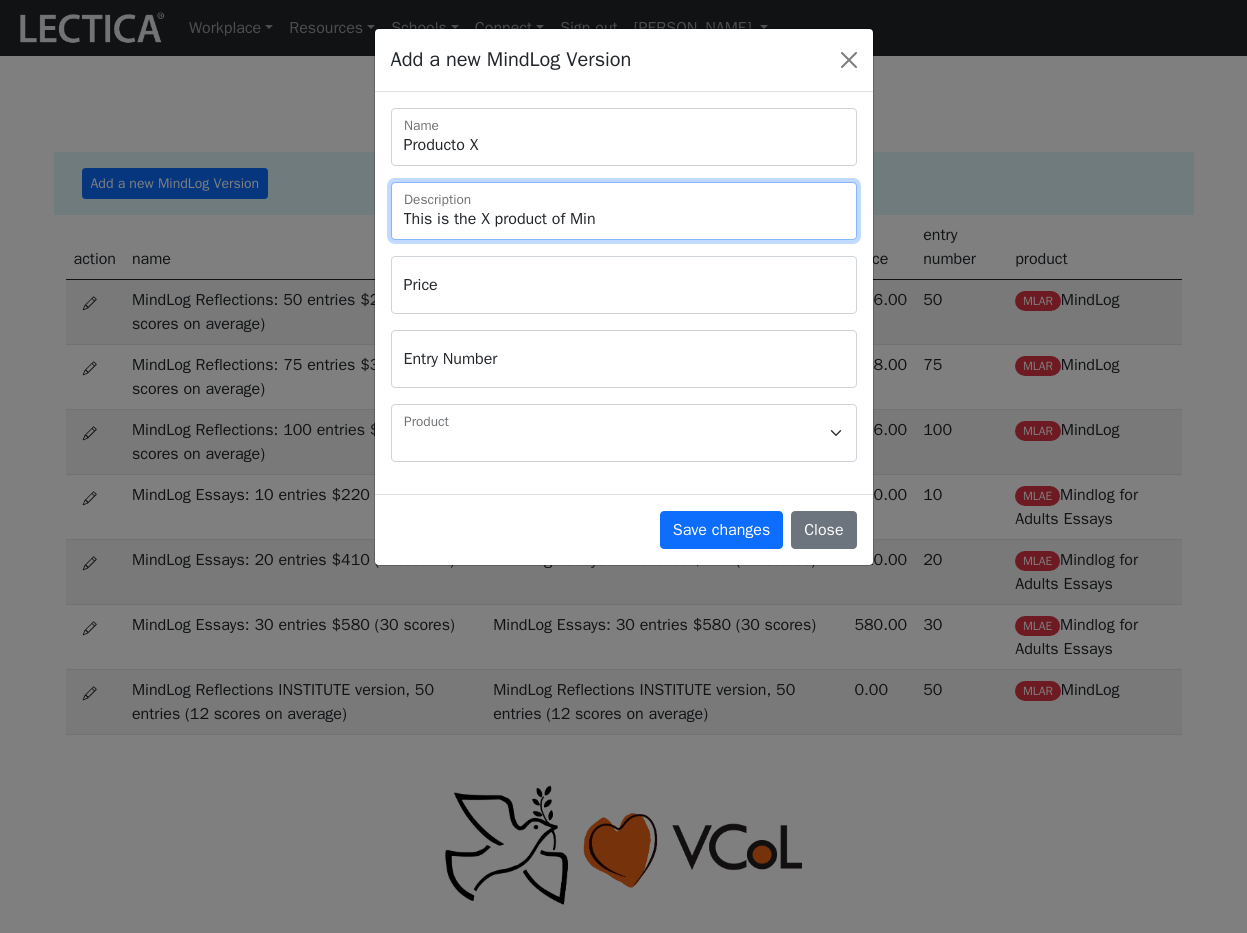 type on "This is the X product of Mind" 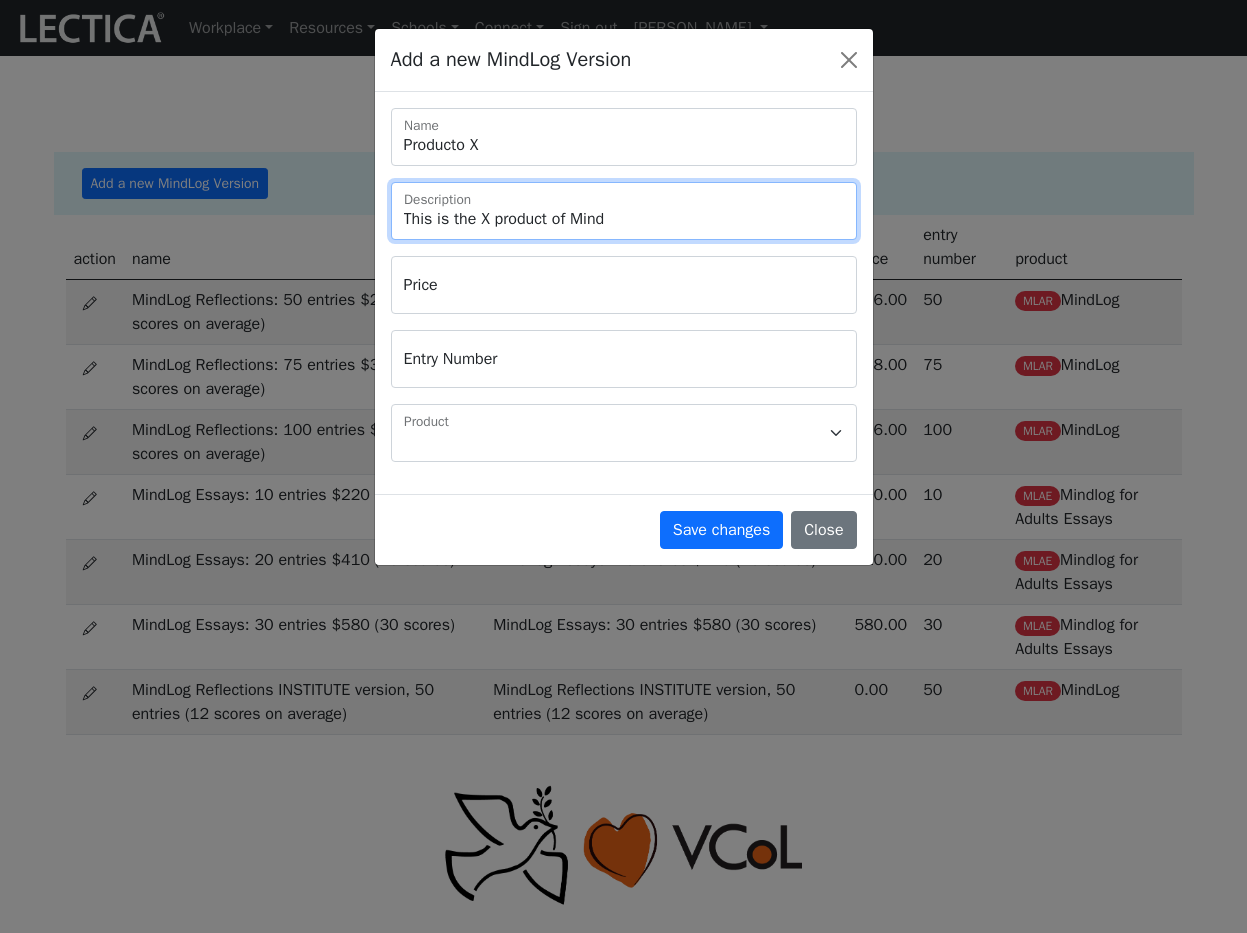 type on "This is the X product of Mindl" 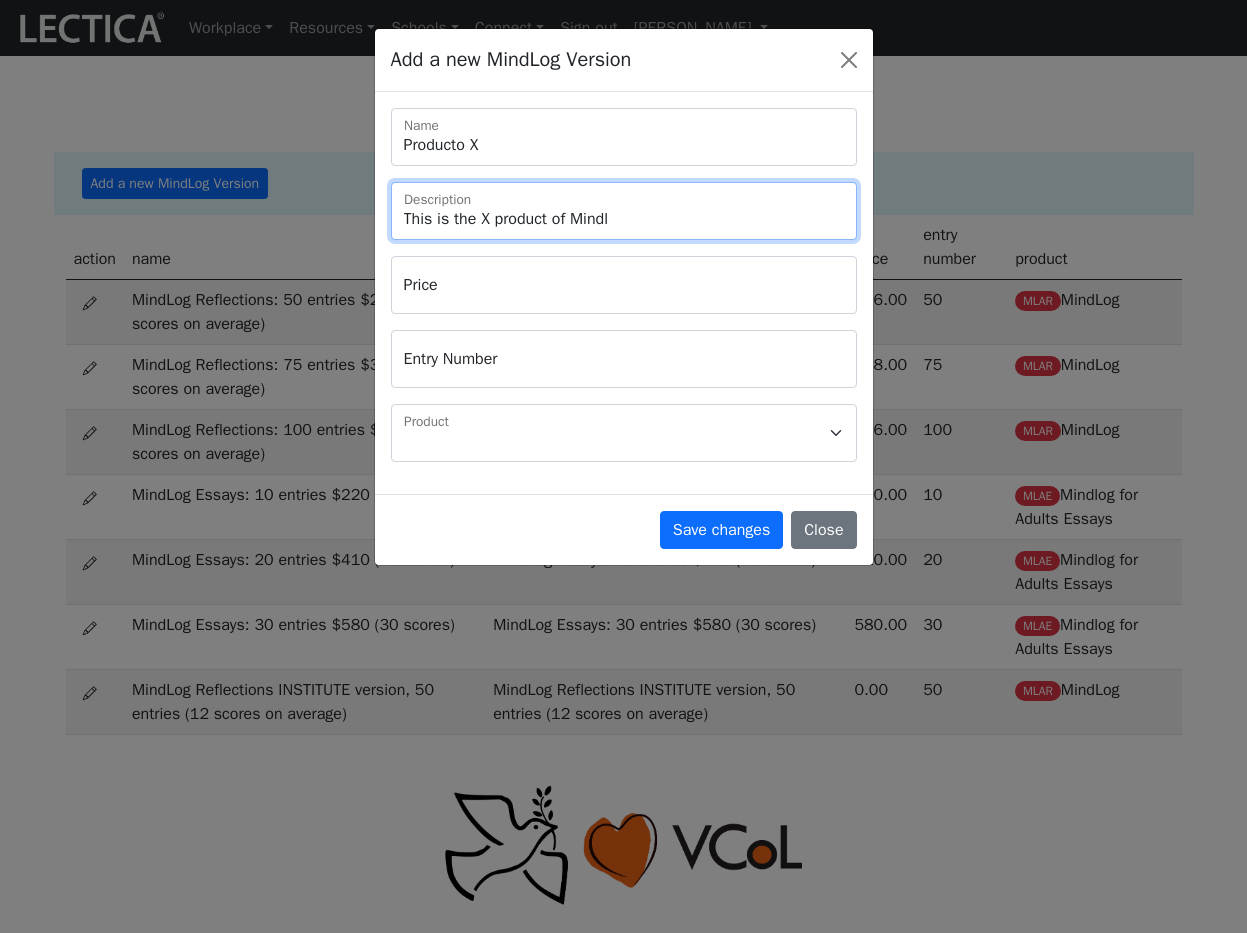 type on "This is the X product of Mindlo" 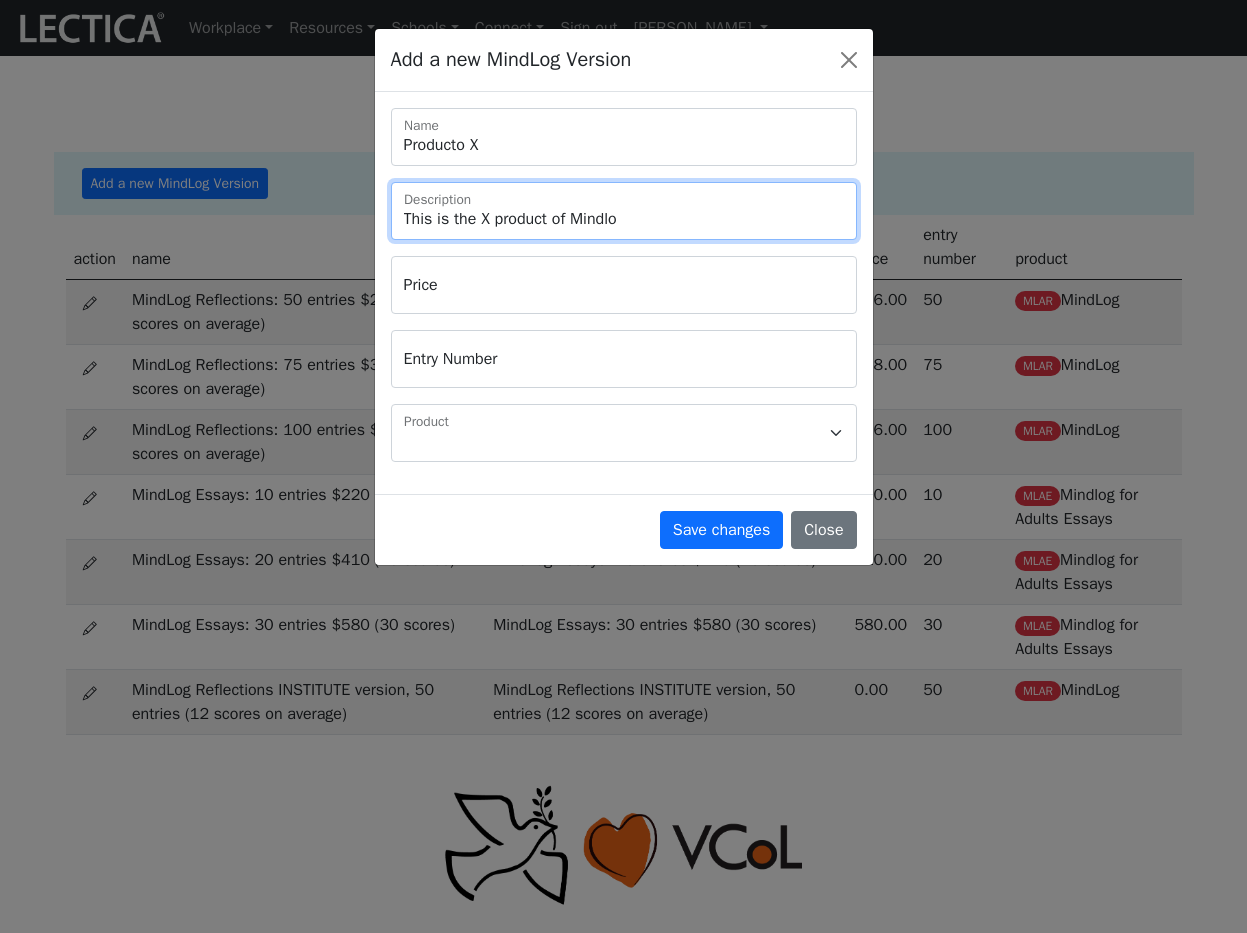 type on "This is the X product of Mindlog" 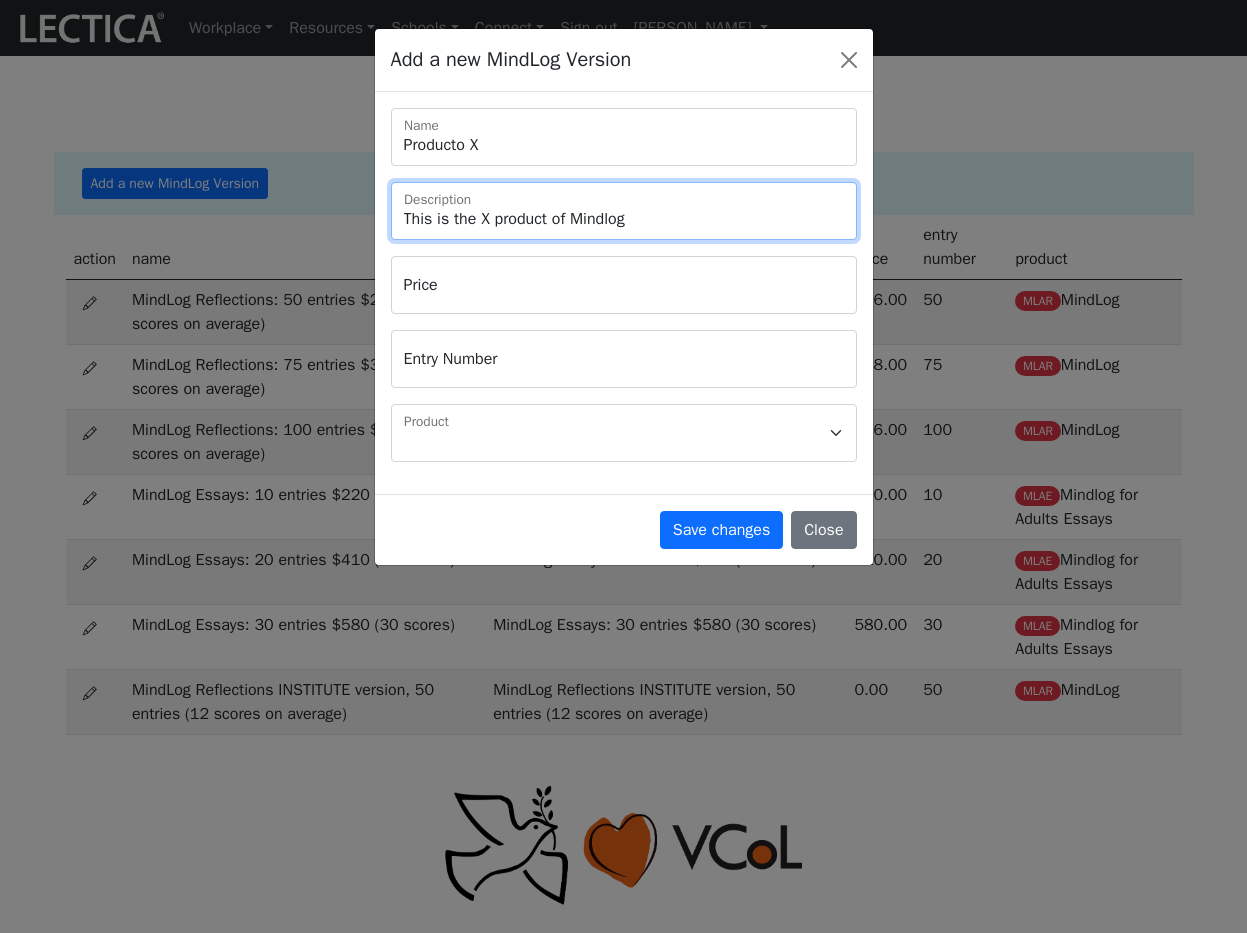 type on "This is the X product of Mindlog" 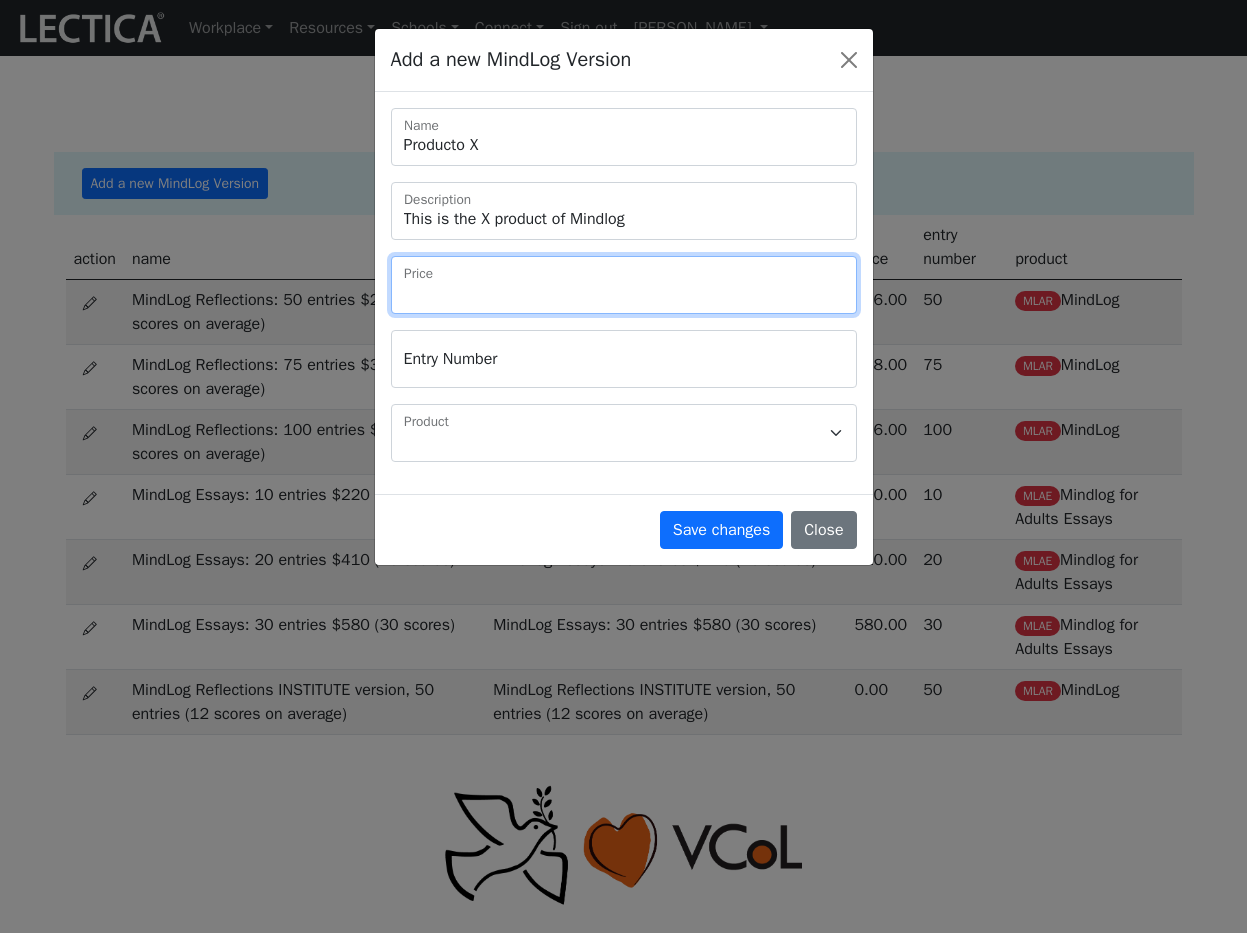 type on "9" 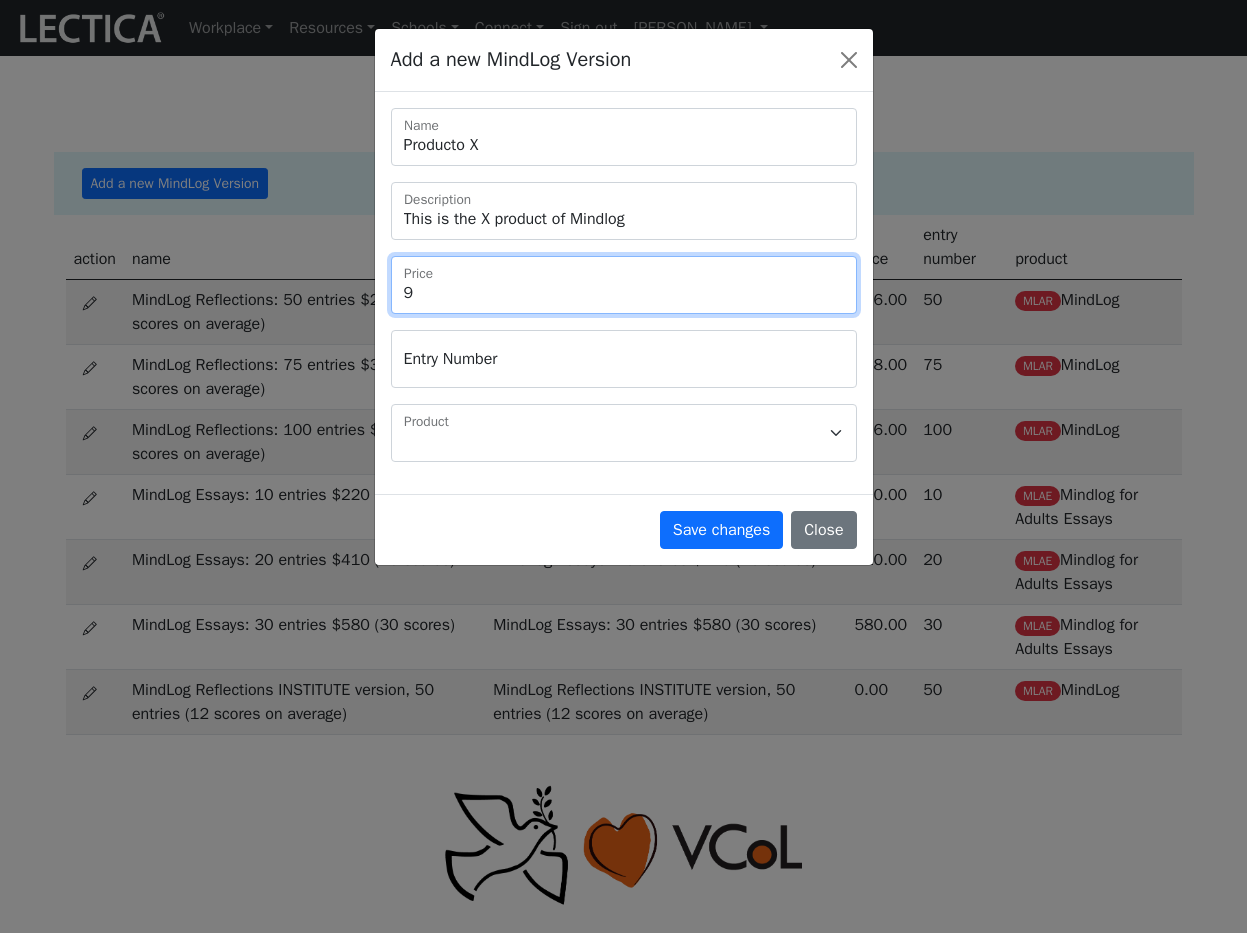 type on "99" 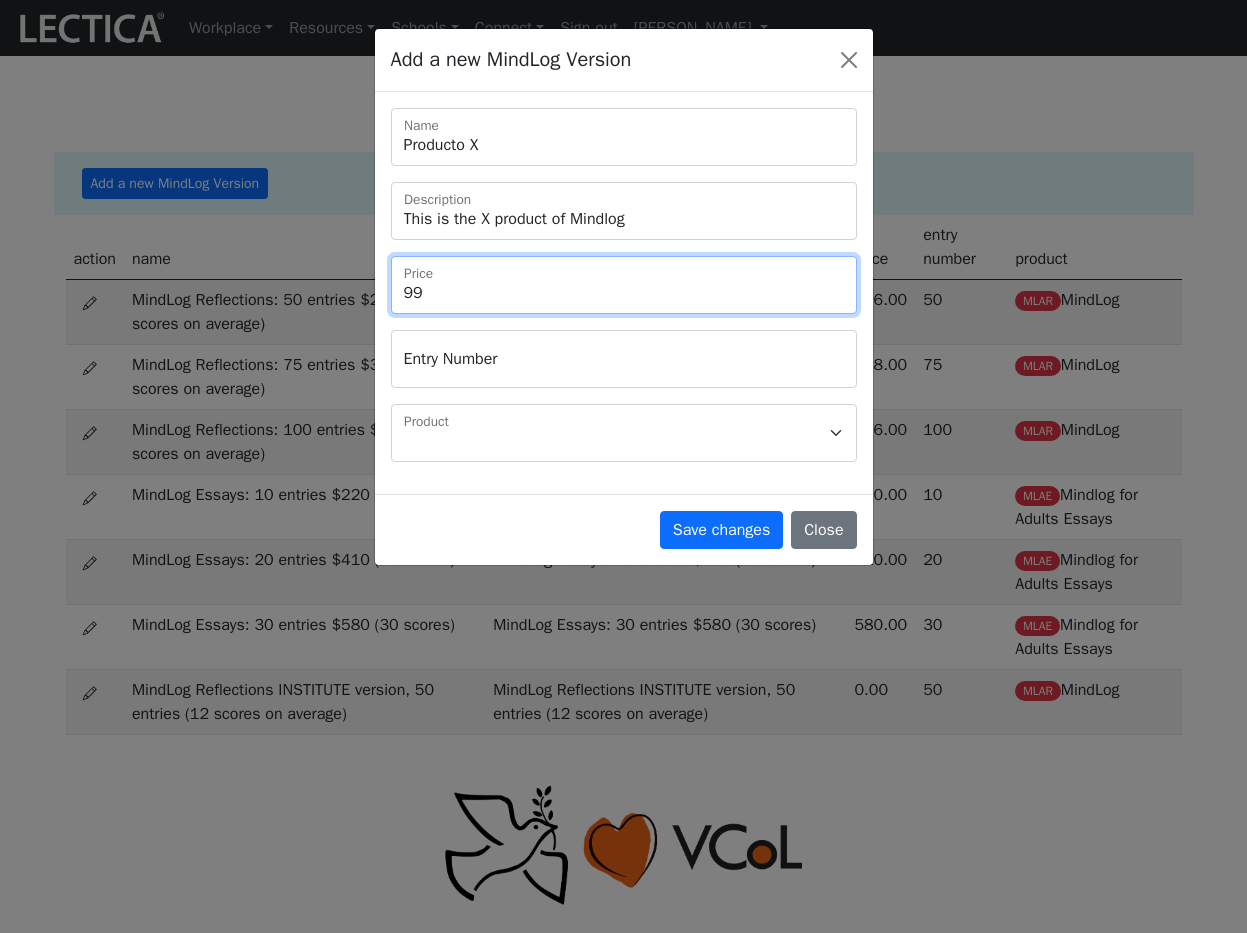 type on "999" 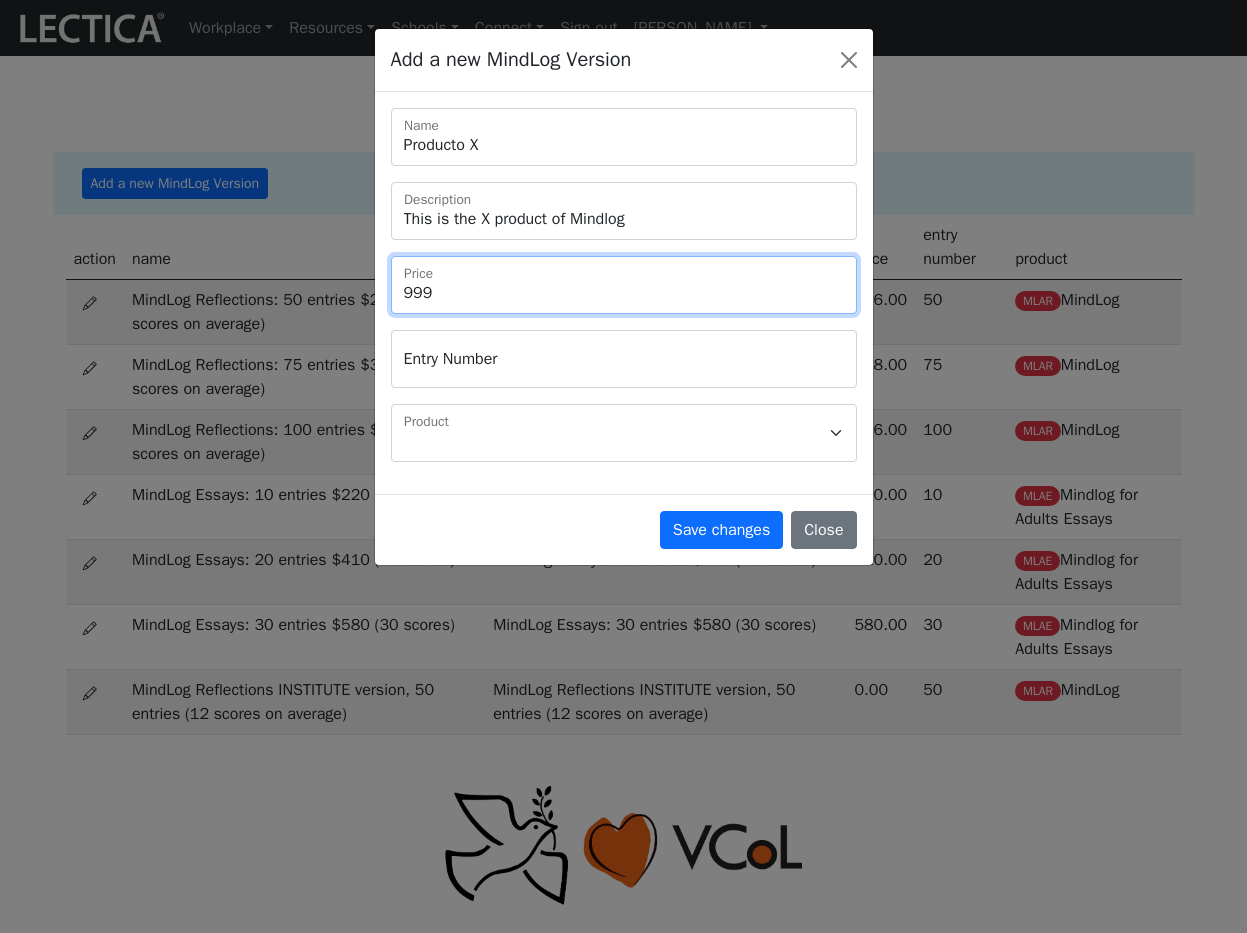 type on "999" 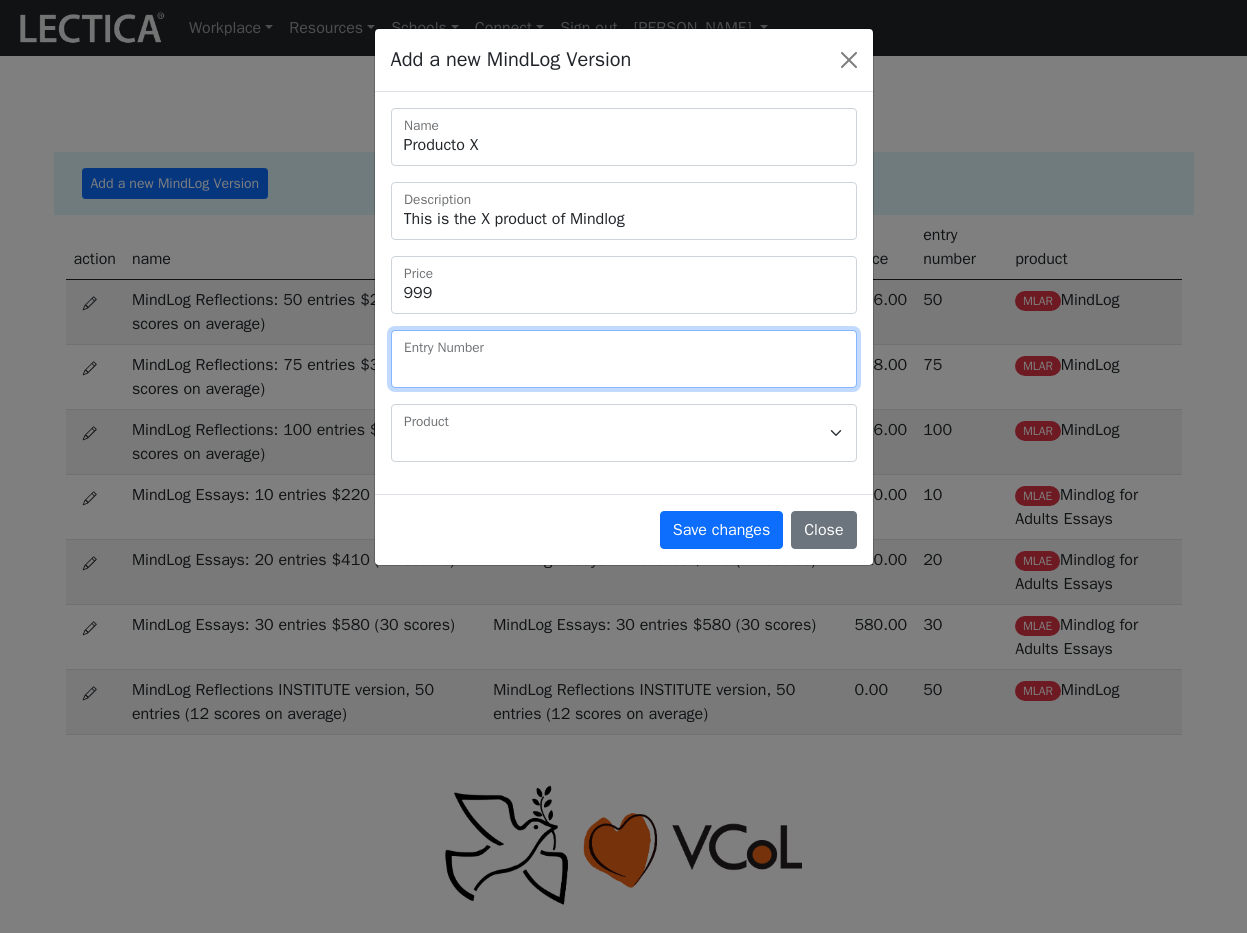type on "7" 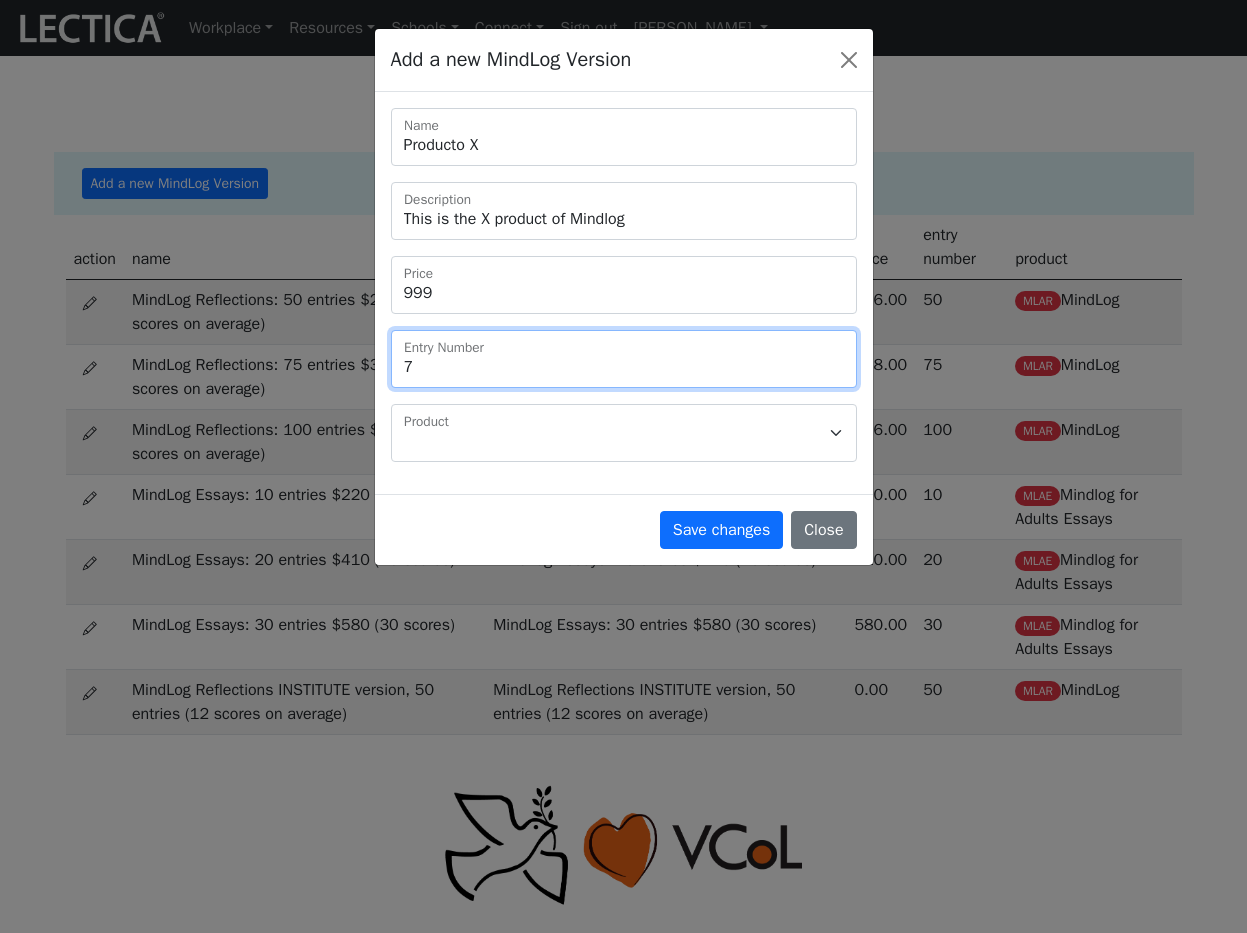 type on "7" 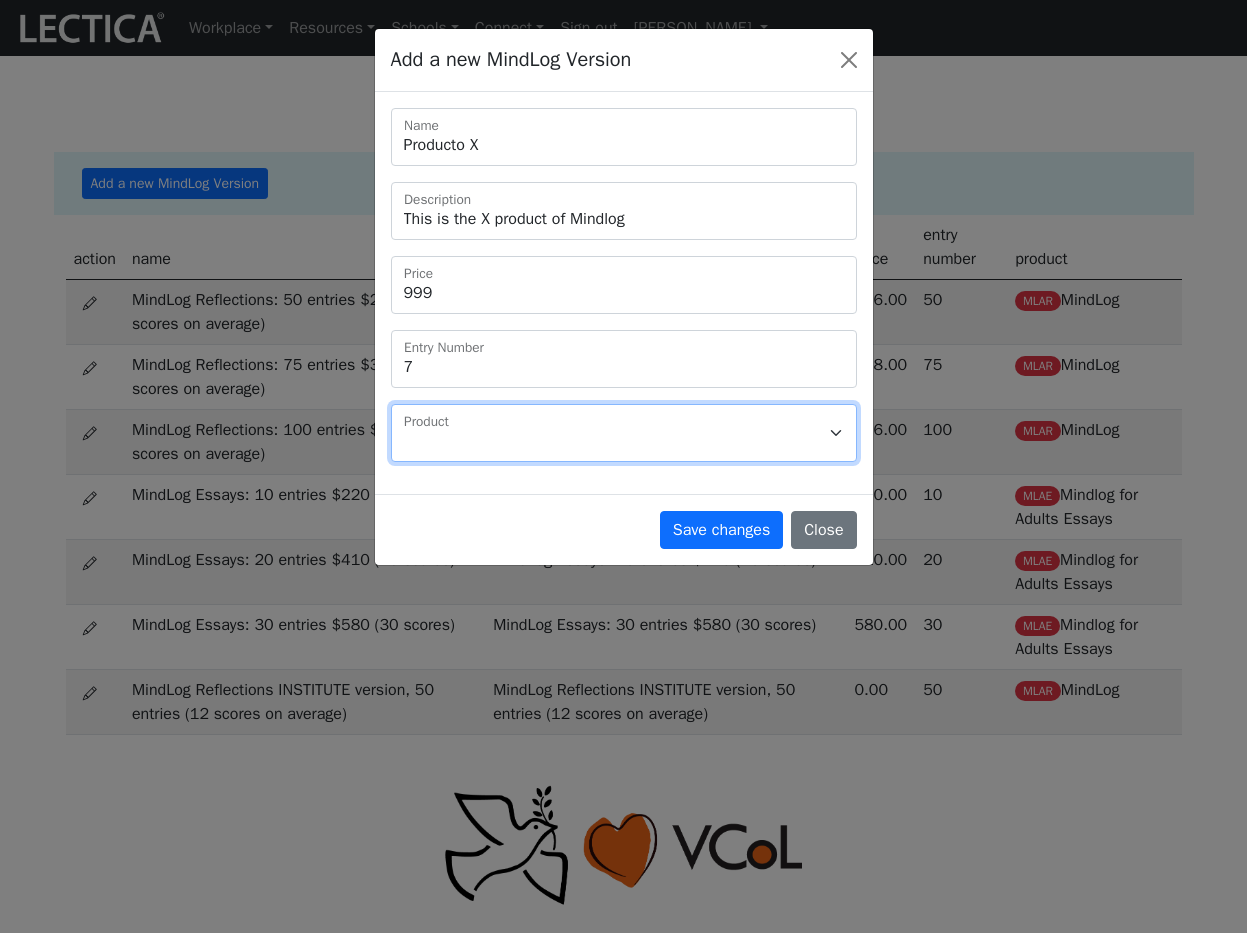 click on "CLAS Demo Essentials Essentials+ Essentials++ Essentials + Interview Essentials ++ Interview Essentials Recruit Essentials+ Recruit Essentials++ Recruit Lectica First Lectica First Cut Lectica First for Admissions Lectica First Research Lectica Inside Lectica Research Lectica Scoreless MindLog Mindlog for Adults Essays MindLog for Educators" at bounding box center (624, 433) 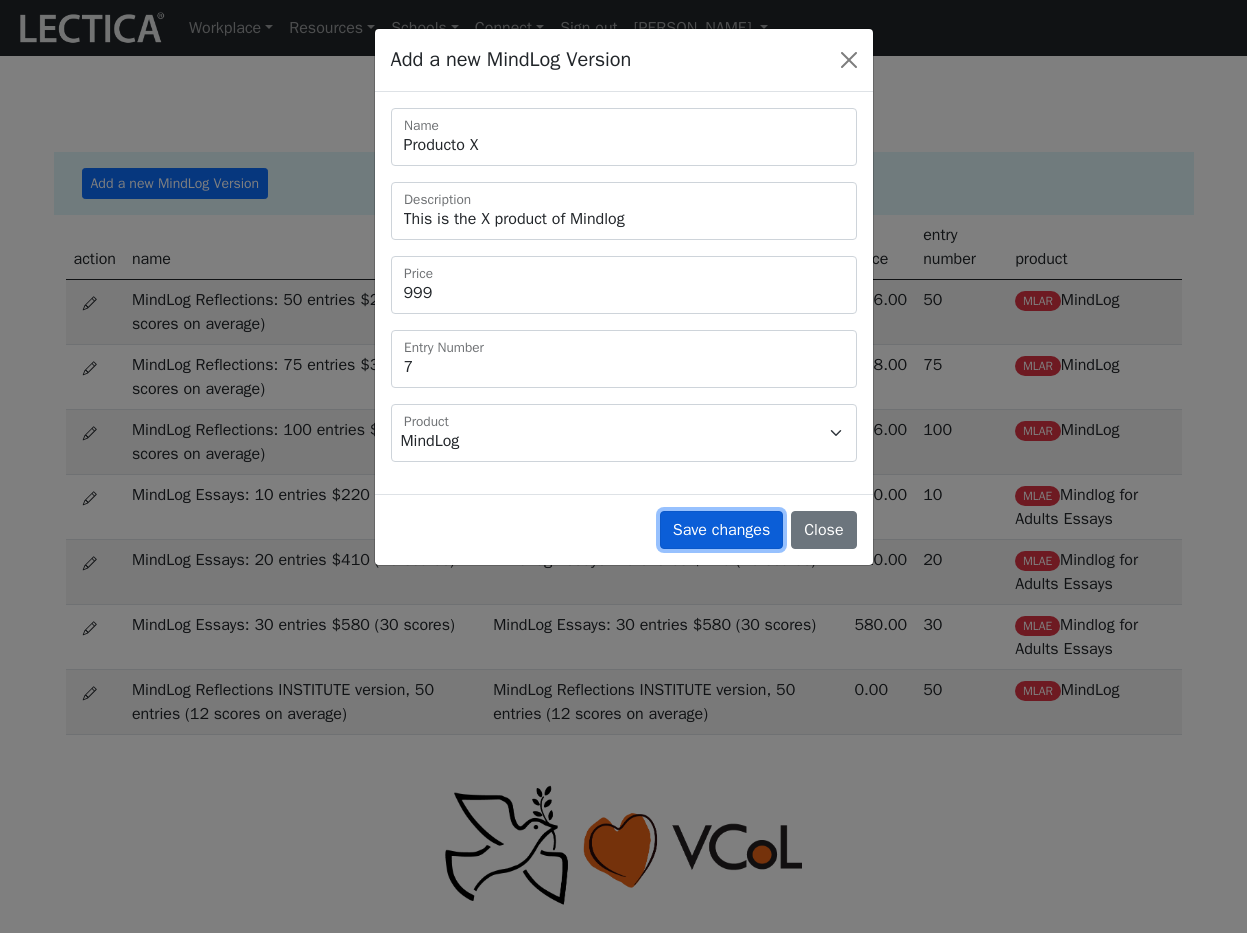 click on "Save changes" at bounding box center [721, 530] 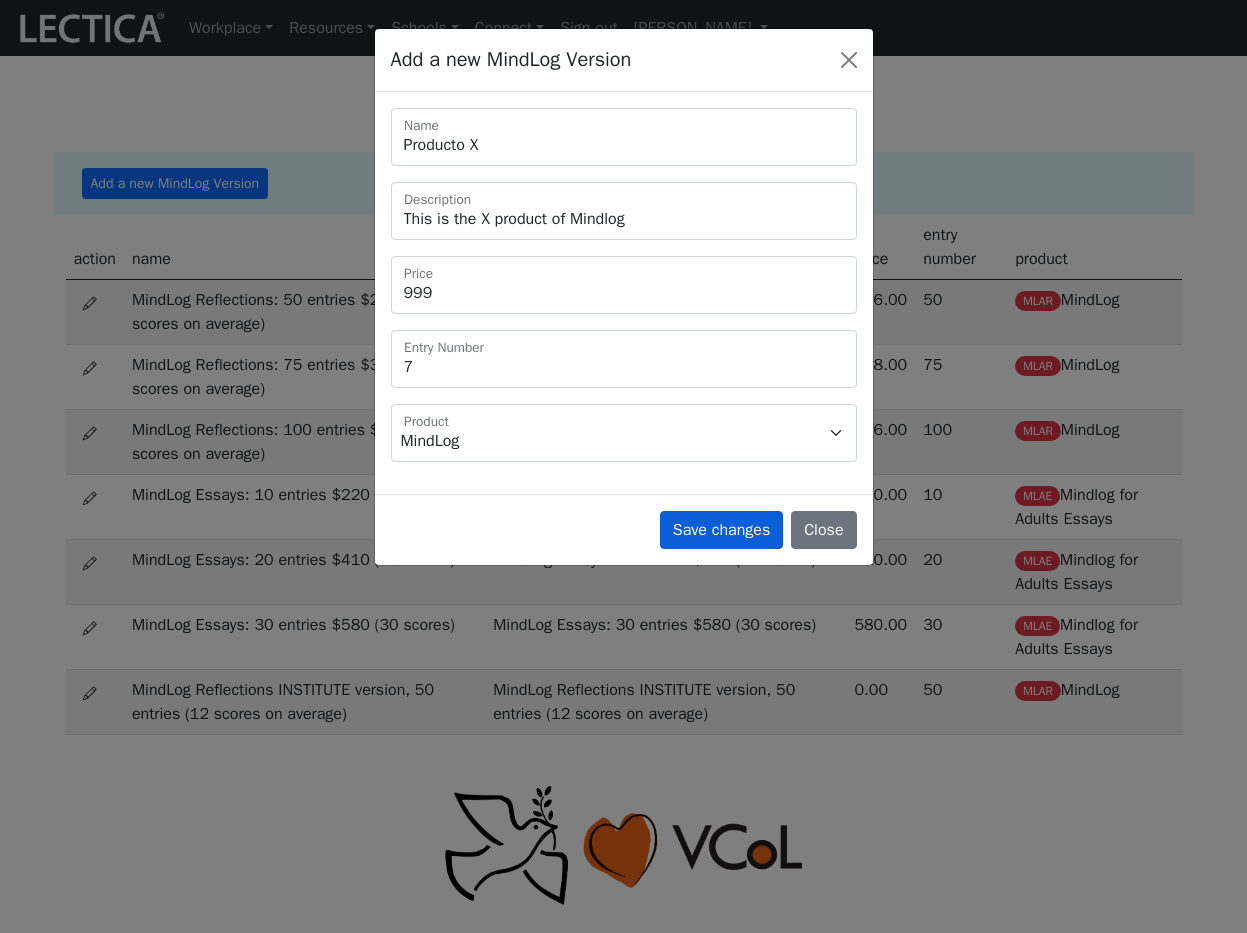 type 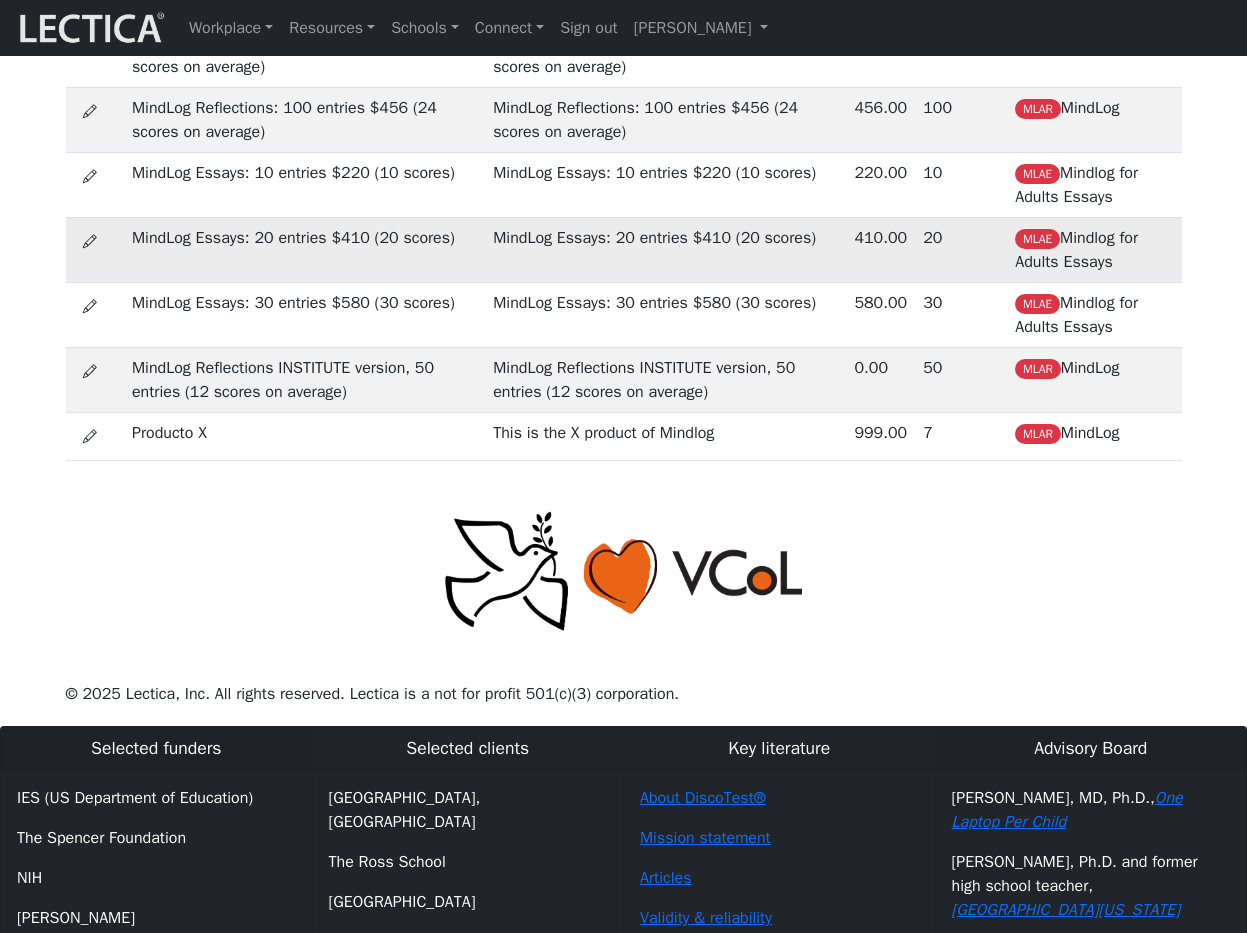 scroll, scrollTop: 478, scrollLeft: 0, axis: vertical 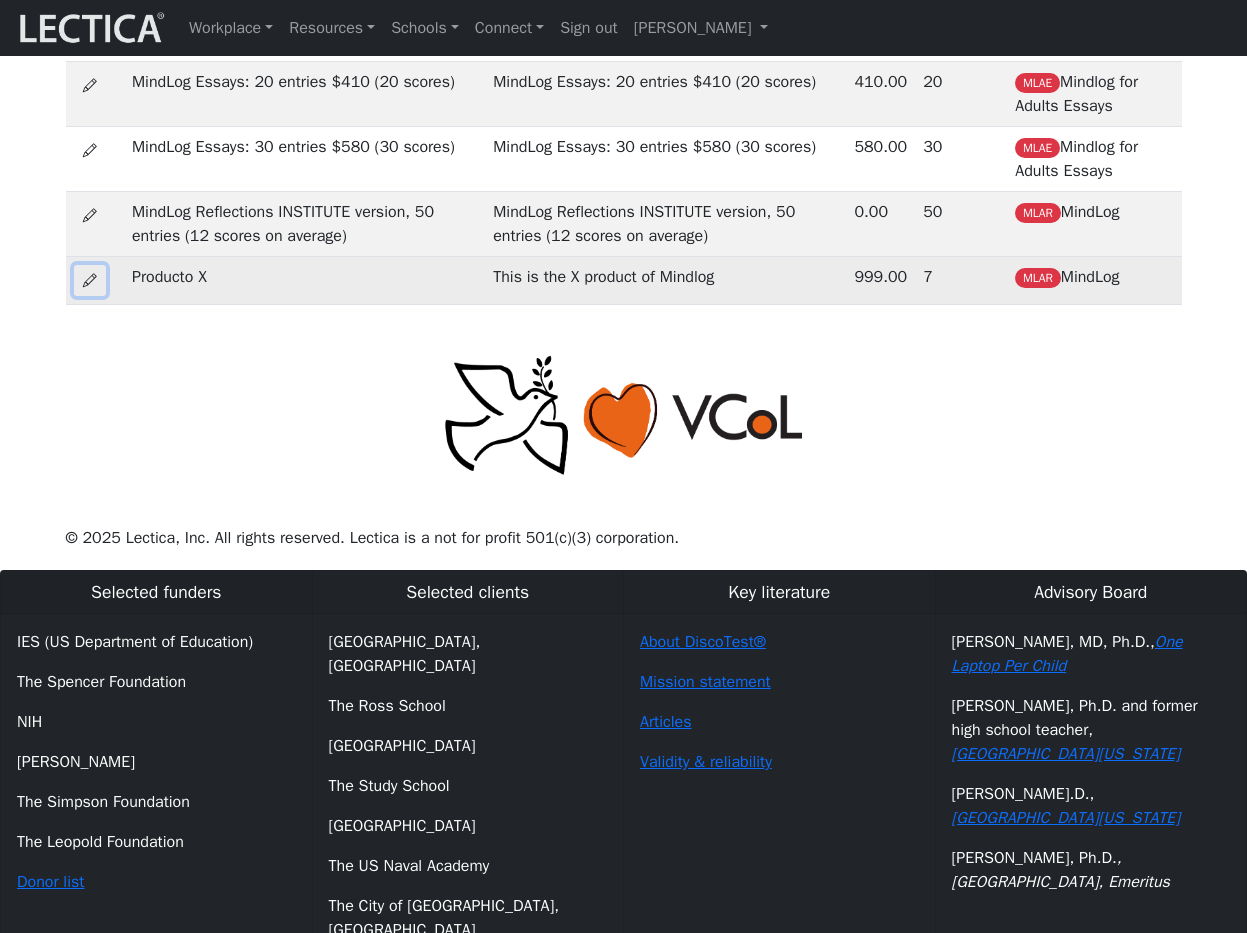 click at bounding box center [90, 280] 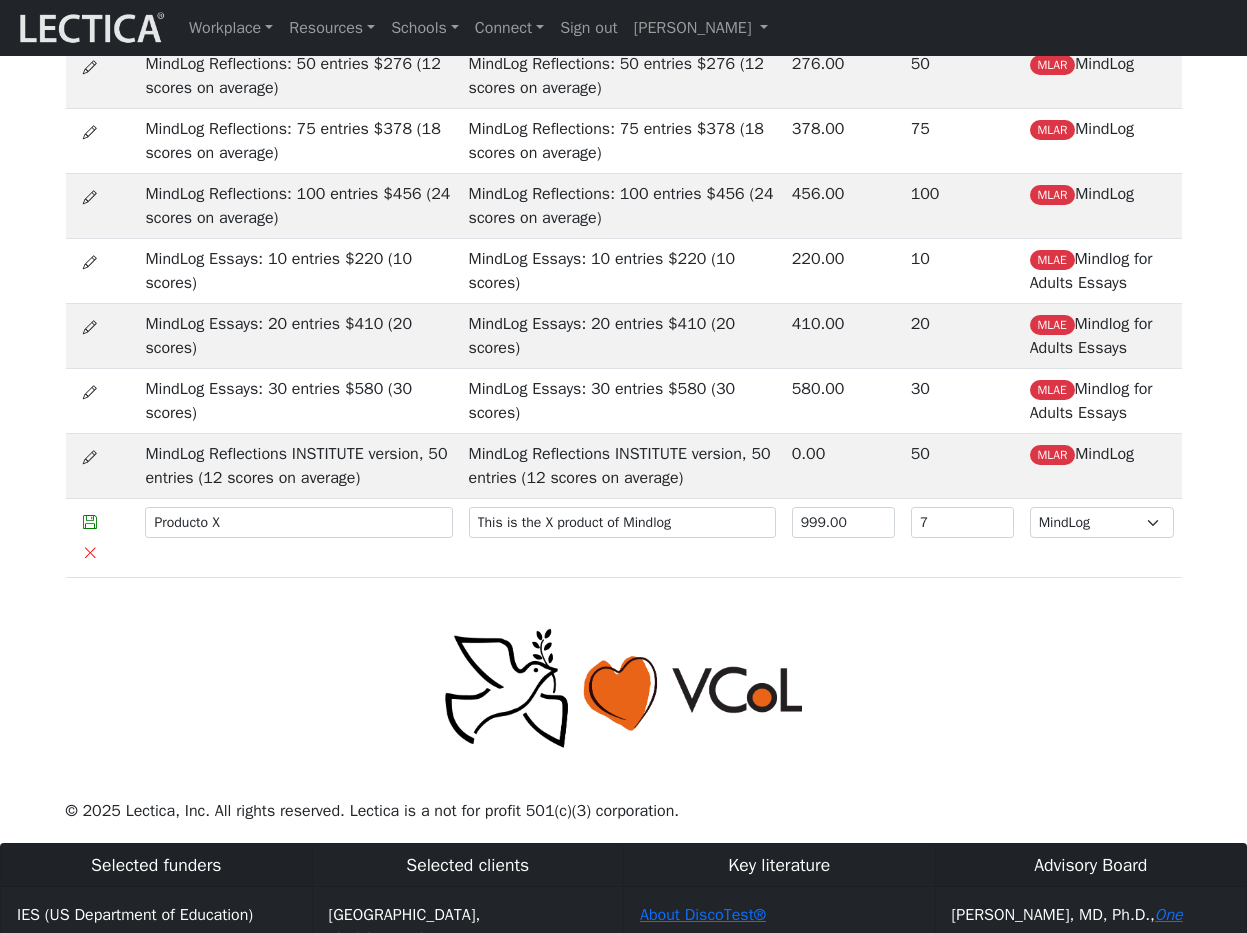 scroll, scrollTop: 8, scrollLeft: 0, axis: vertical 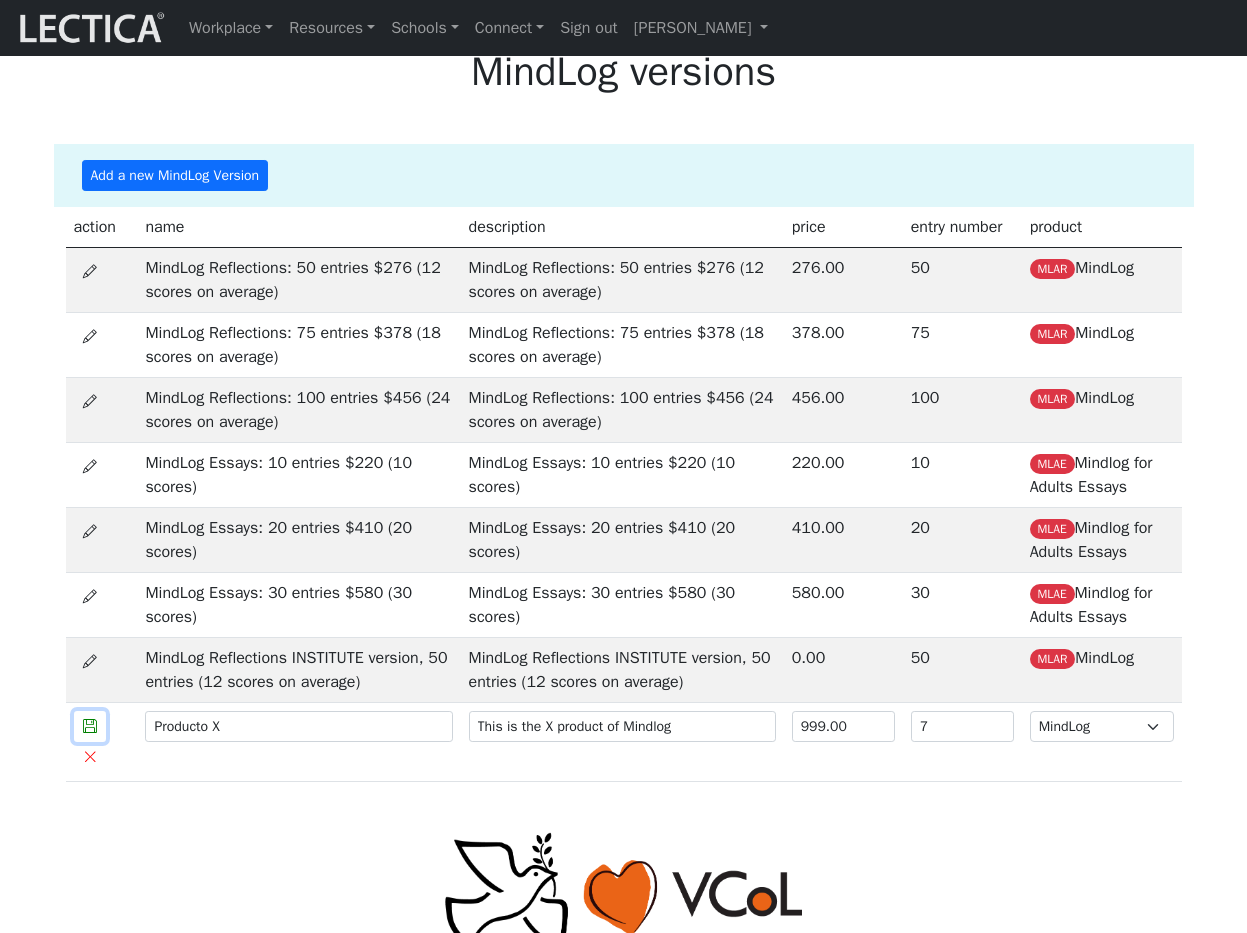type 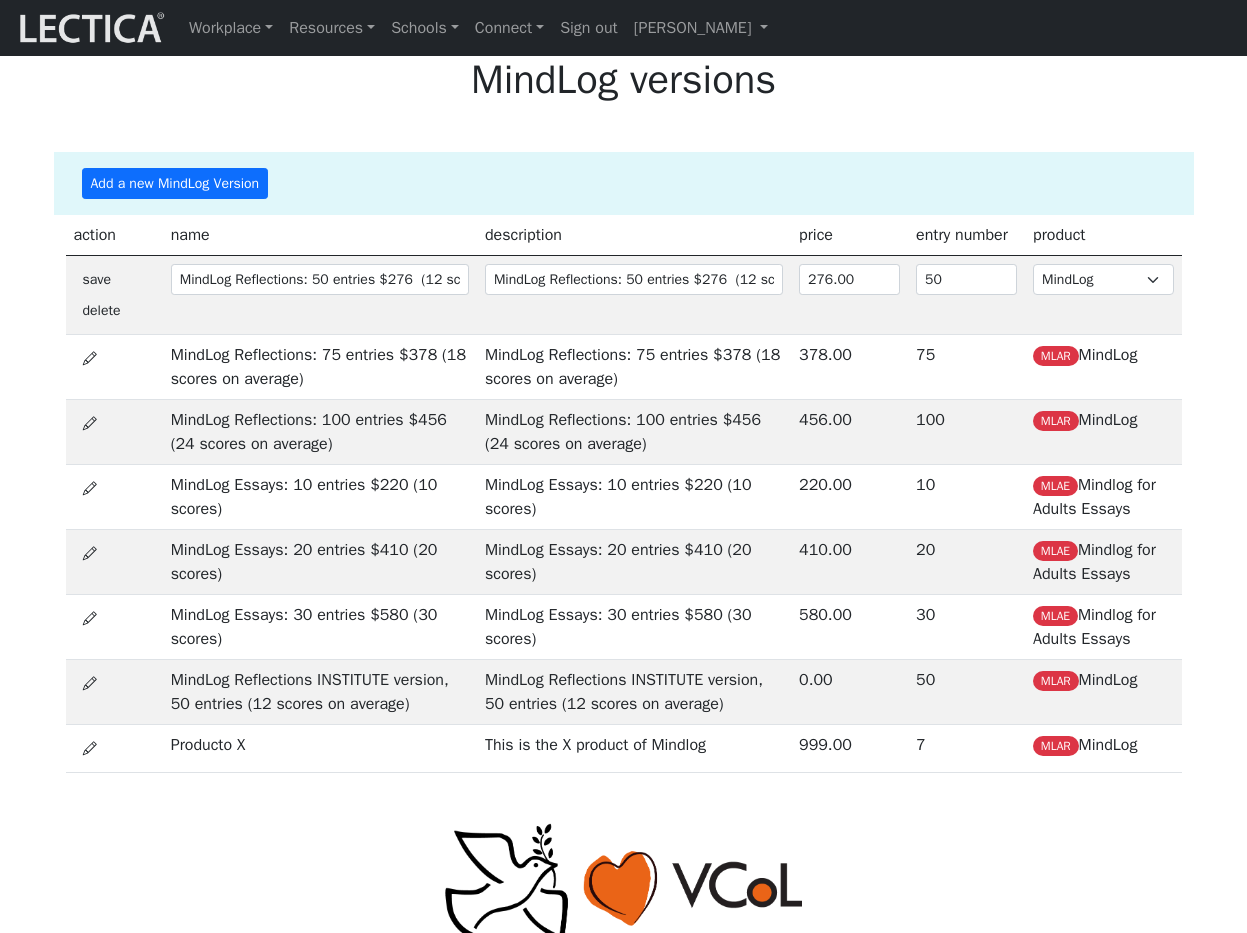 select on "83" 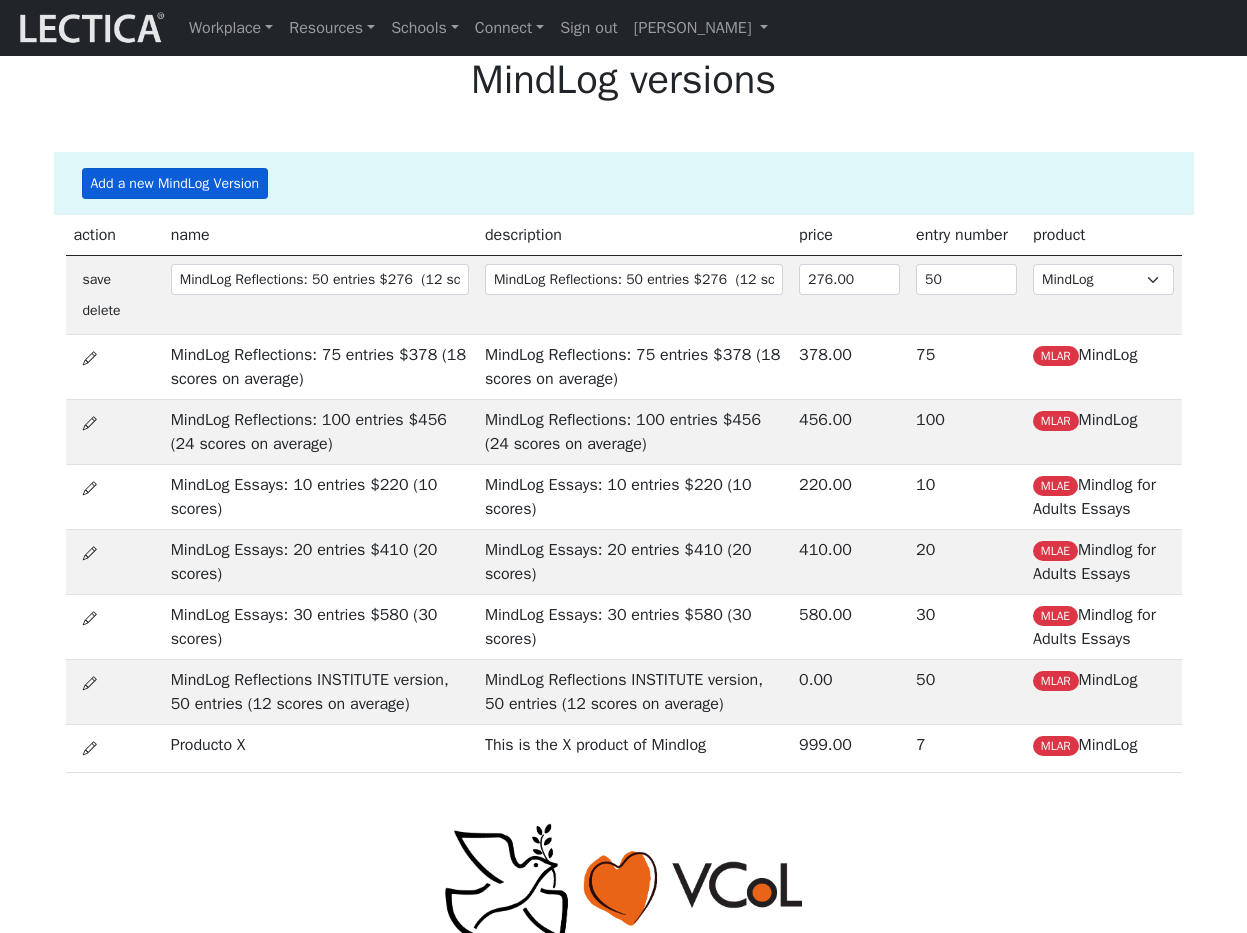 scroll, scrollTop: 8, scrollLeft: 0, axis: vertical 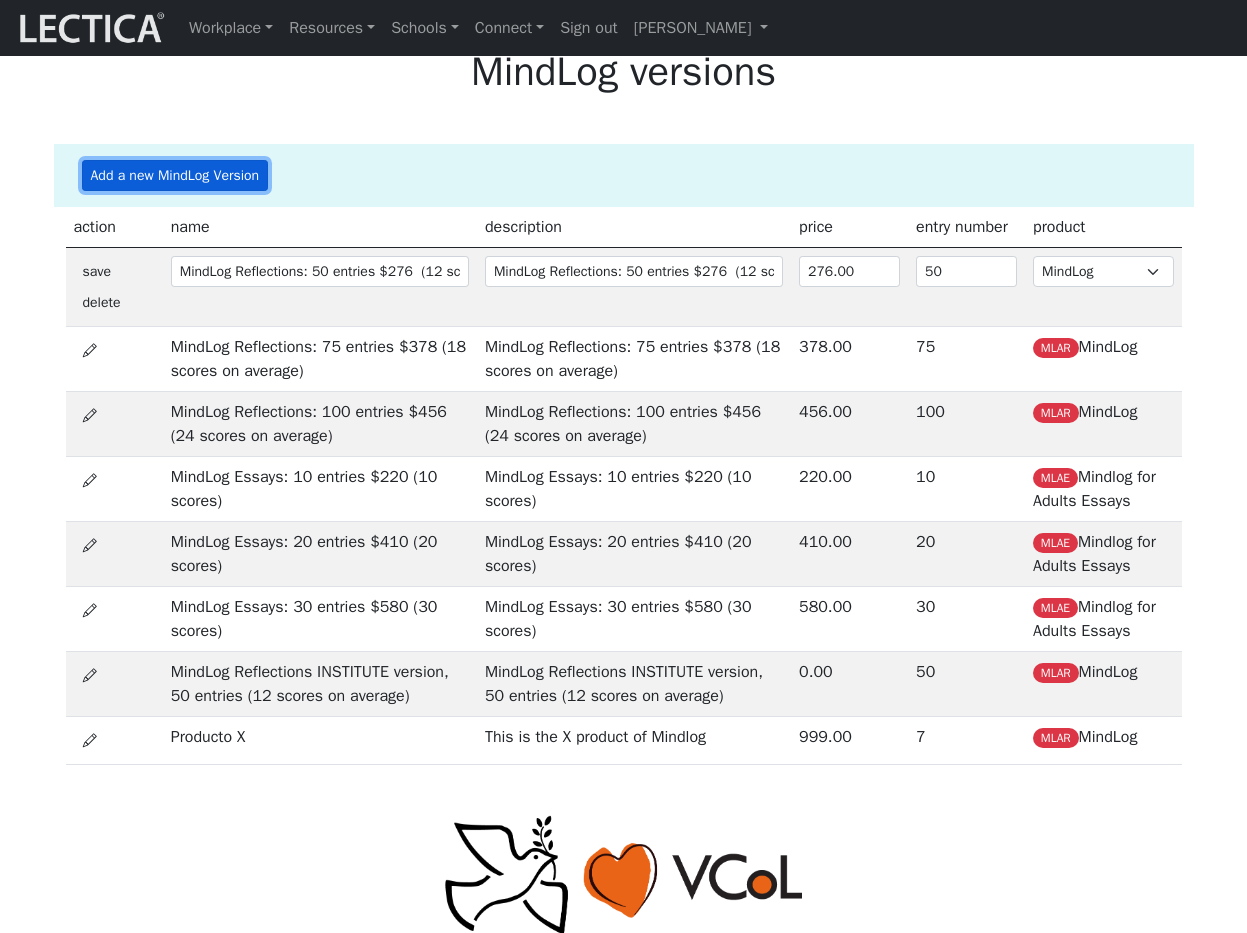 click on "Add a new MindLog Version" at bounding box center (175, 175) 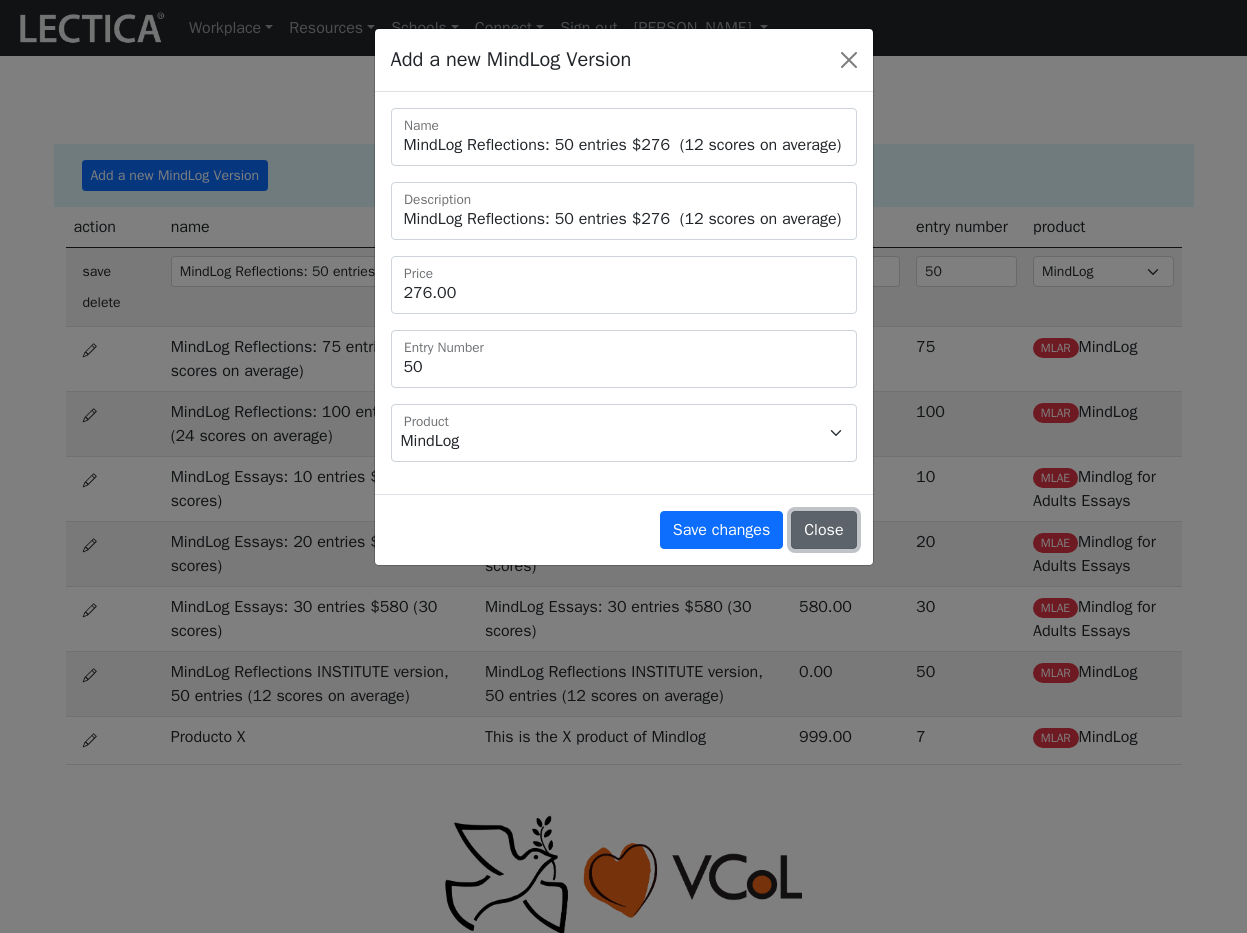 click on "Close" at bounding box center (823, 530) 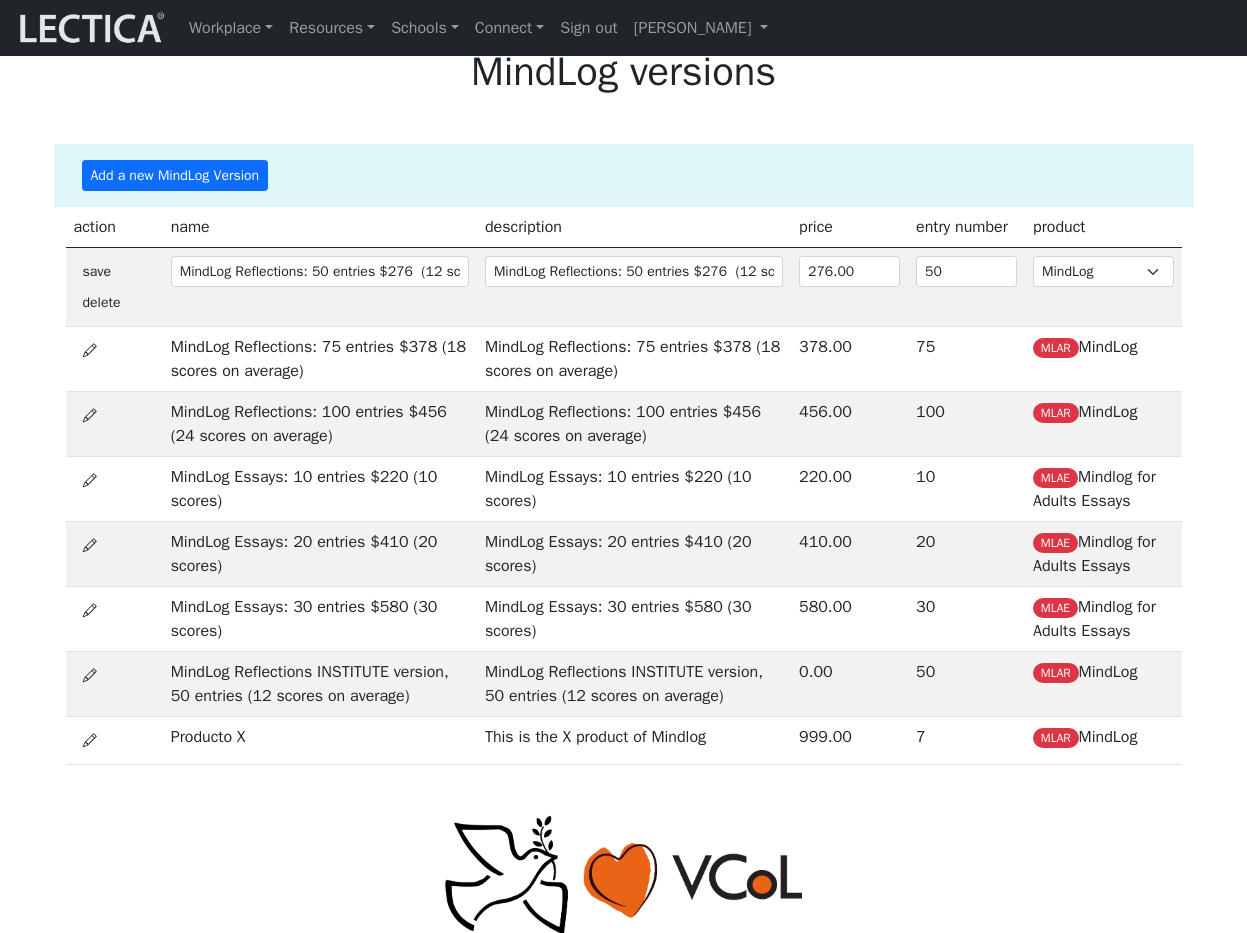 click on "MindLog versions
Add a new MindLog Version
action   name   description   price   entry number   product   save   delete   MindLog Reflections: 50 entries $276  (12 scores on average)   MindLog Reflections: 50 entries $276  (12 scores on average)   276.00   50   CLAS Demo Essentials Essentials+ Essentials++ Essentials + Interview Essentials ++ Interview Essentials Recruit Essentials+ Recruit Essentials++ Recruit Lectica First Lectica First Cut Lectica First for Admissions Lectica First Research Lectica Inside Lectica Research Lectica Scoreless MindLog Mindlog for Adults Essays MindLog for Educators   MindLog Reflections: 75 entries $378  (18 scores on average)   MindLog Reflections: 75 entries $378  (18 scores on average)   378.00   75   MLAR
MindLog
MindLog Reflections: 100 entries $456  (24 scores on average)   MindLog Reflections: 100 entries $456  (24 scores on average)   456.00   100   MLAR
MindLog
220.00   10" at bounding box center [623, 406] 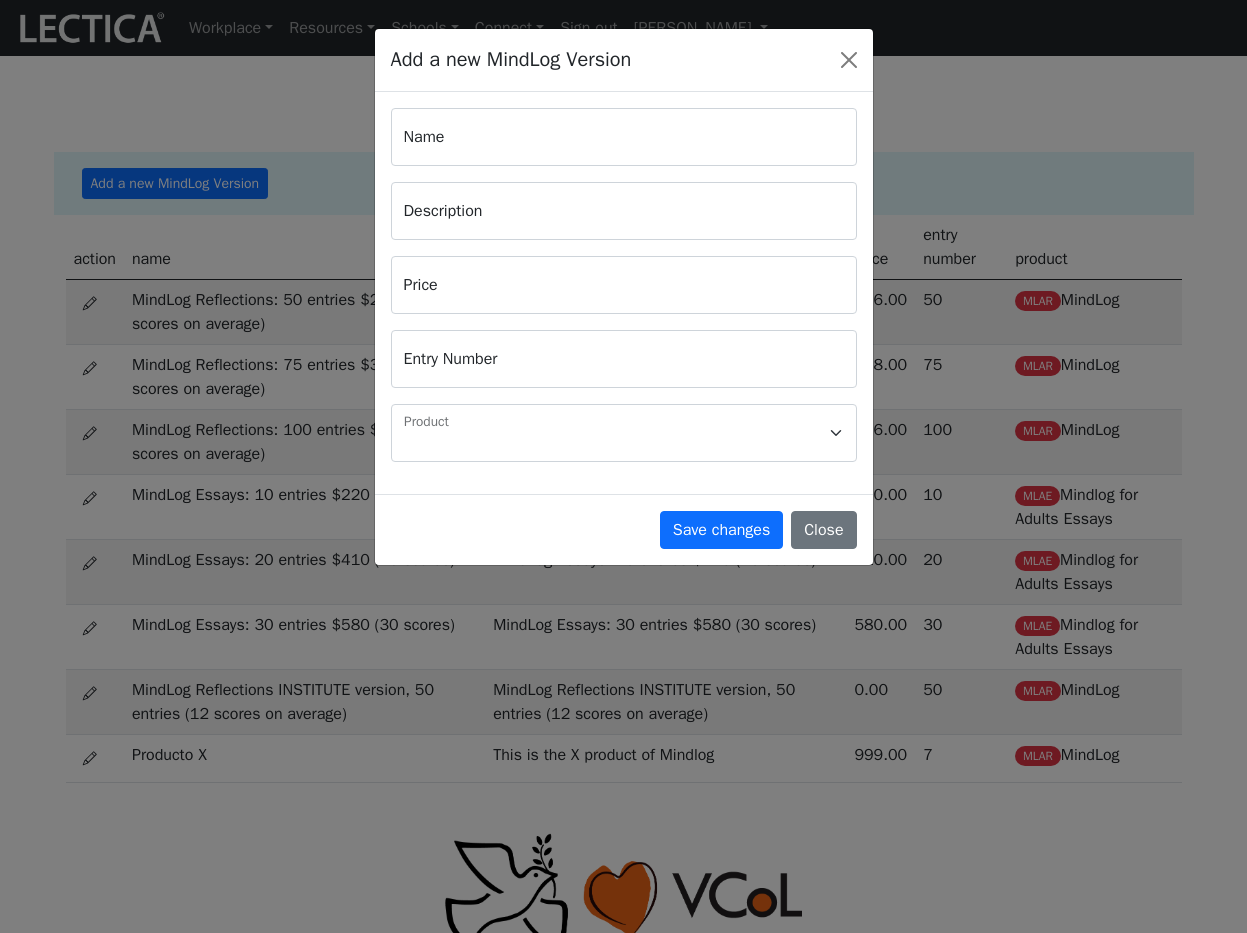 select 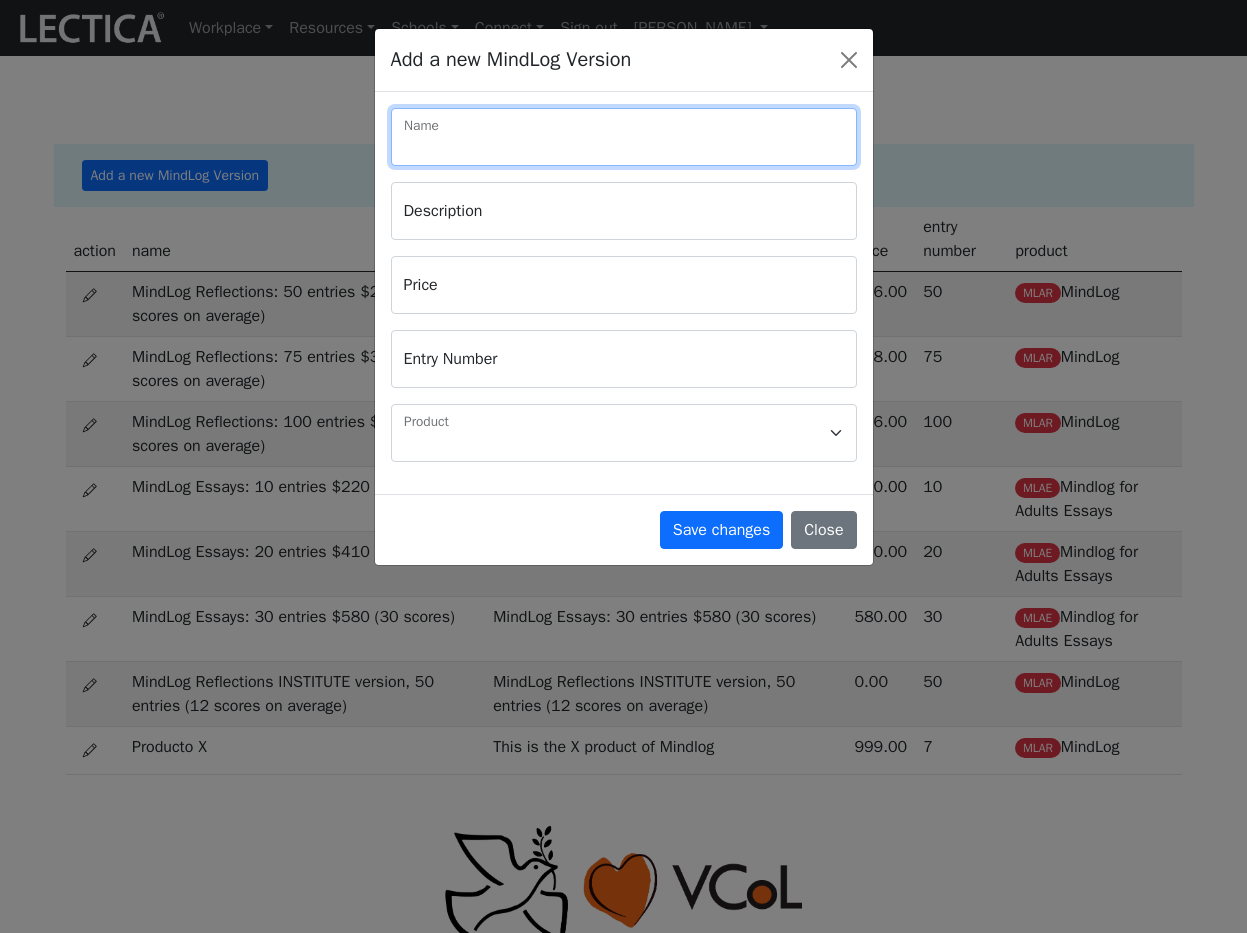 click on "Name" at bounding box center [624, 137] 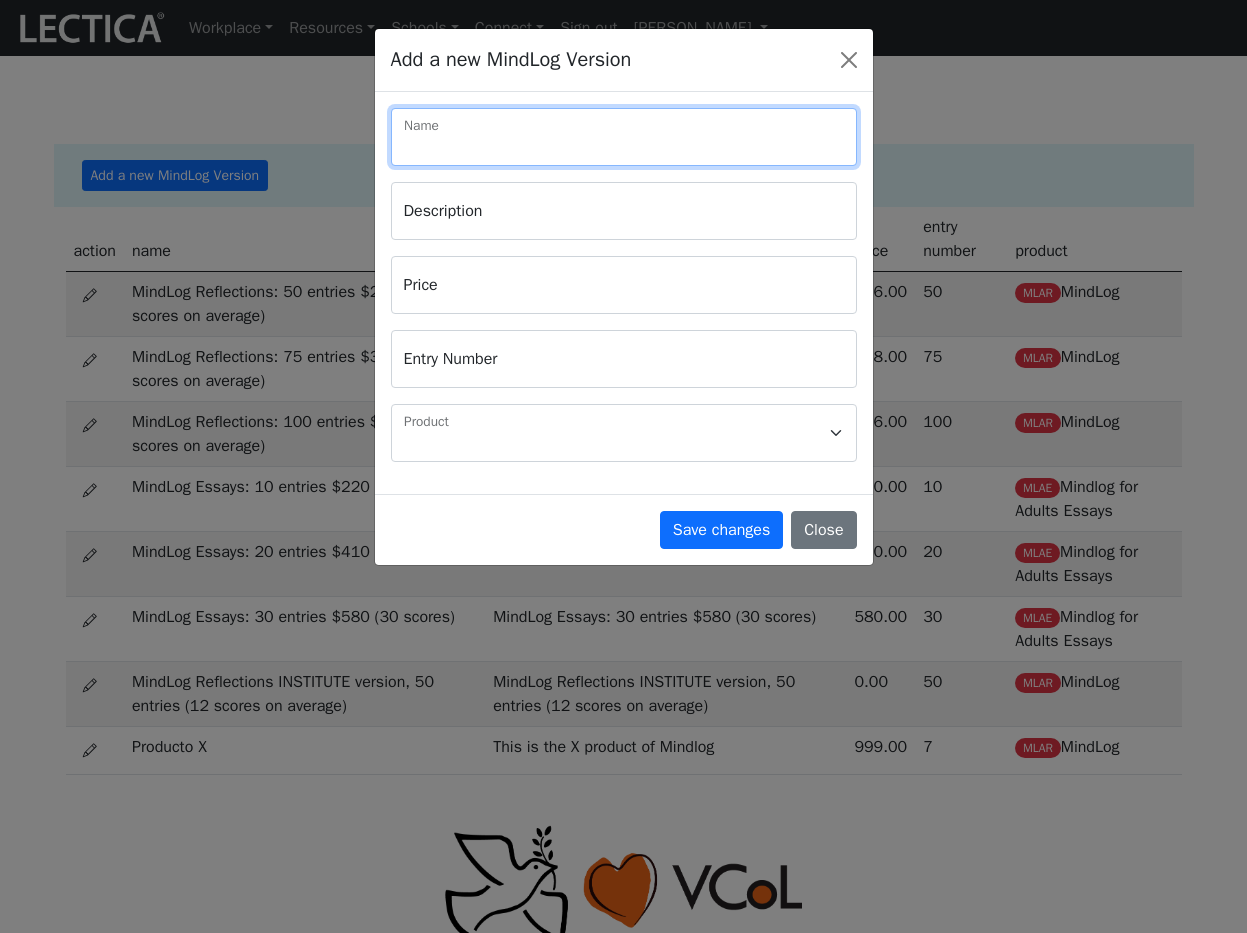 type on "b" 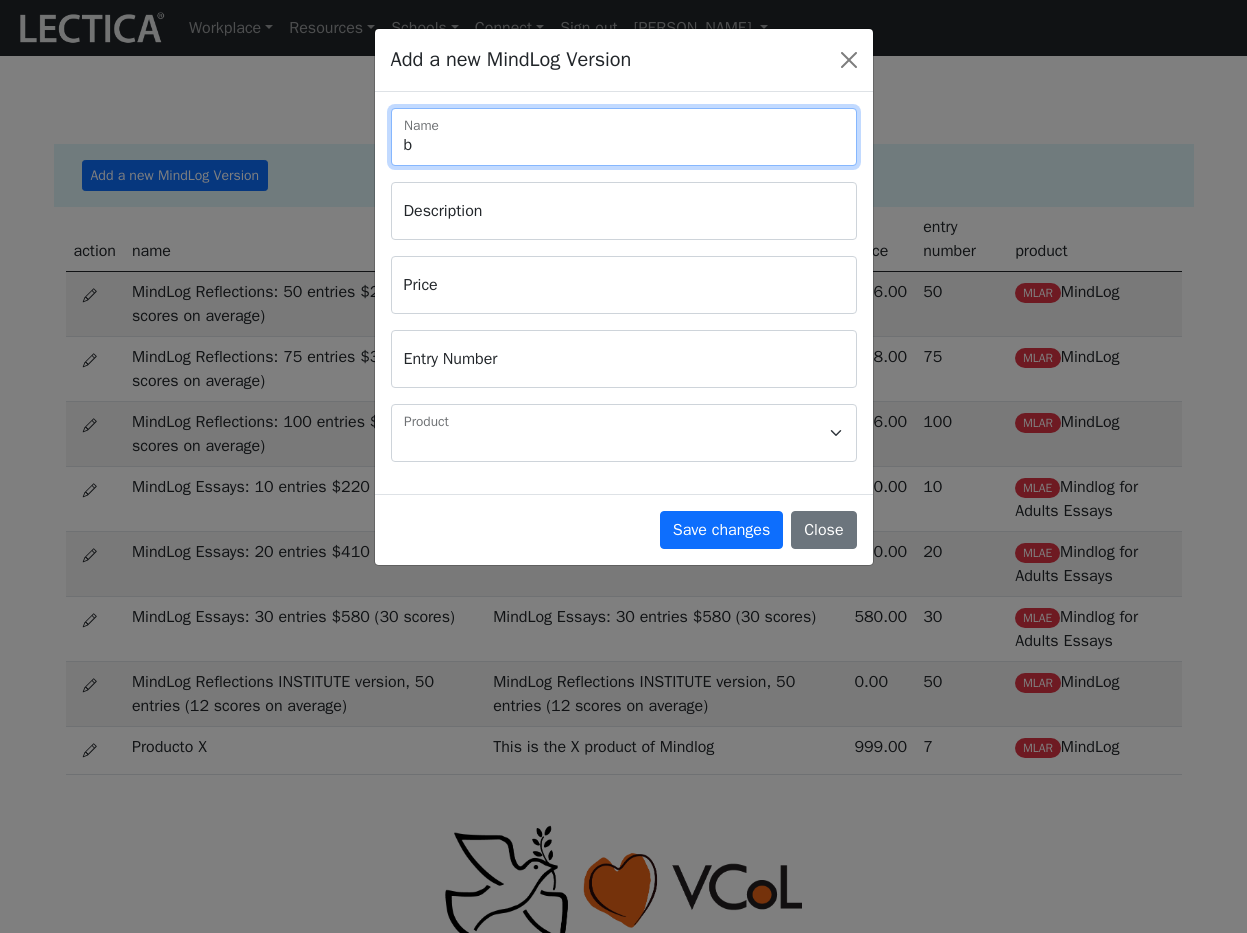 type on "bl" 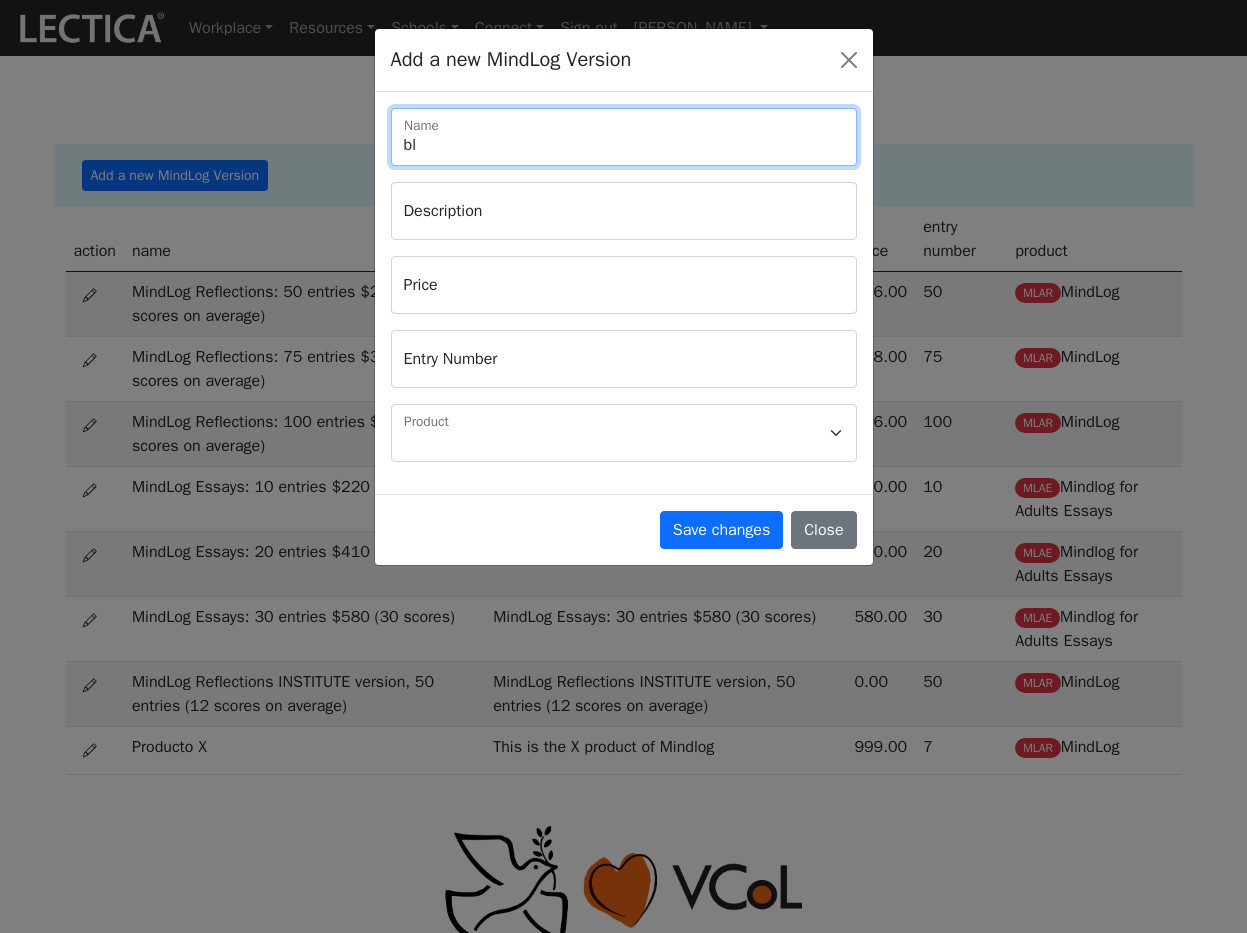 select 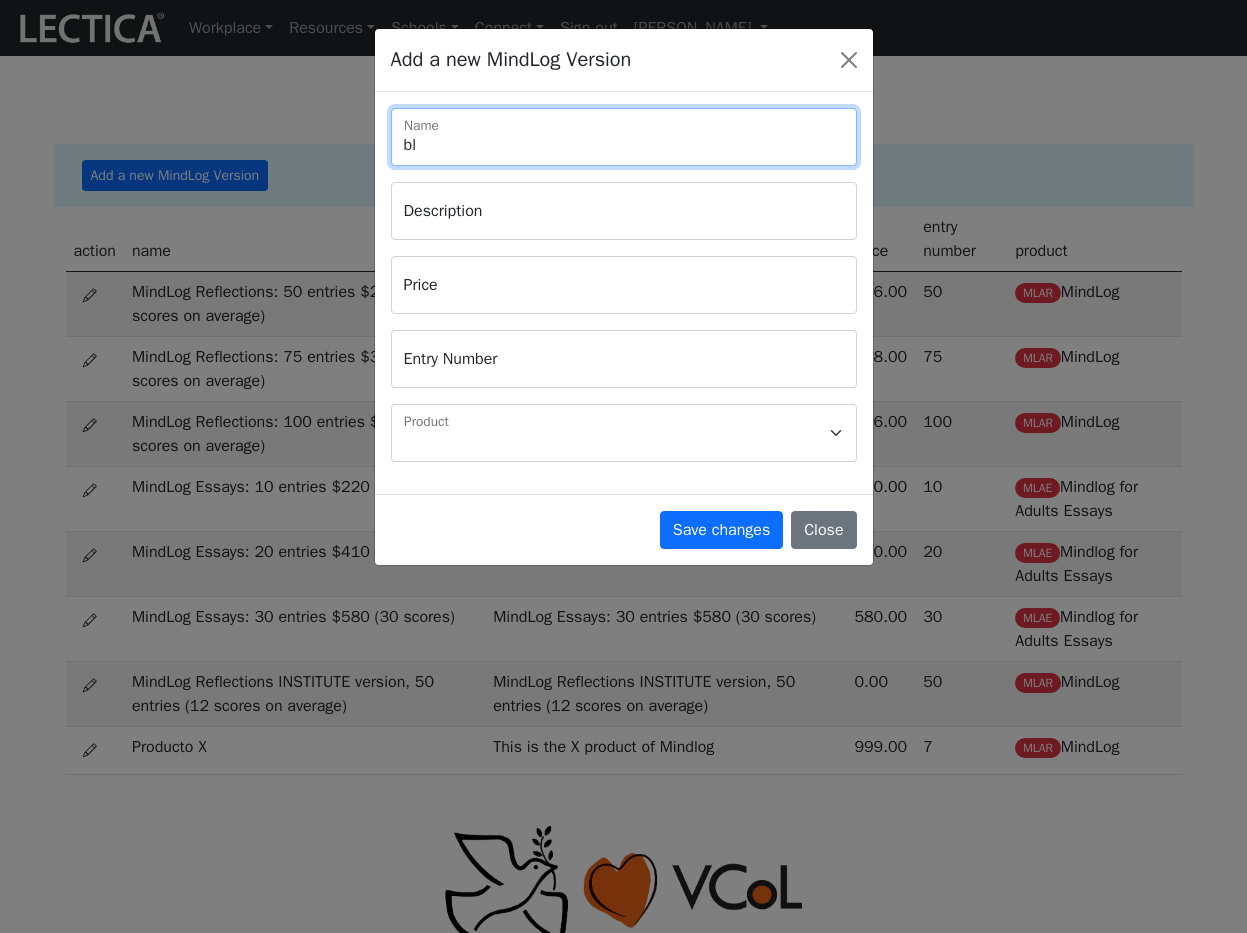 type on "bla" 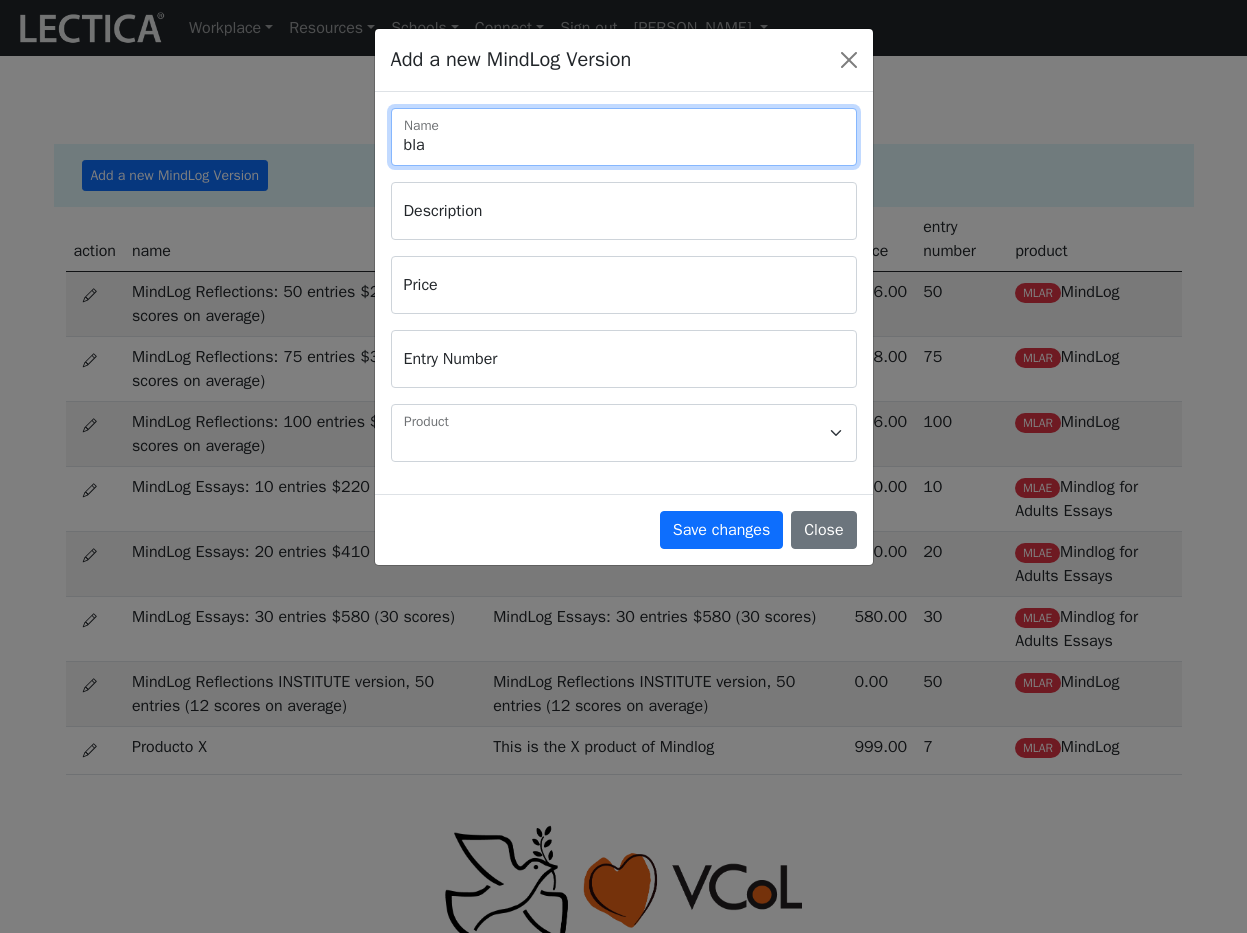 type on "bla" 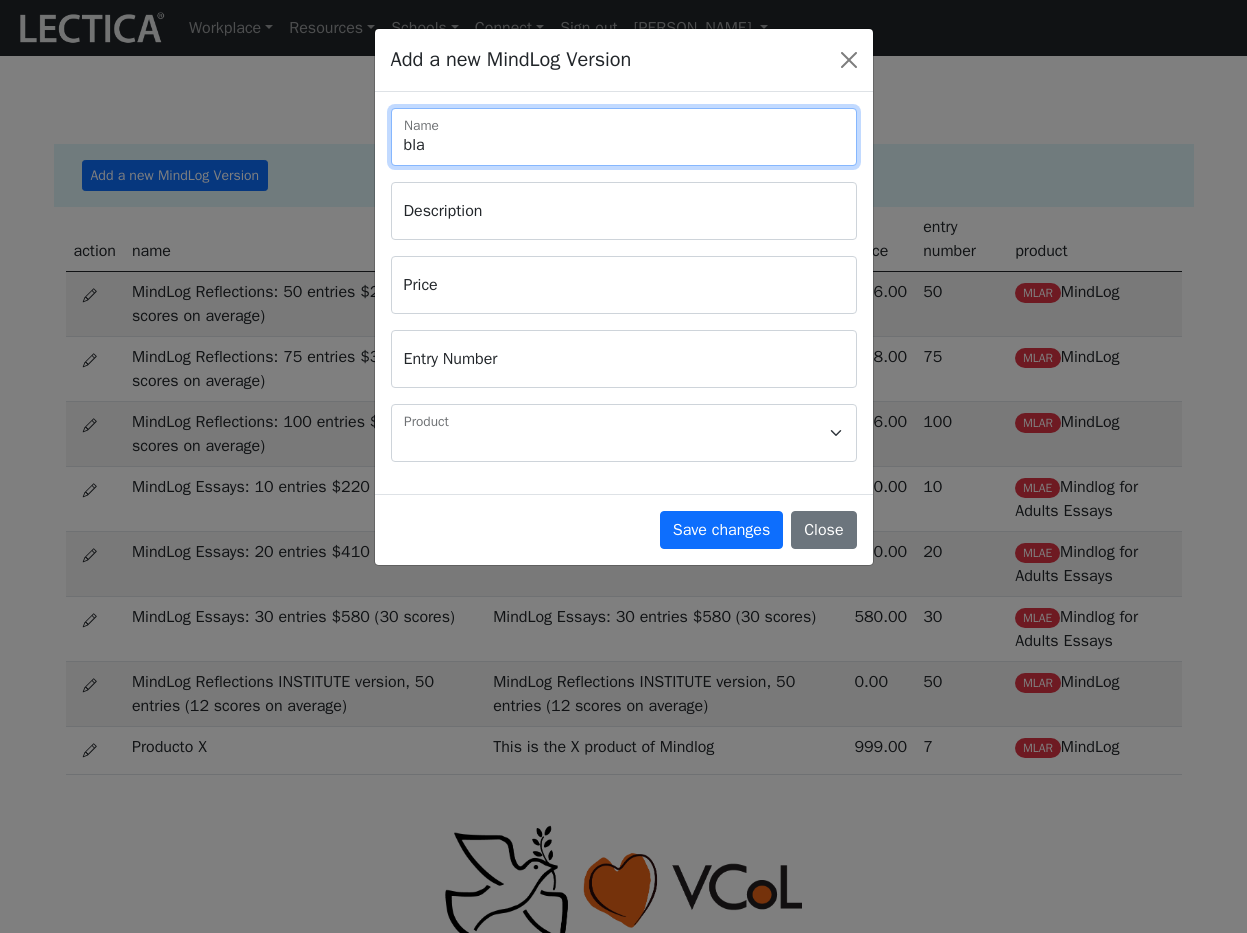 type on "bla b" 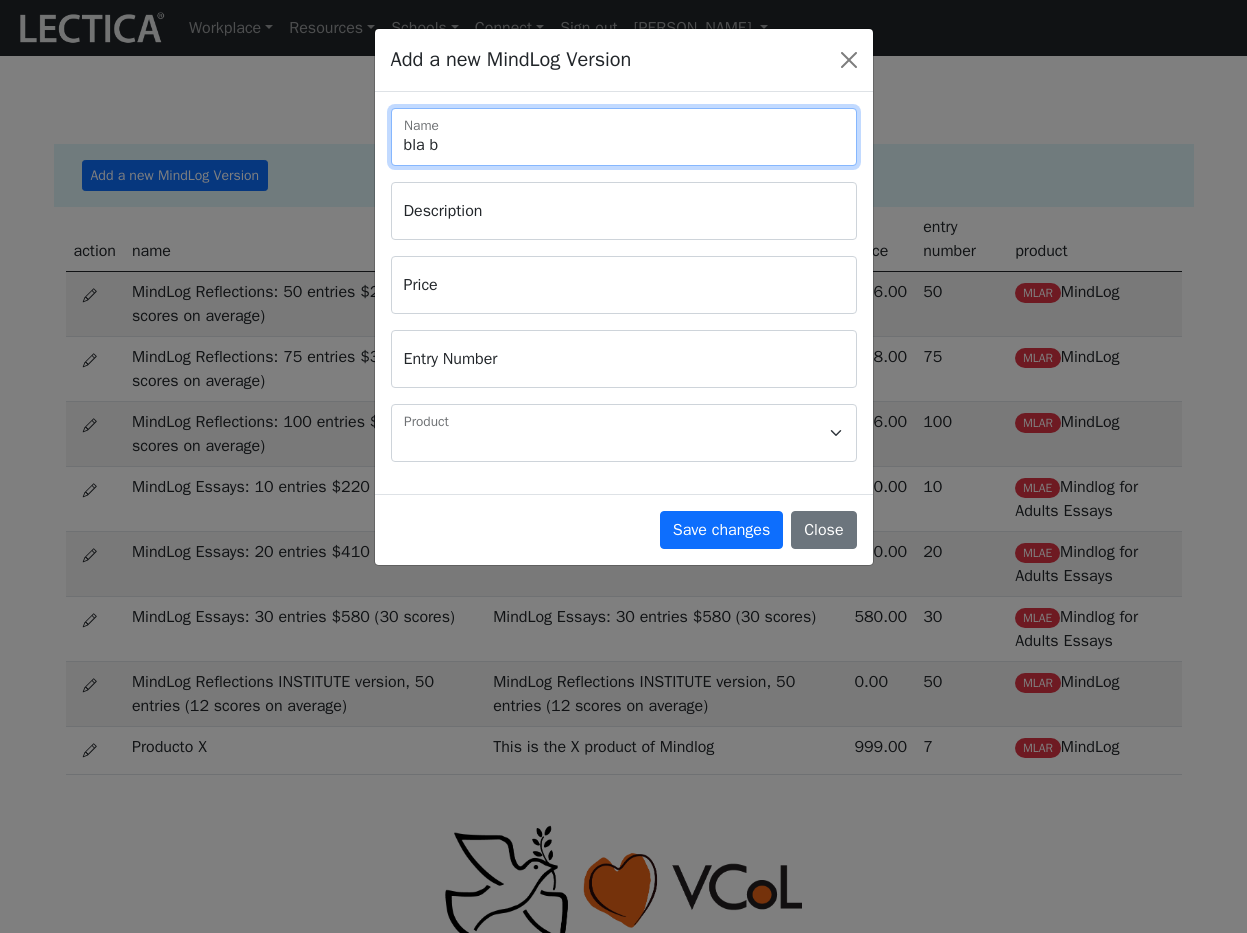 type on "bla bl" 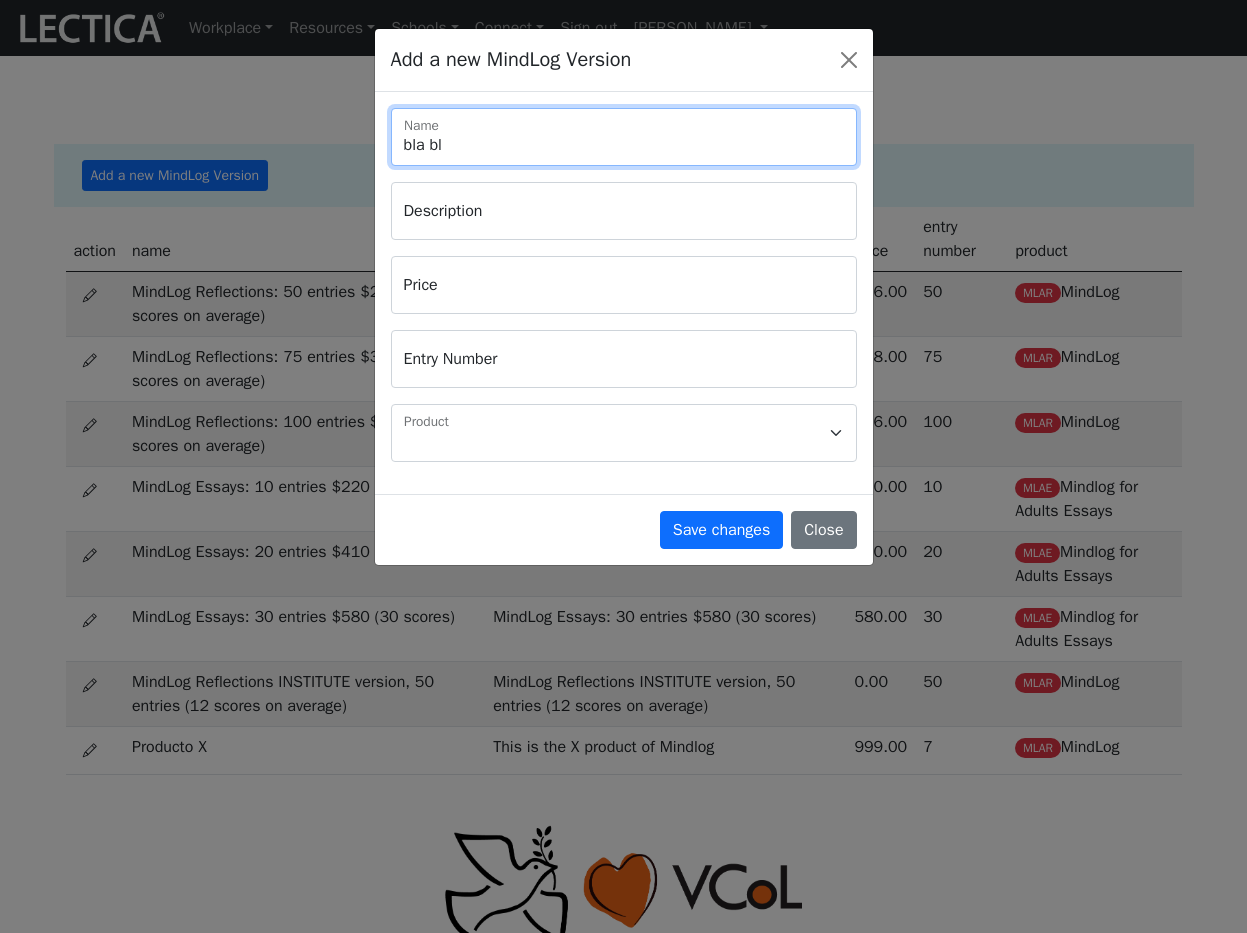 type on "bla bla" 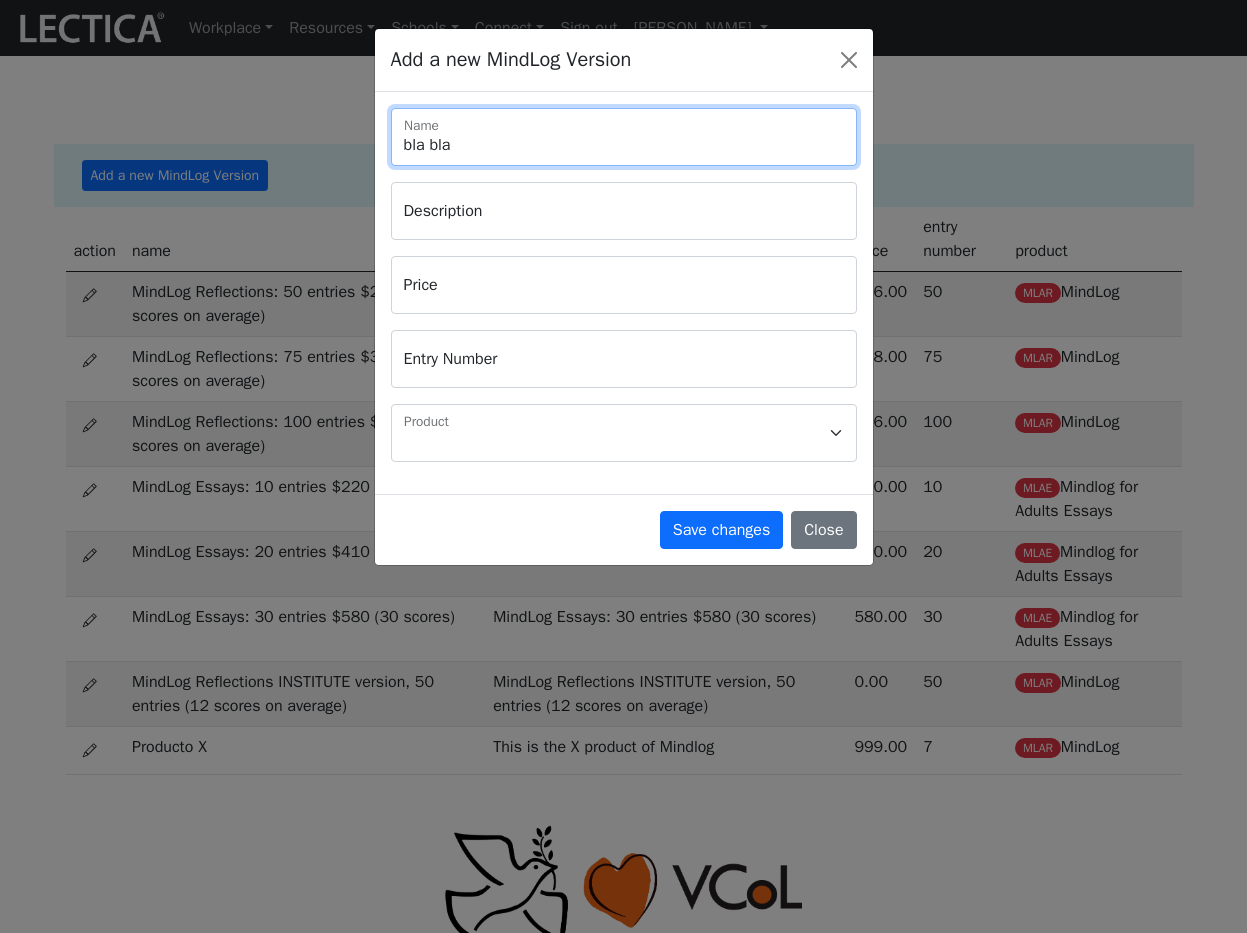 type on "bla bla" 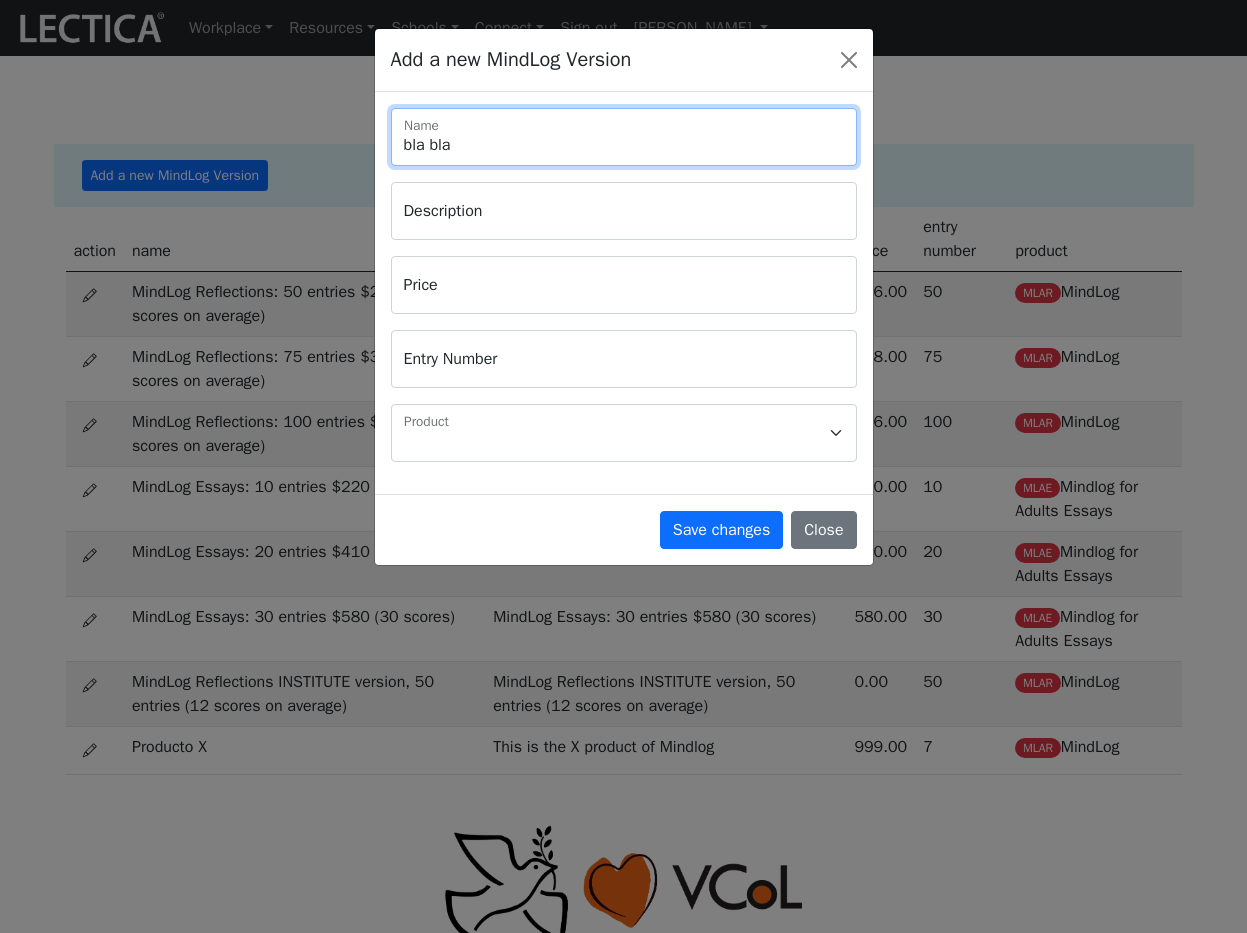 type on "bla bla b" 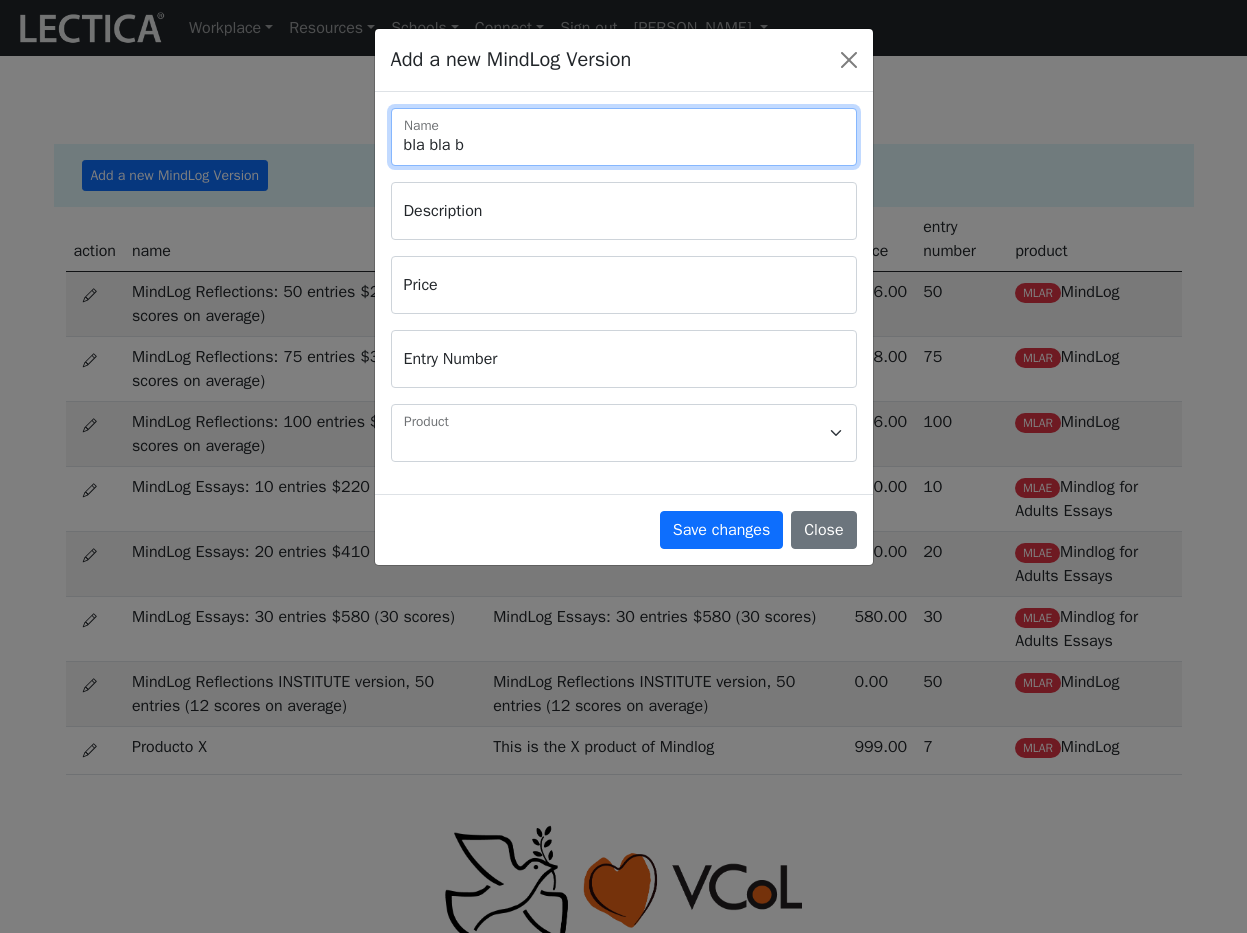 type on "bla bla bl" 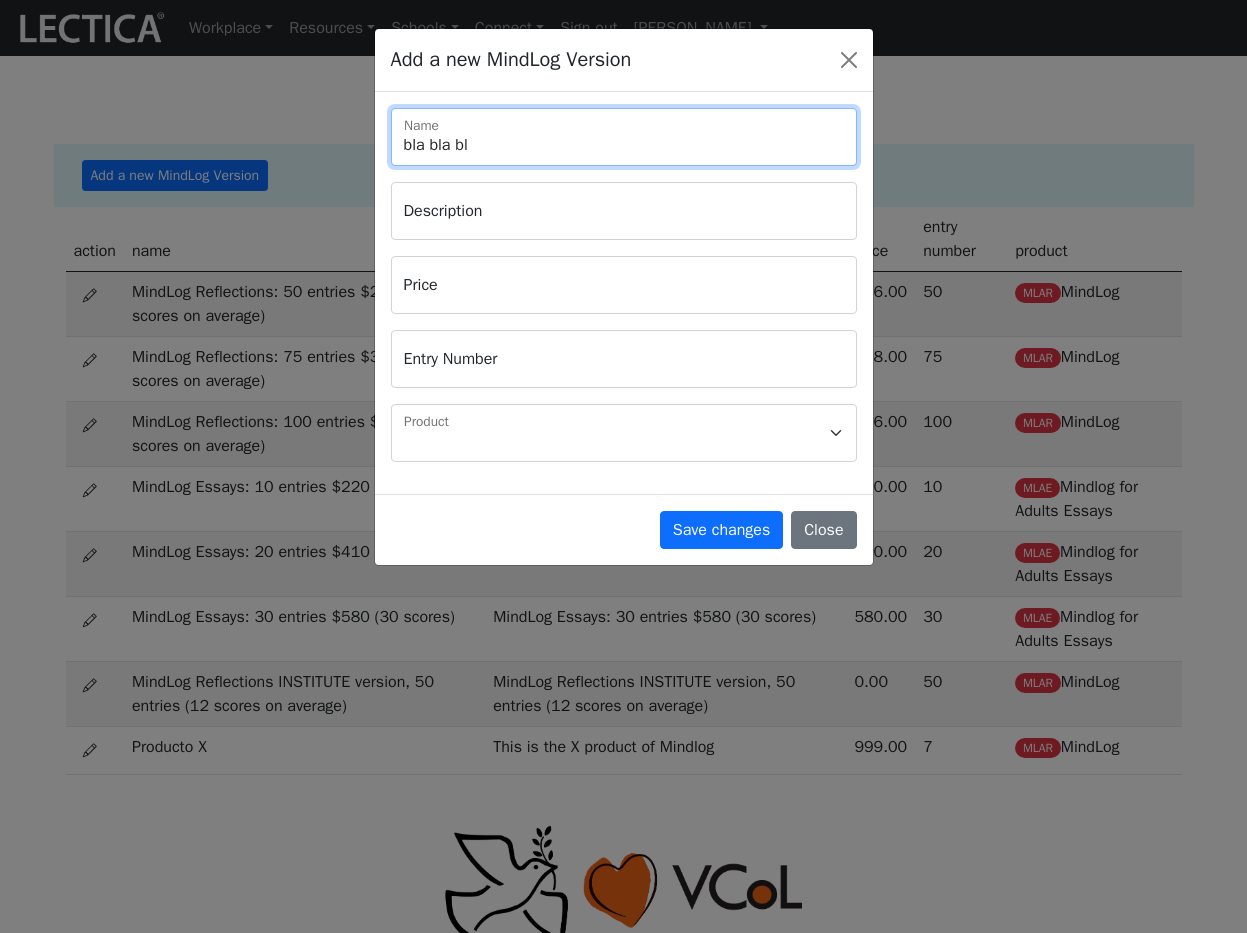 type on "bla bla bla" 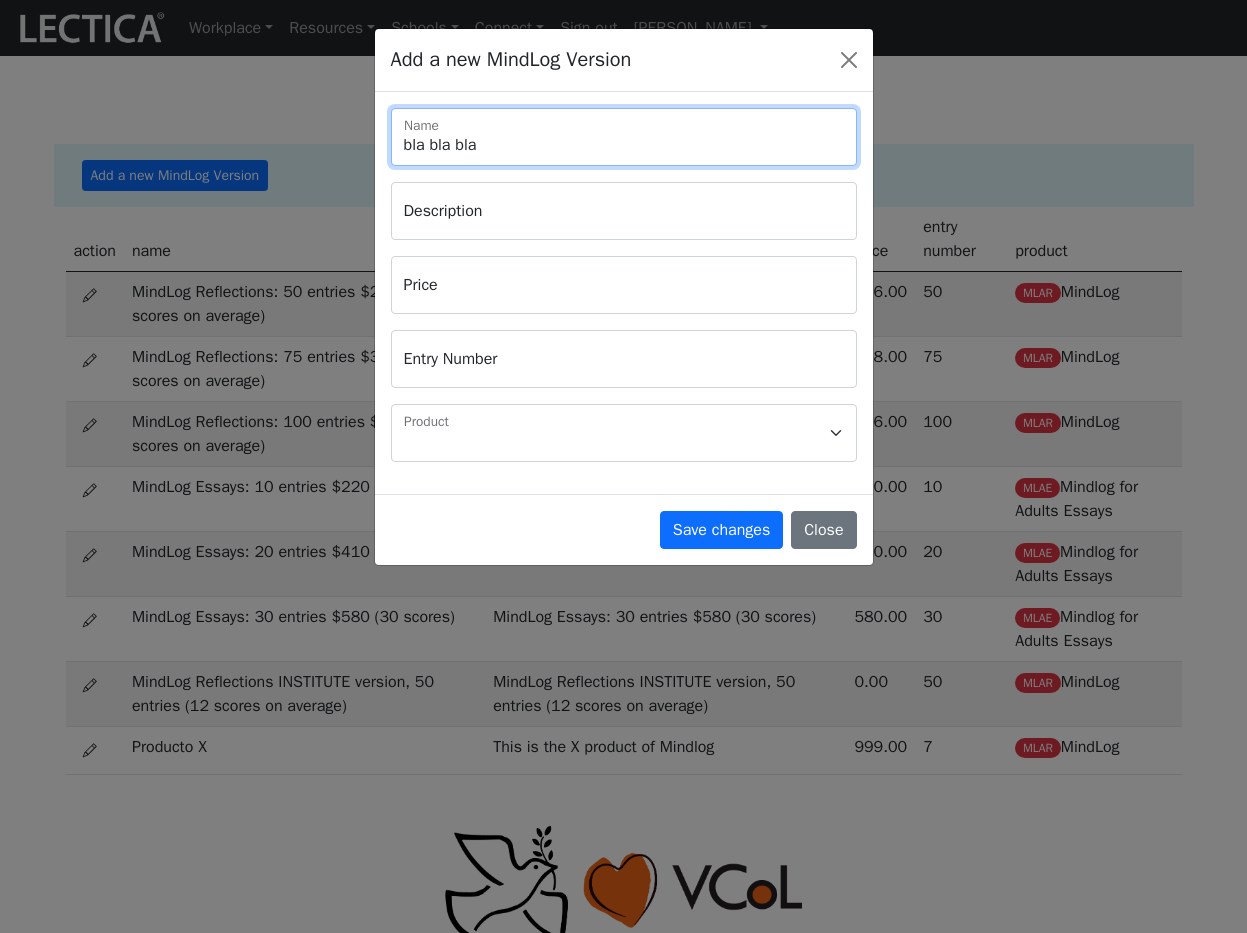type on "bla bla bla" 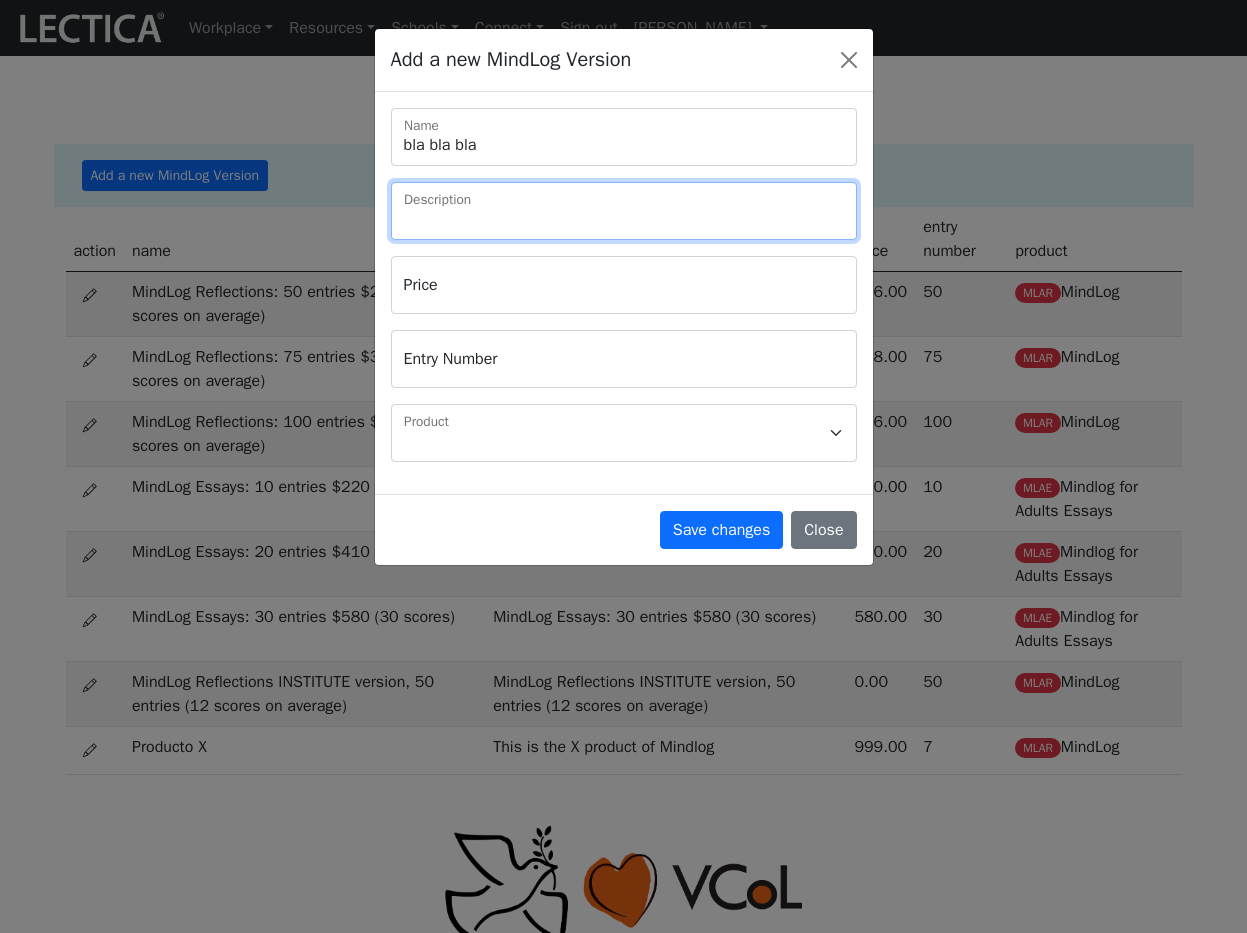 type on "b" 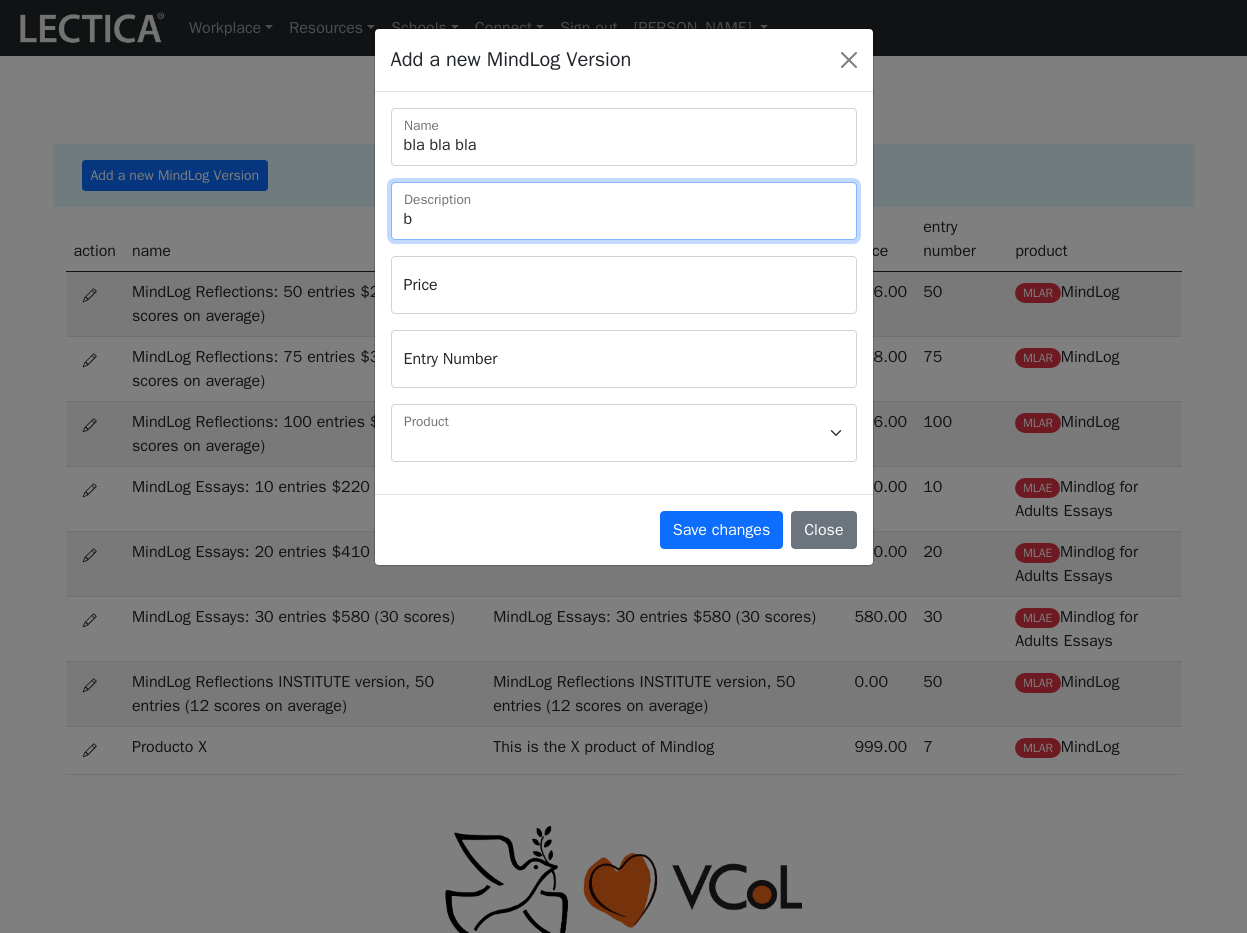 type on "bl" 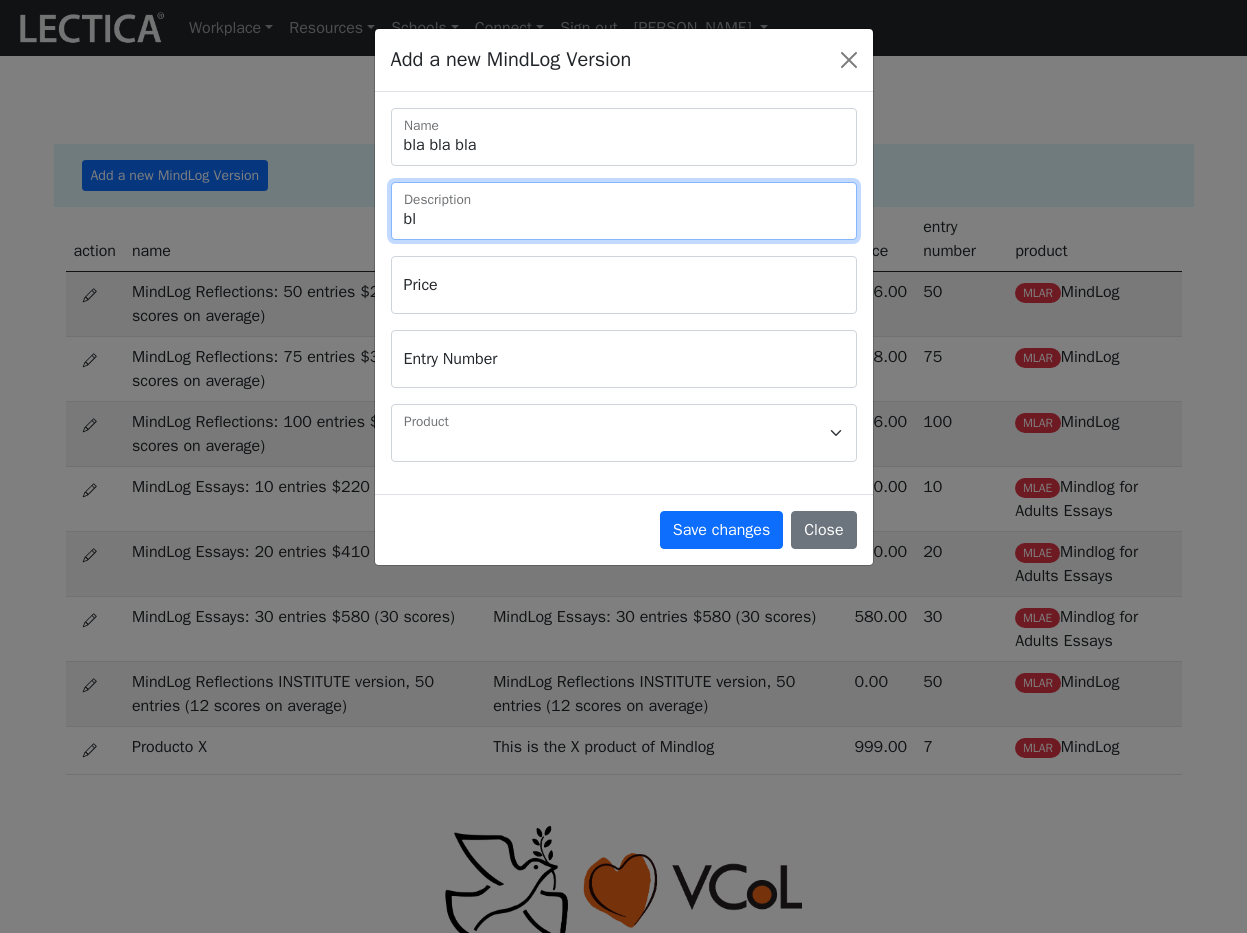 type on "ble" 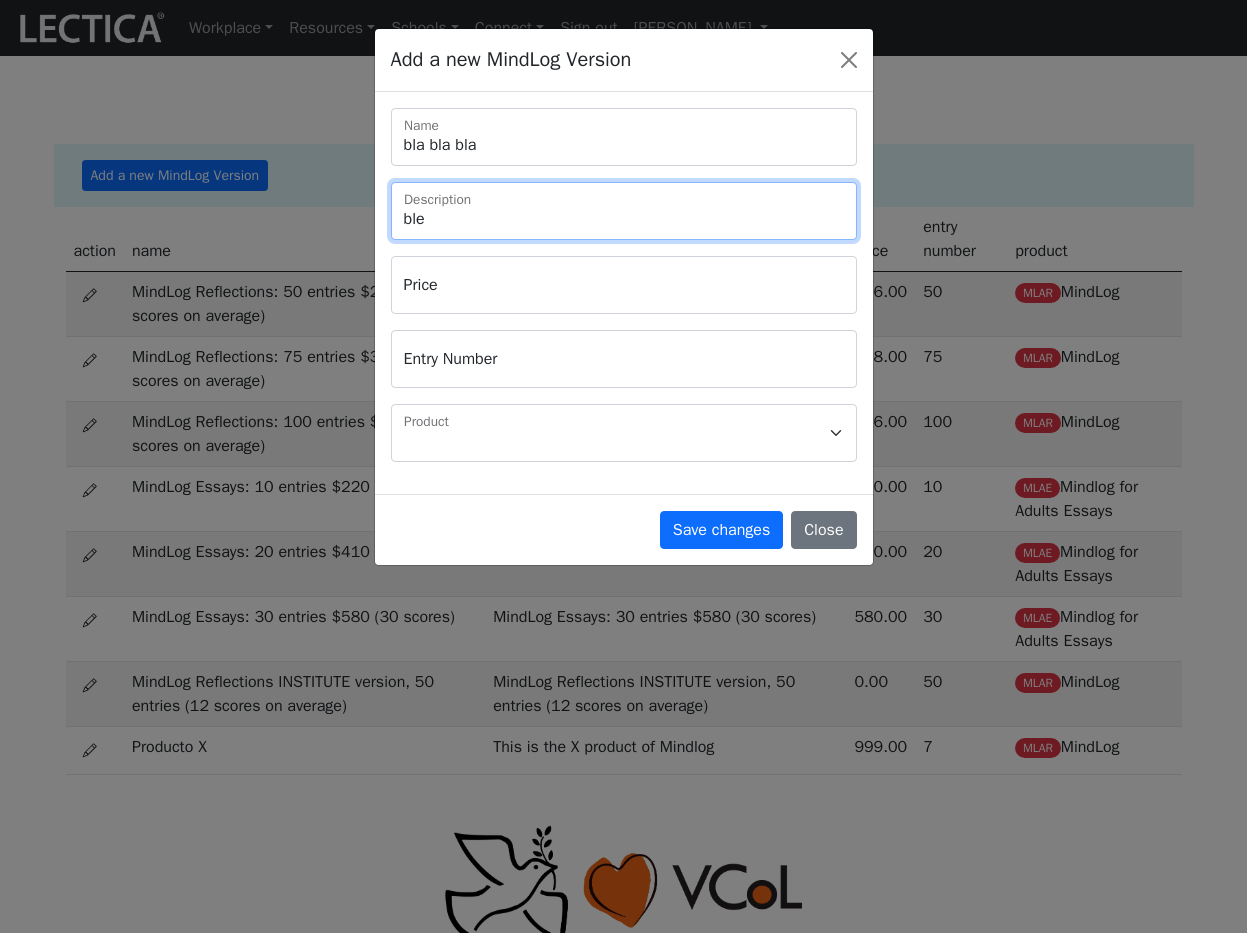 type on "ble" 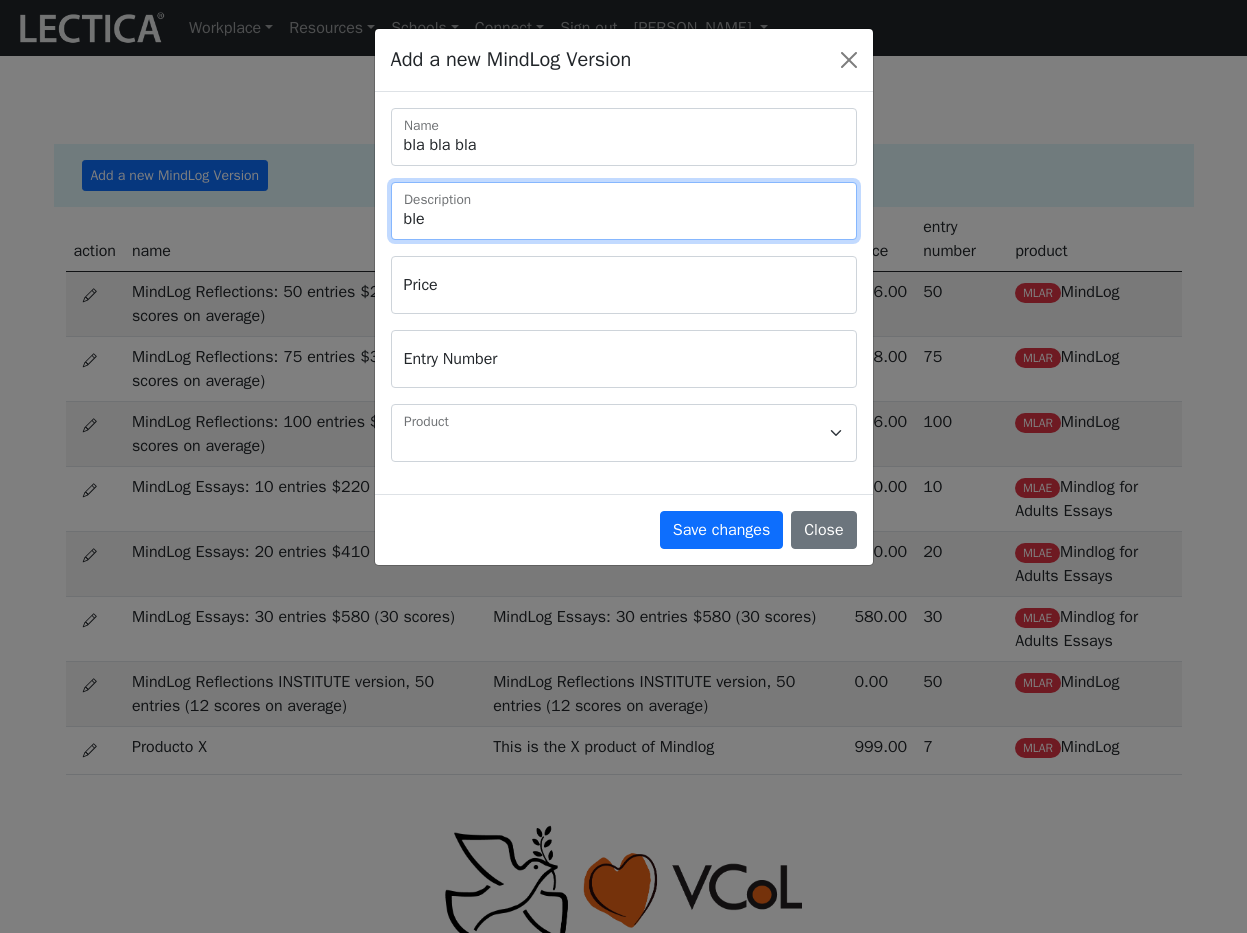 type on "ble b" 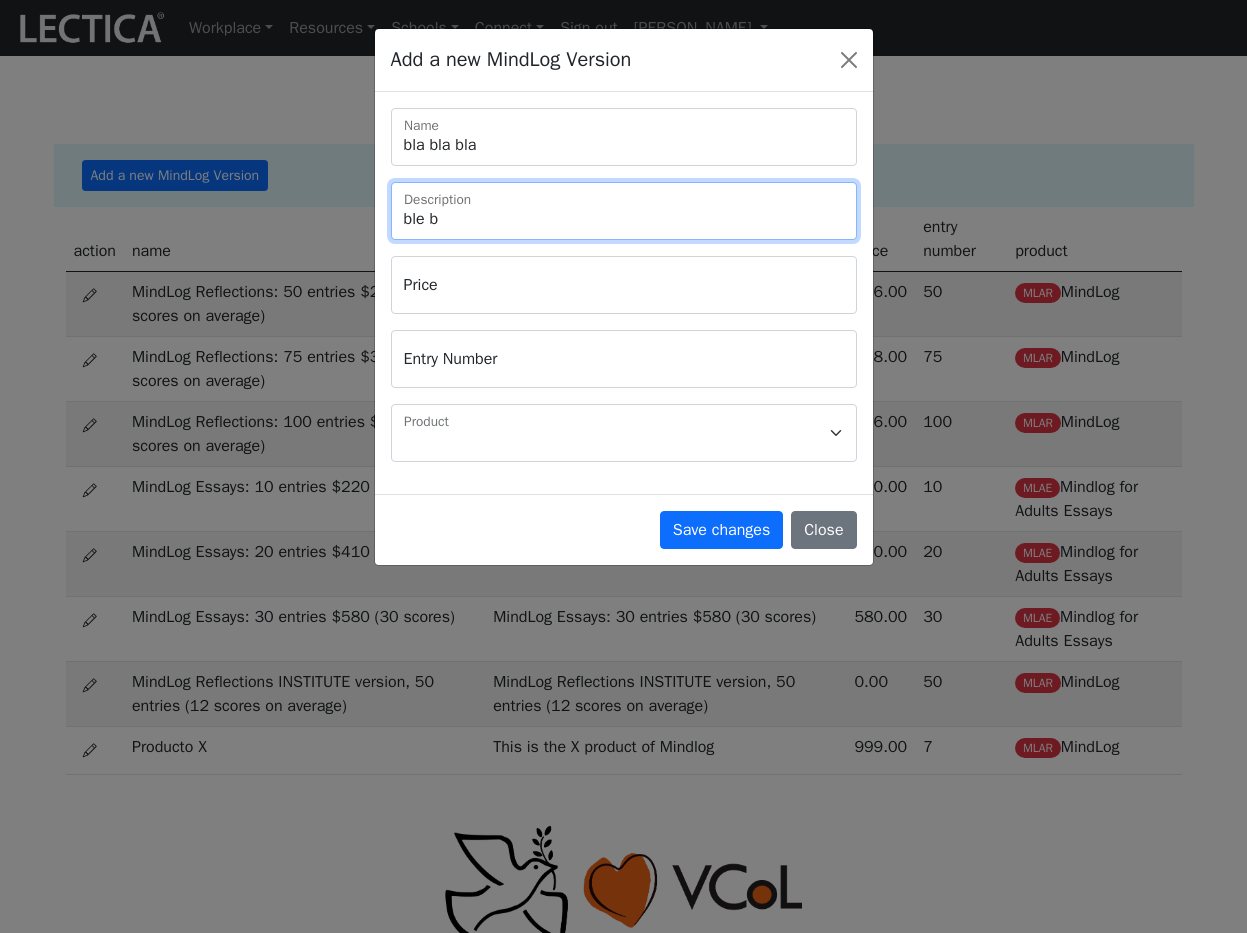 select 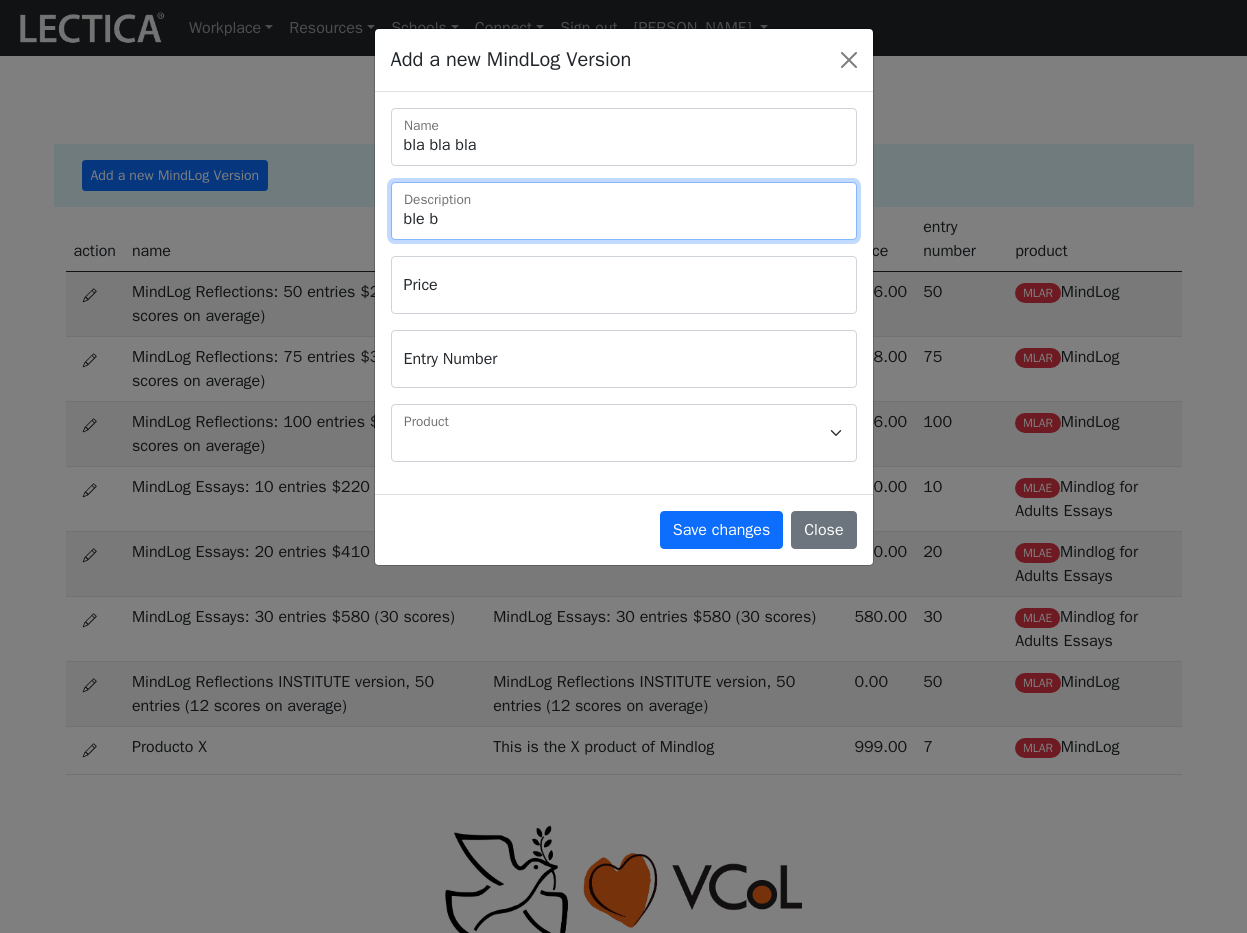 type on "ble bl" 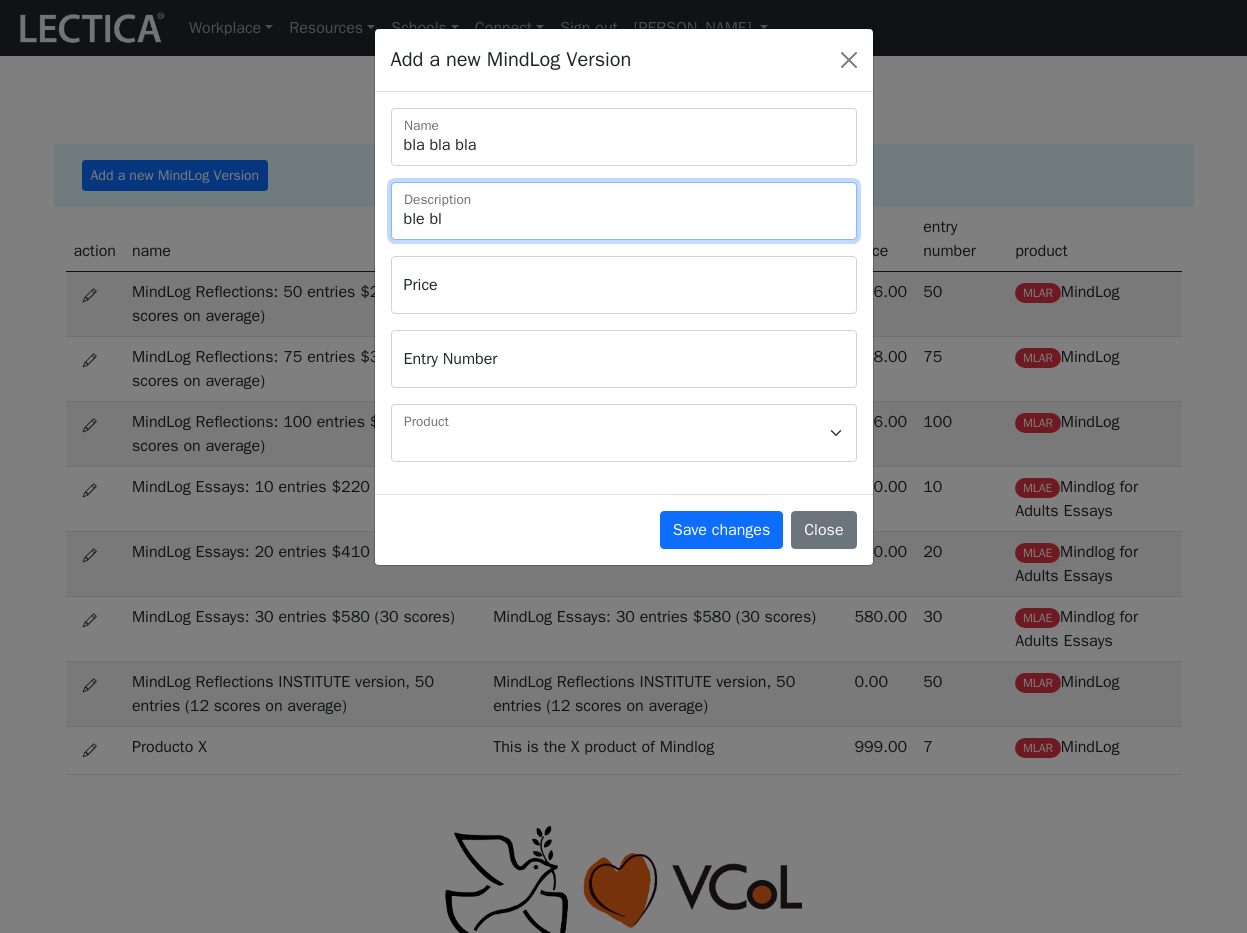 type on "ble ble" 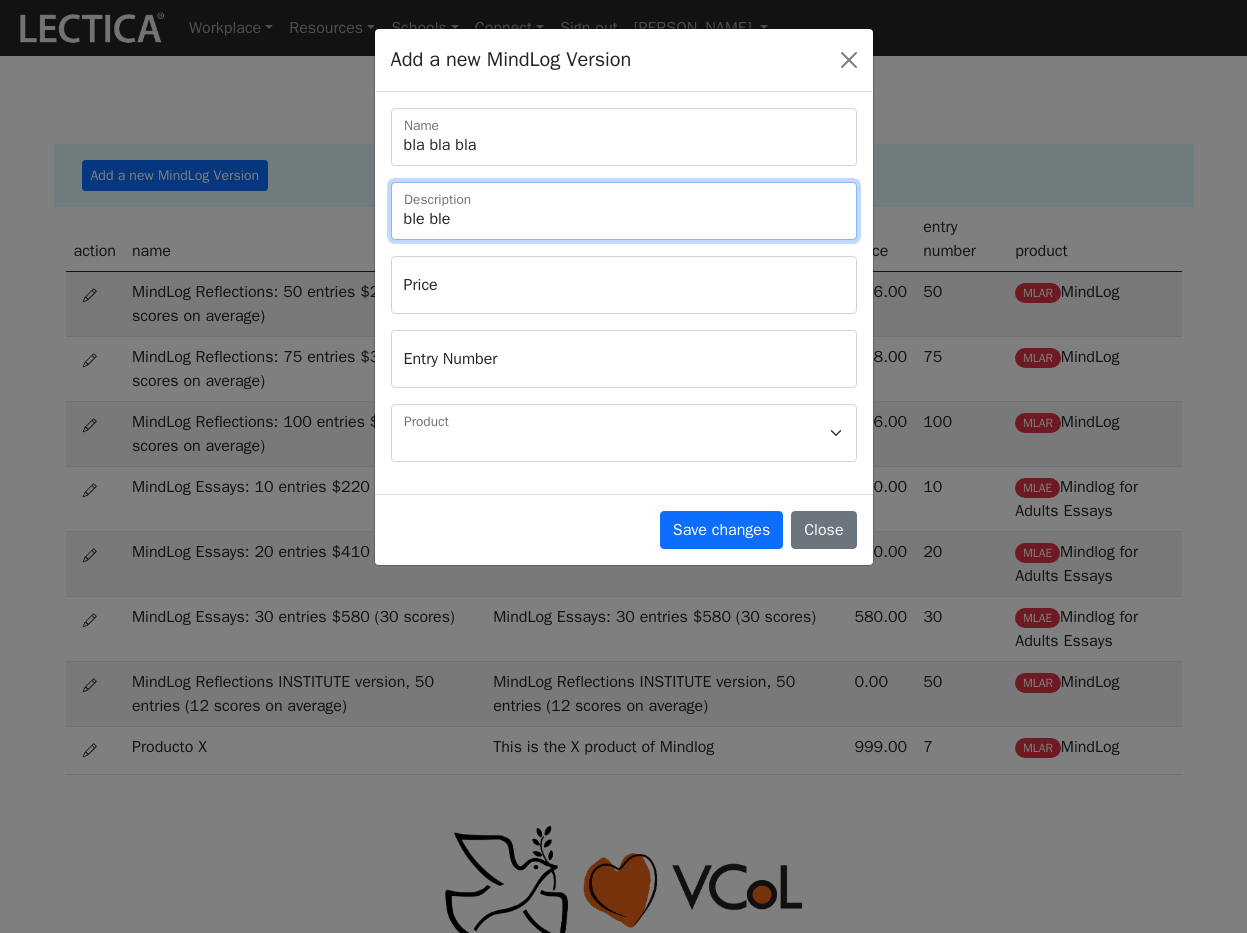 select 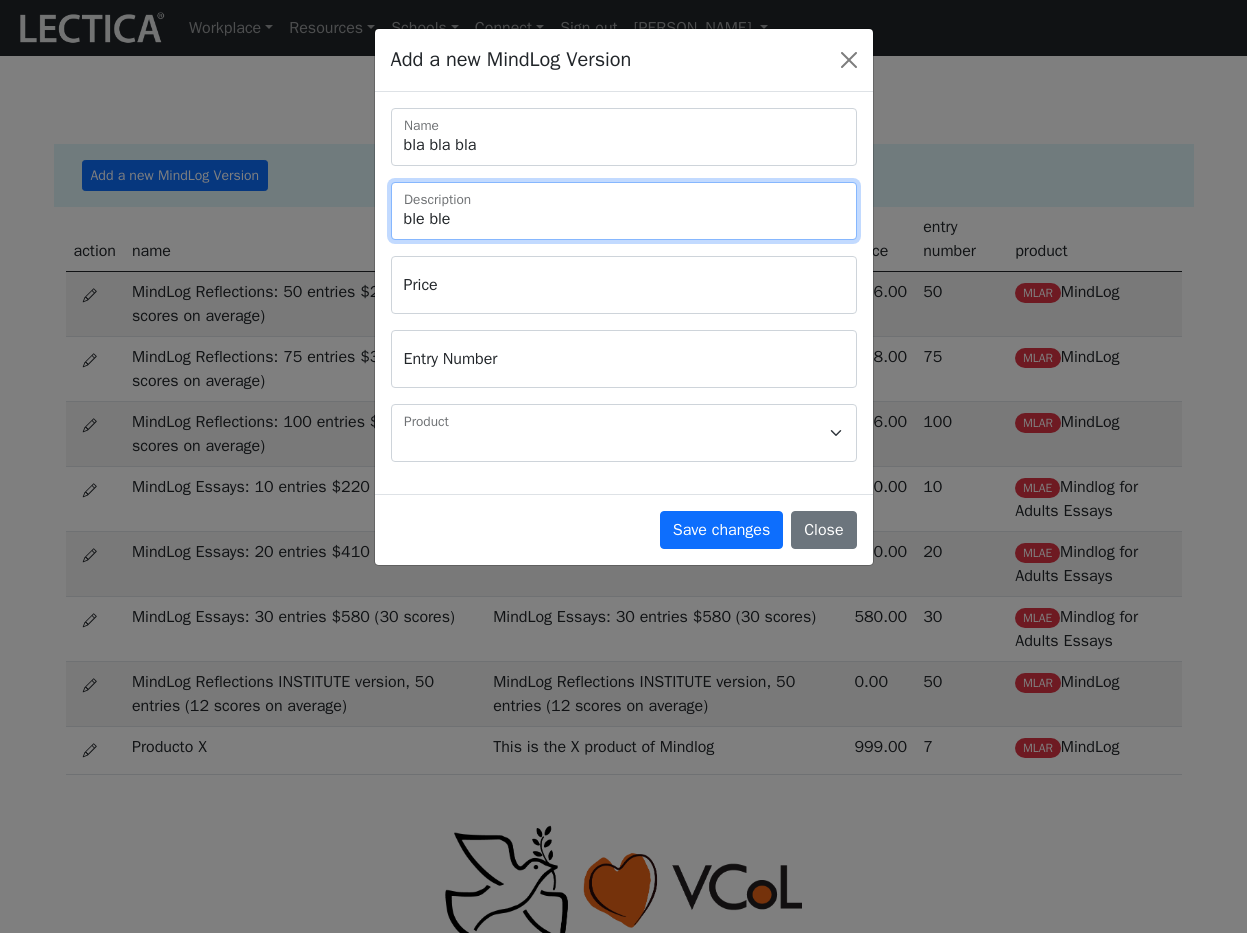 type on "ble ble" 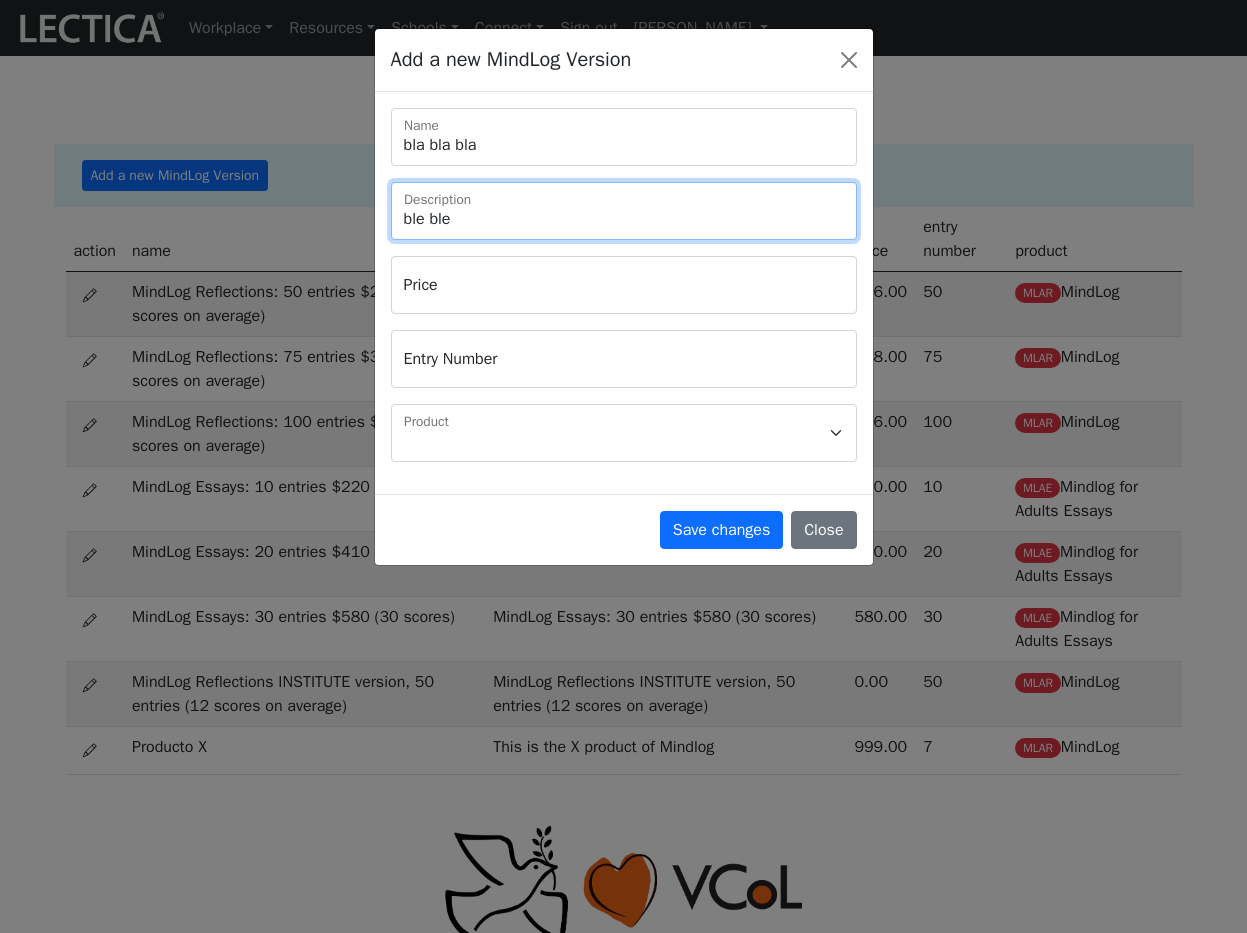 type on "ble ble b" 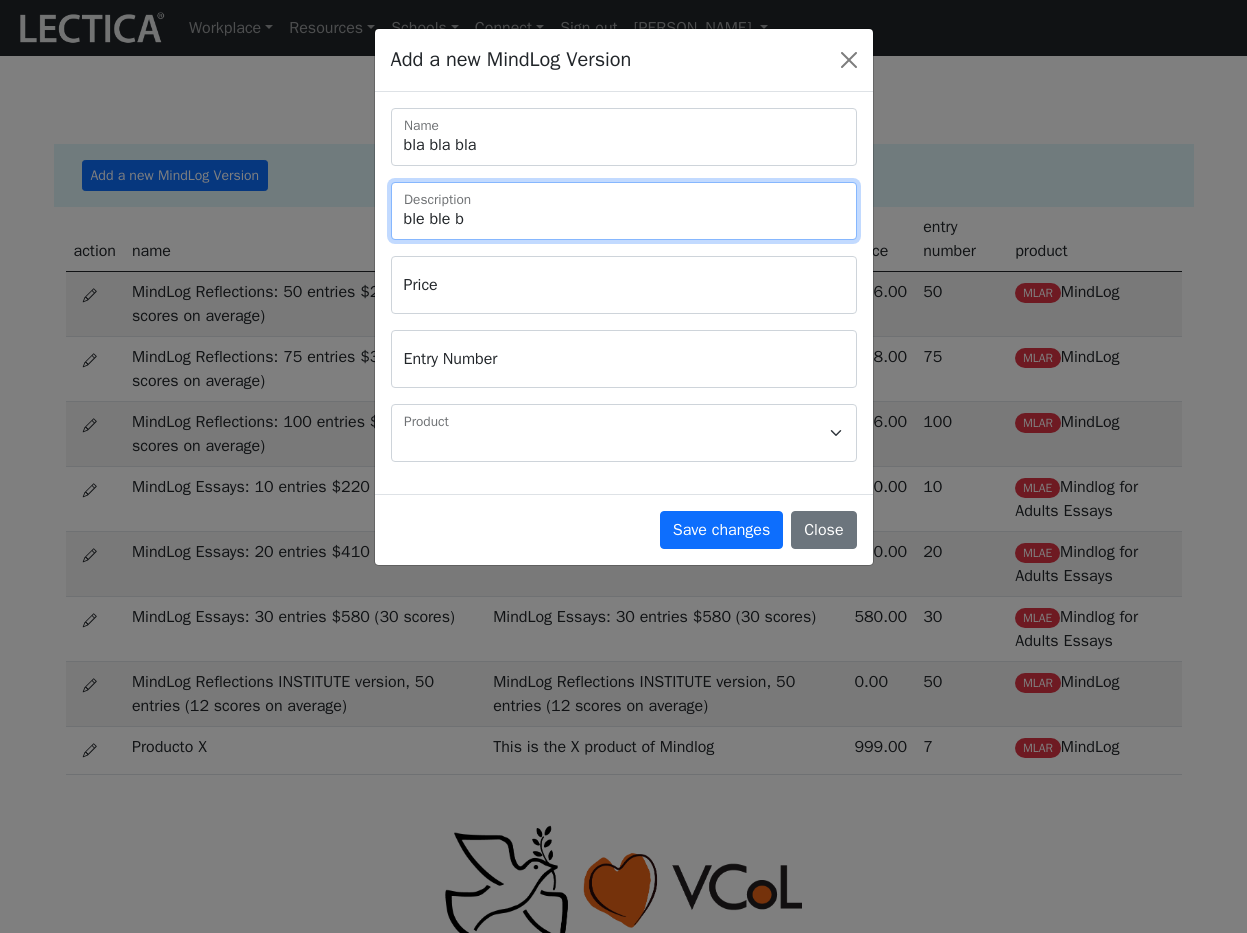 type on "ble ble bl" 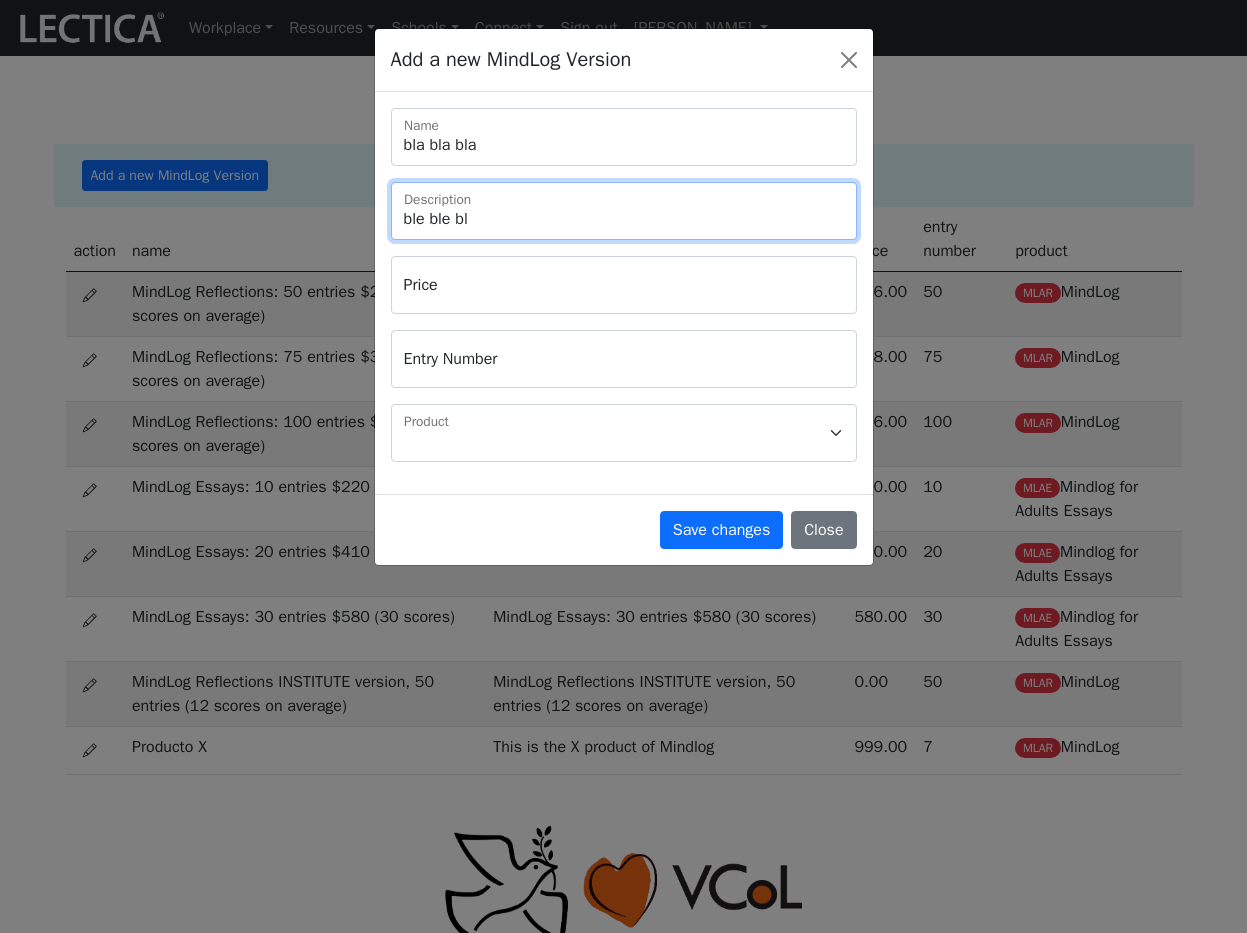 type on "ble ble ble" 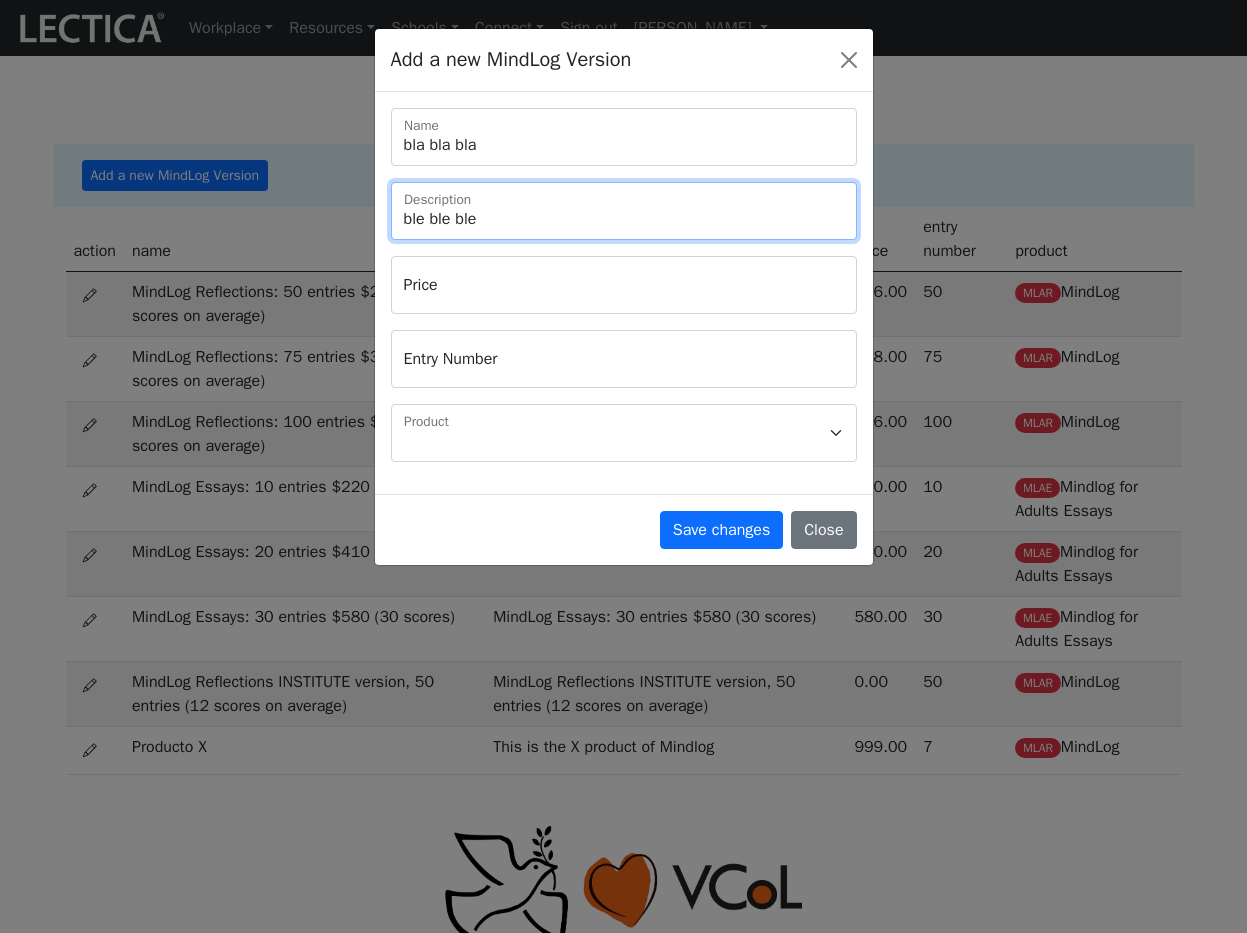 select 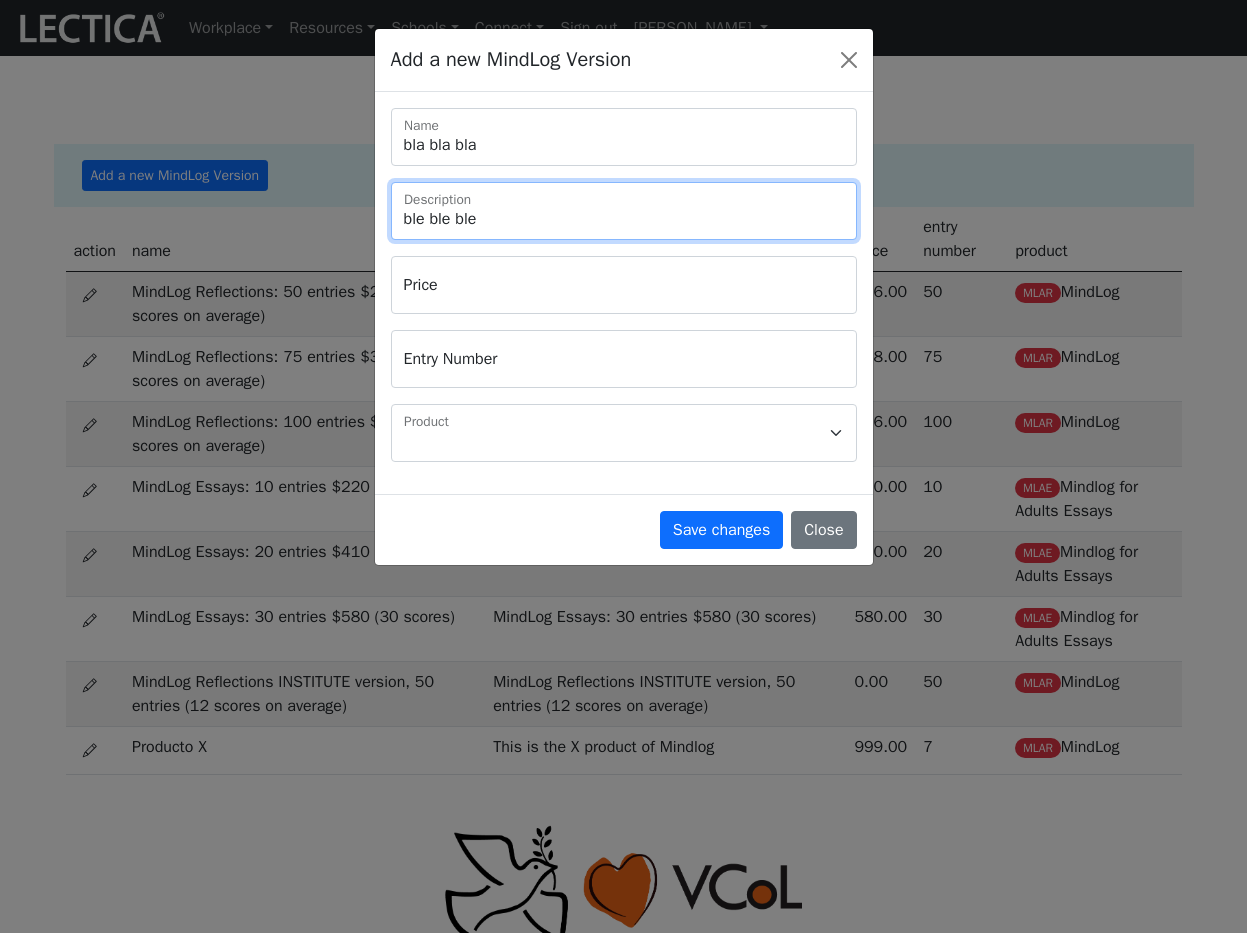 type on "ble ble ble" 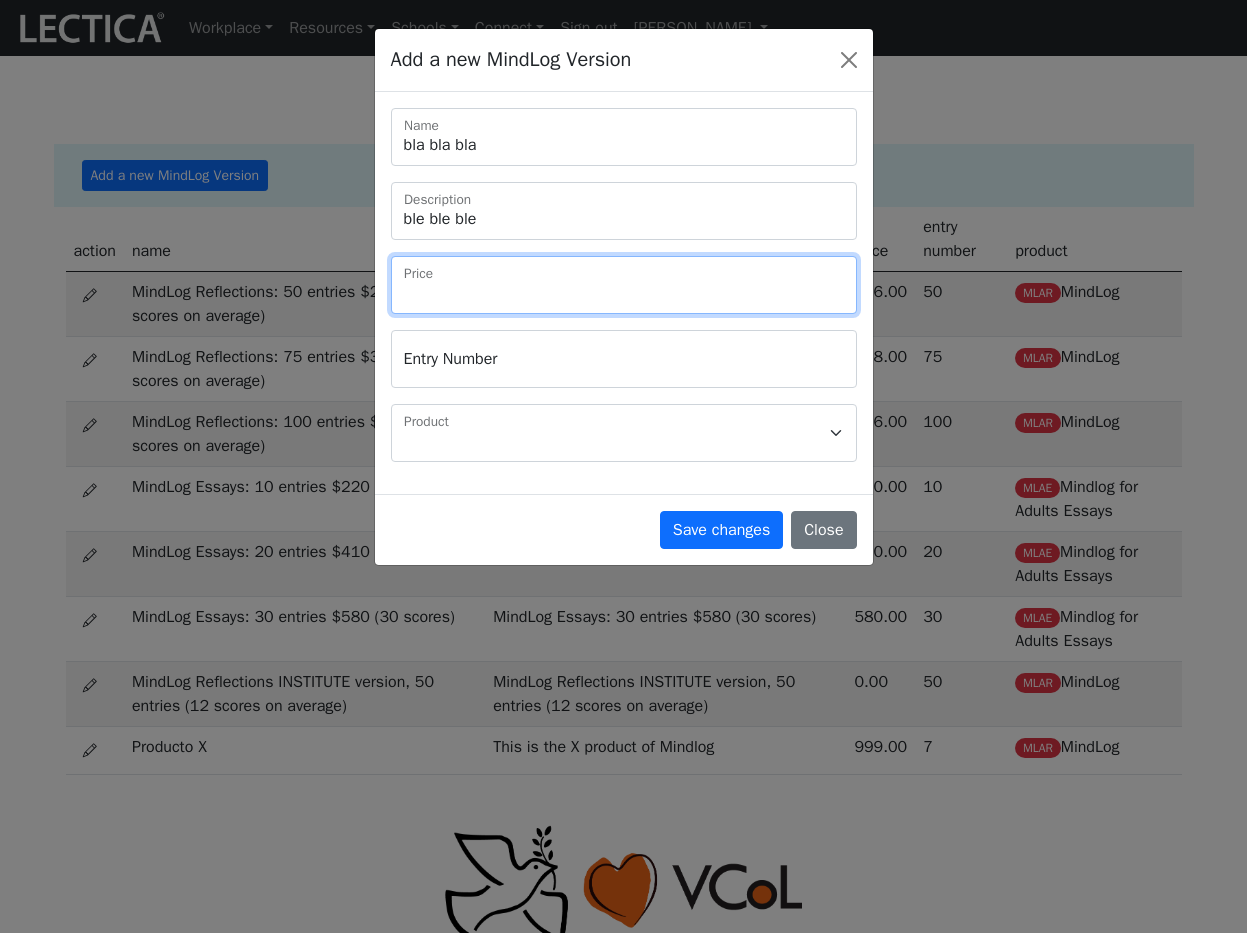 type on "9" 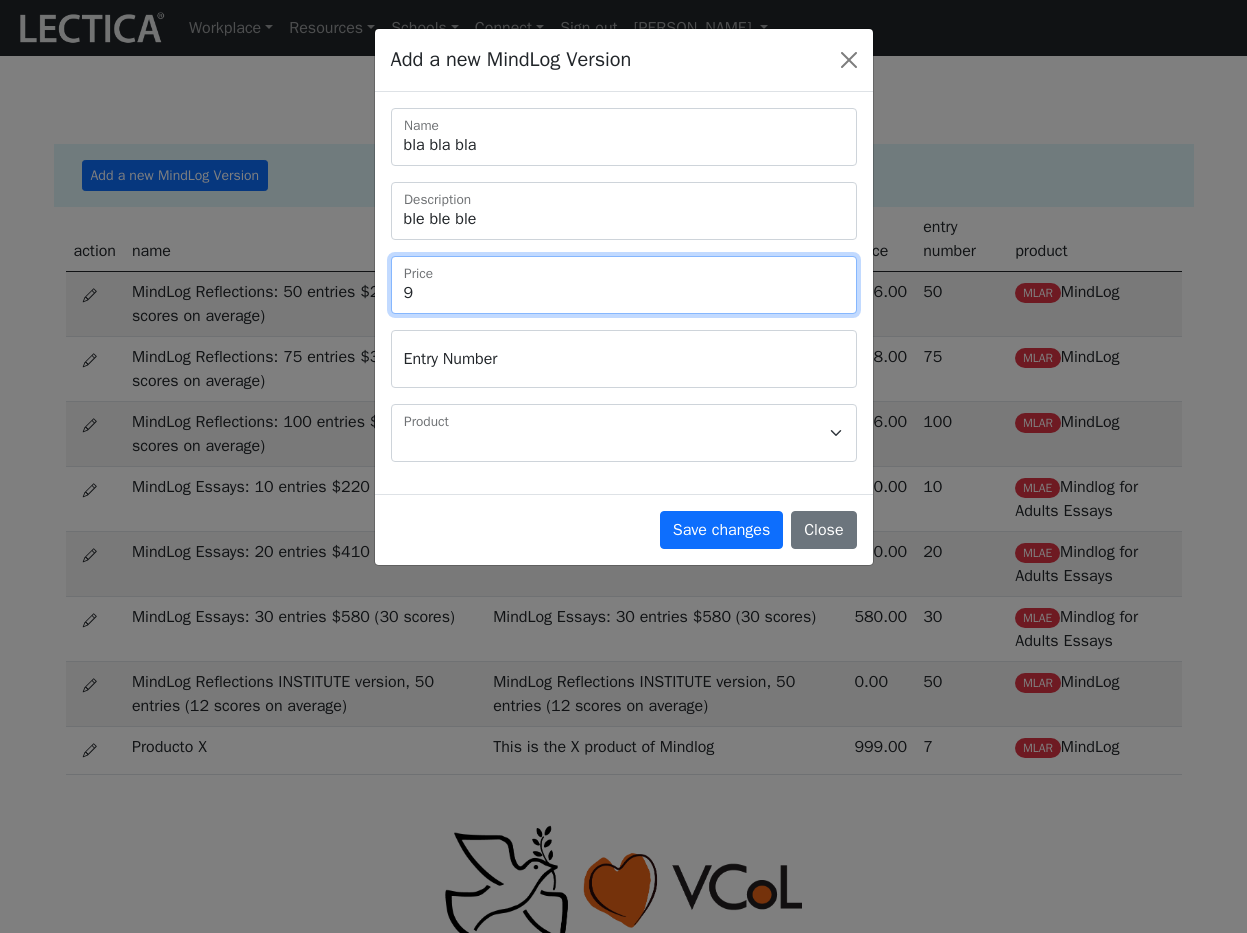 type on "99" 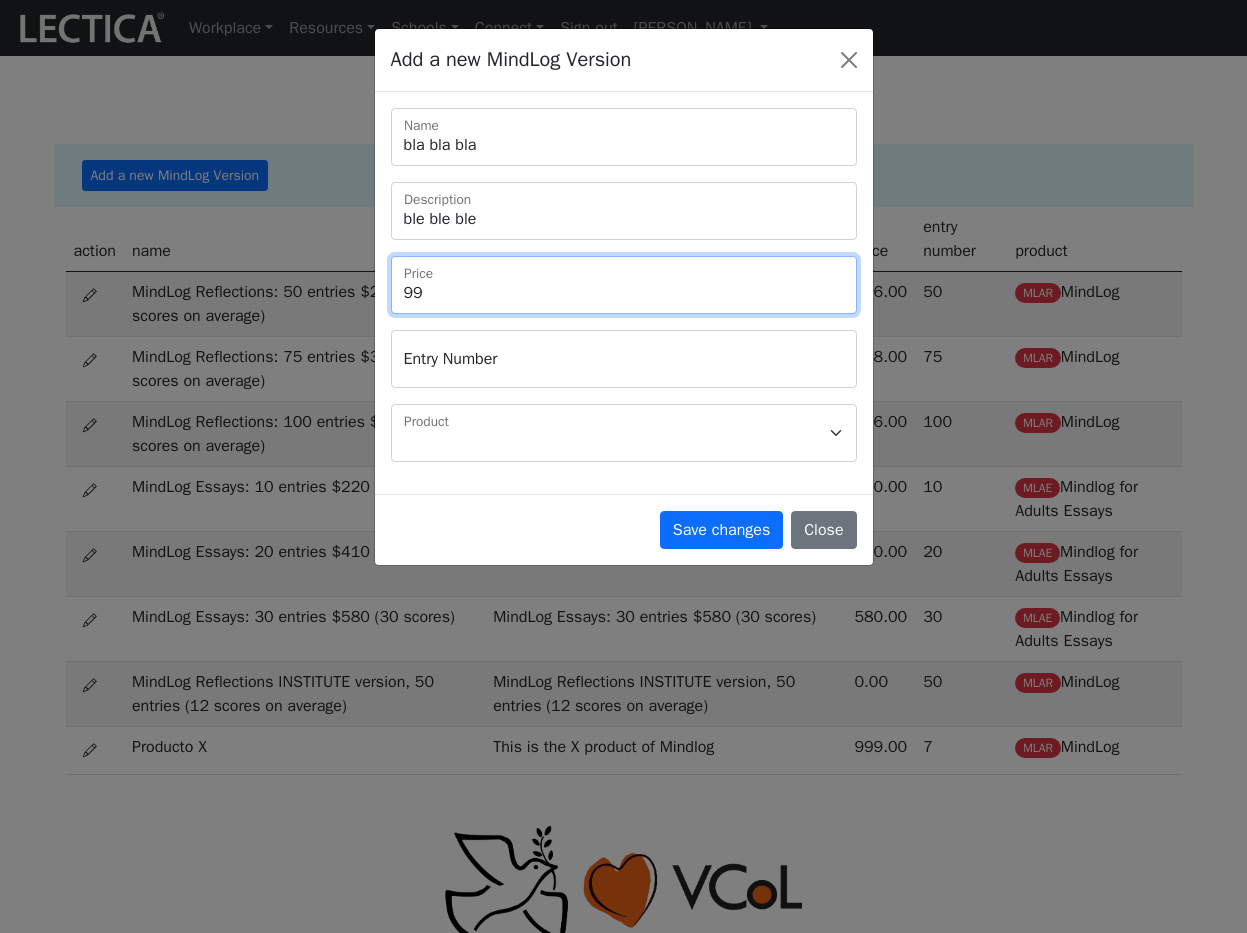 type on "999" 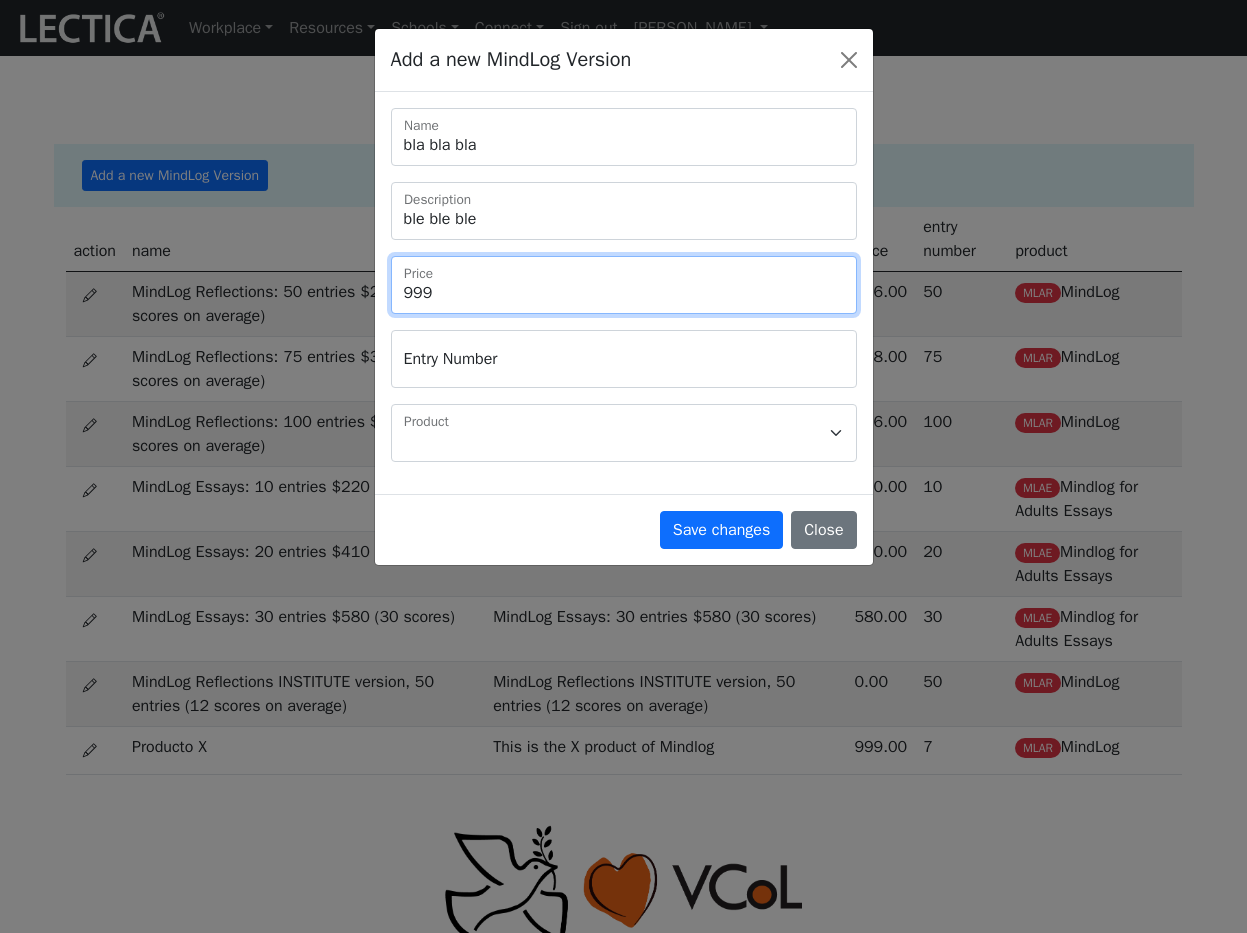 type on "9999" 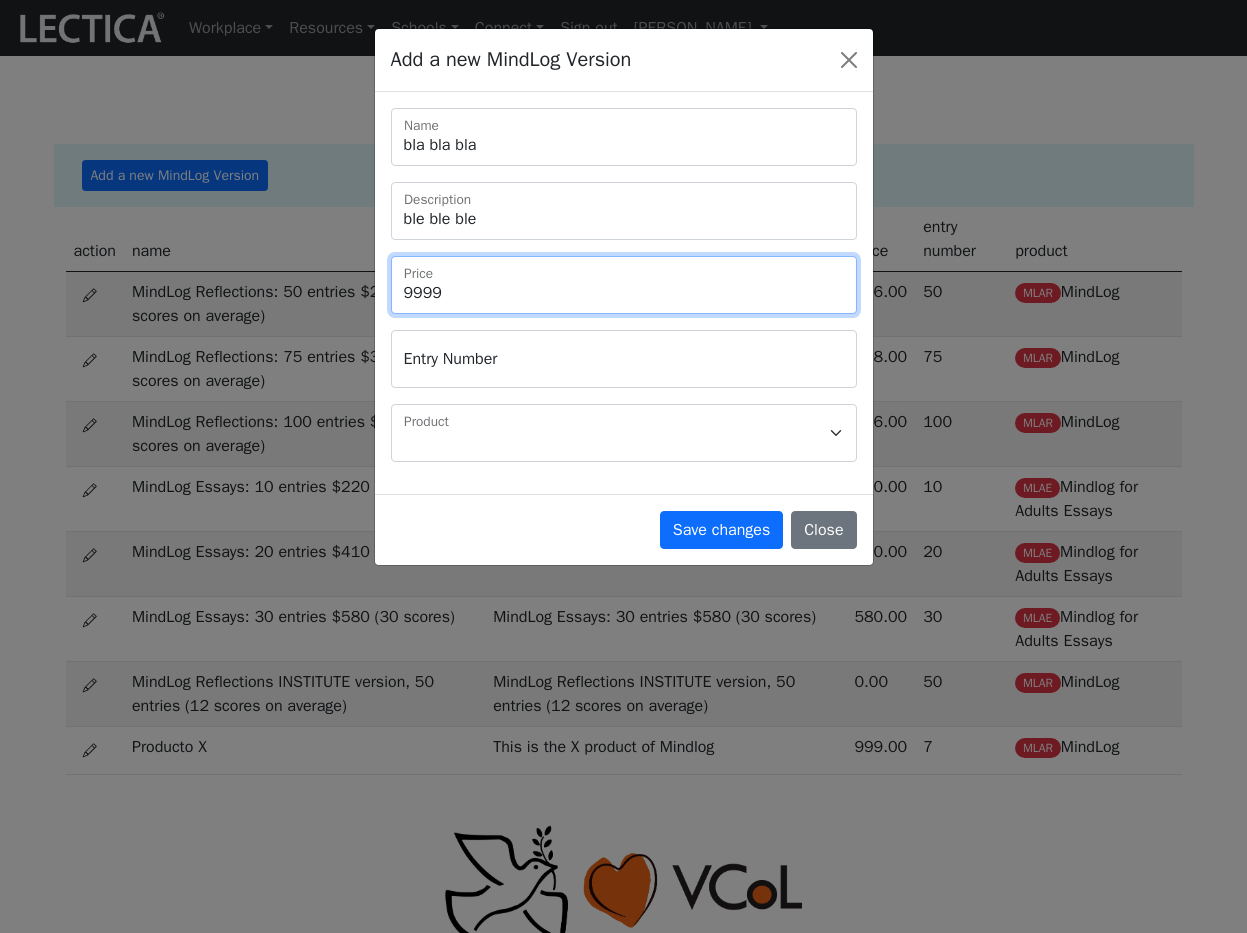 type on "9999" 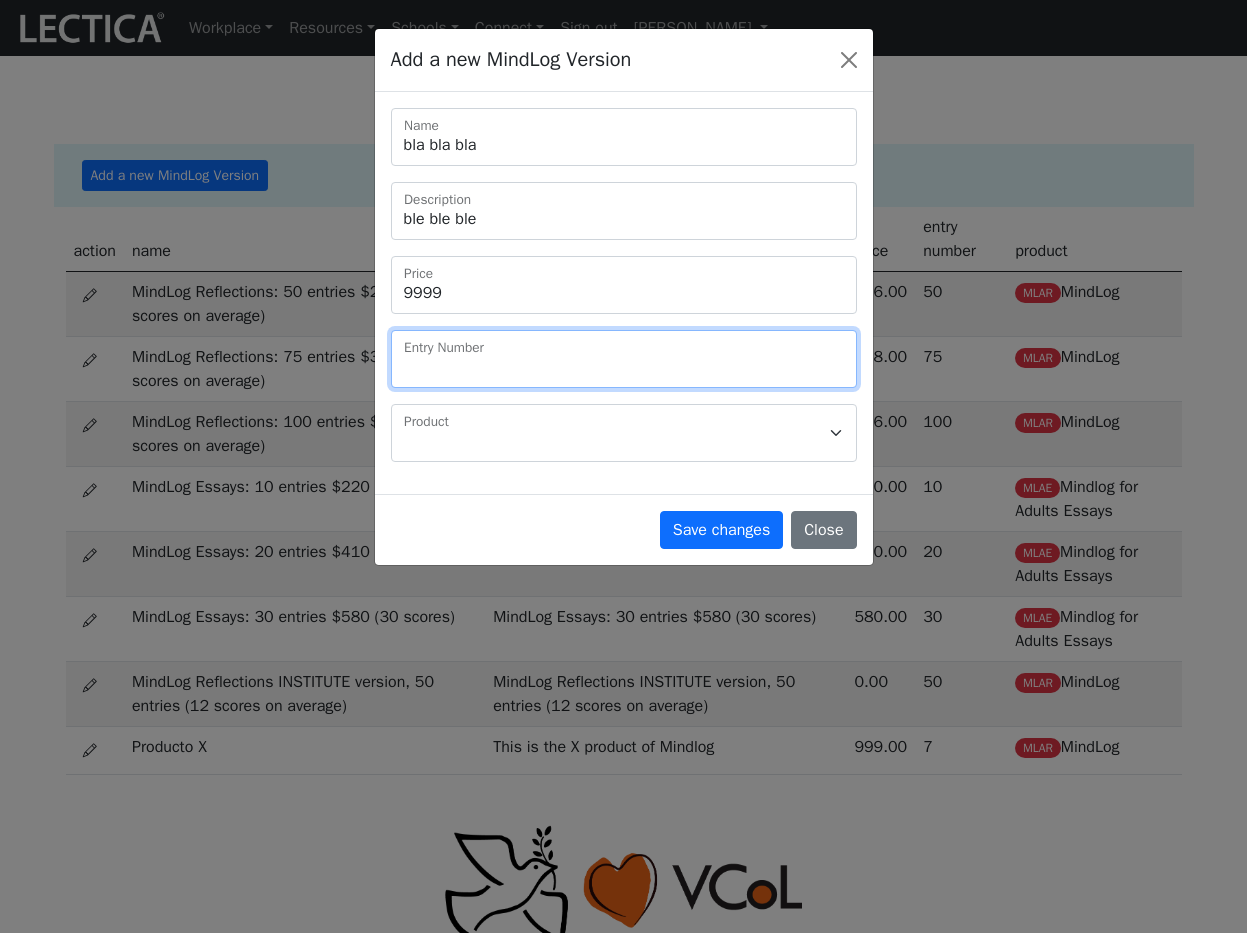 type on "7" 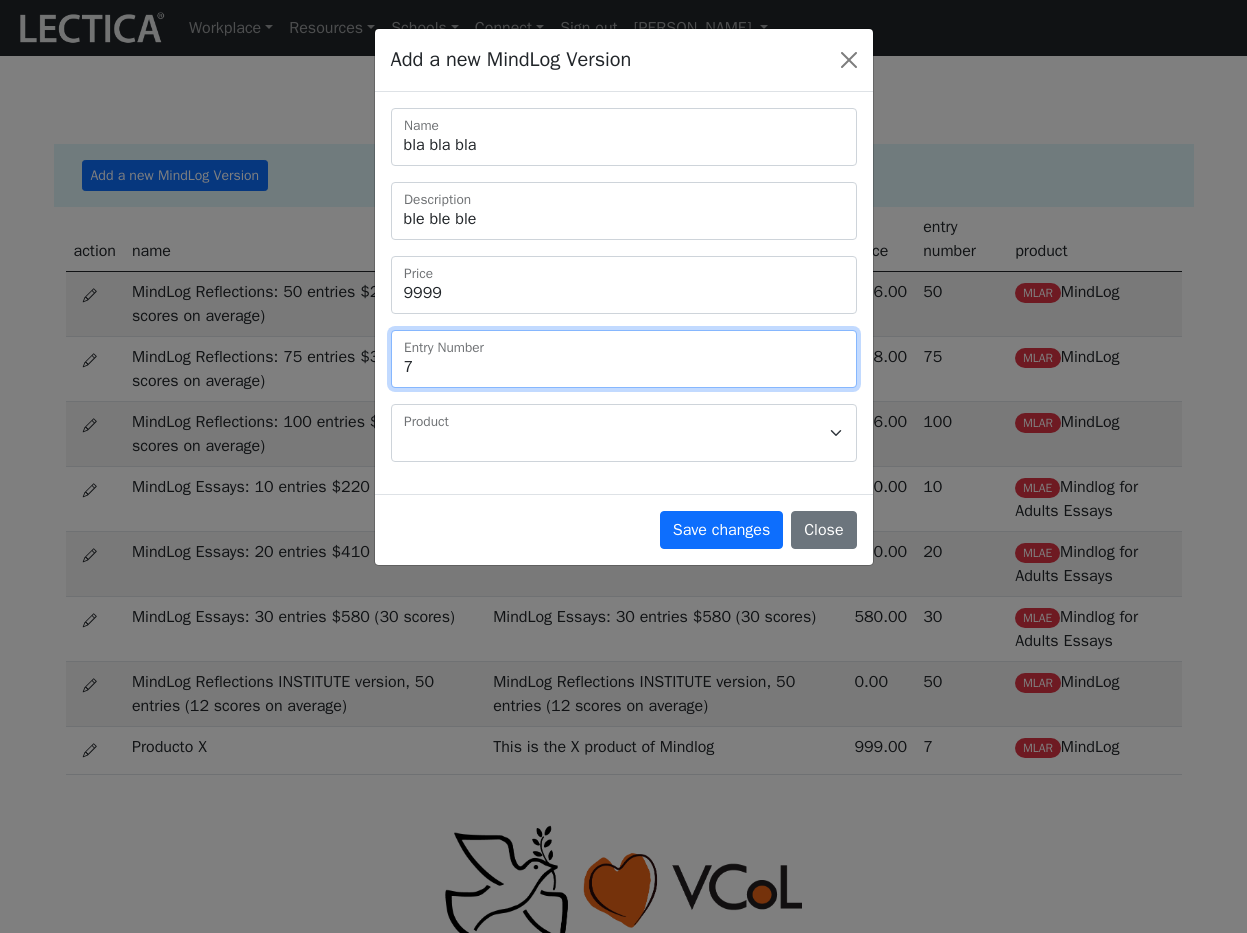 type on "7" 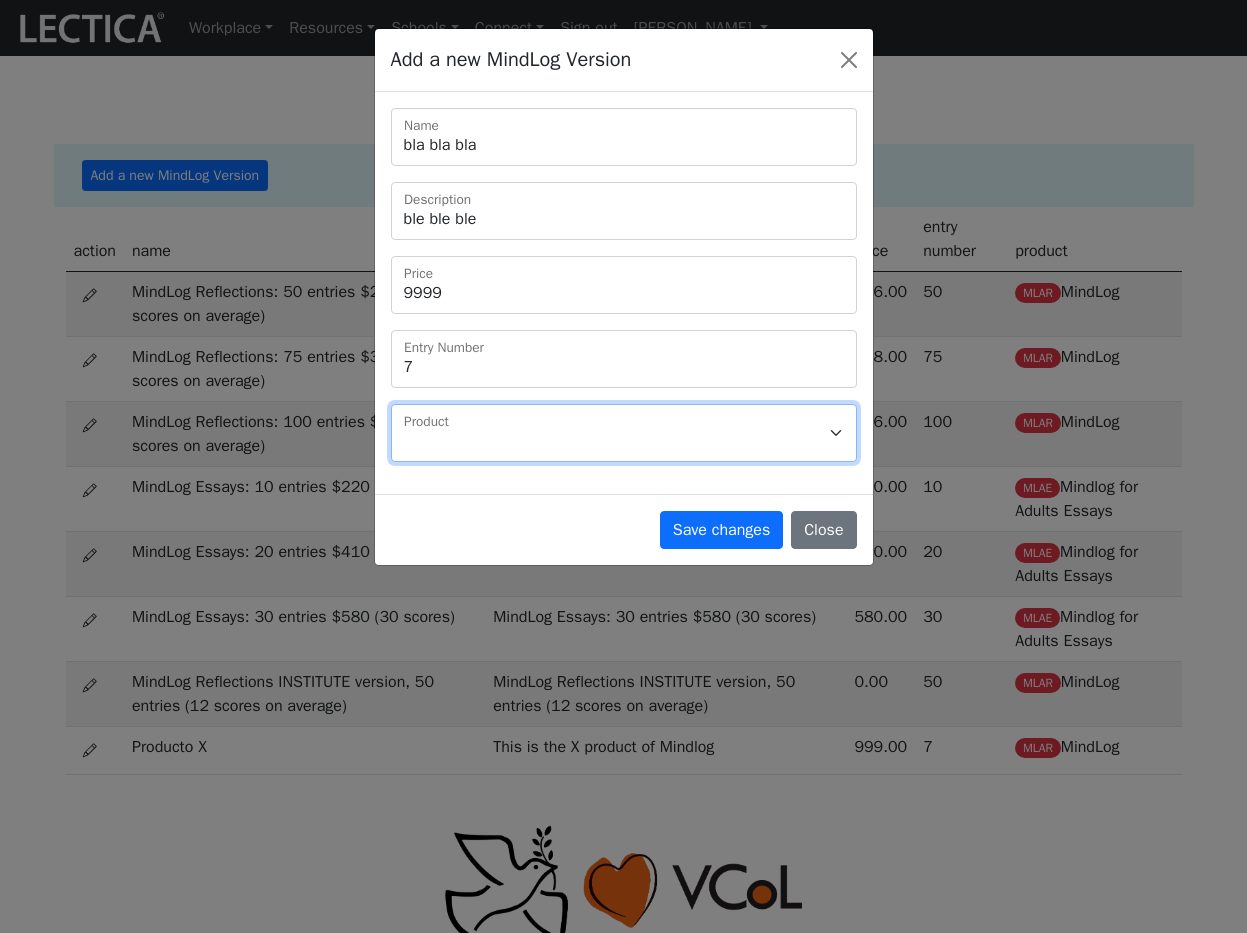 click on "CLAS Demo Essentials Essentials+ Essentials++ Essentials + Interview Essentials ++ Interview Essentials Recruit Essentials+ Recruit Essentials++ Recruit Lectica First Lectica First Cut Lectica First for Admissions Lectica First Research Lectica Inside Lectica Research Lectica Scoreless MindLog Mindlog for Adults Essays MindLog for Educators" at bounding box center (624, 433) 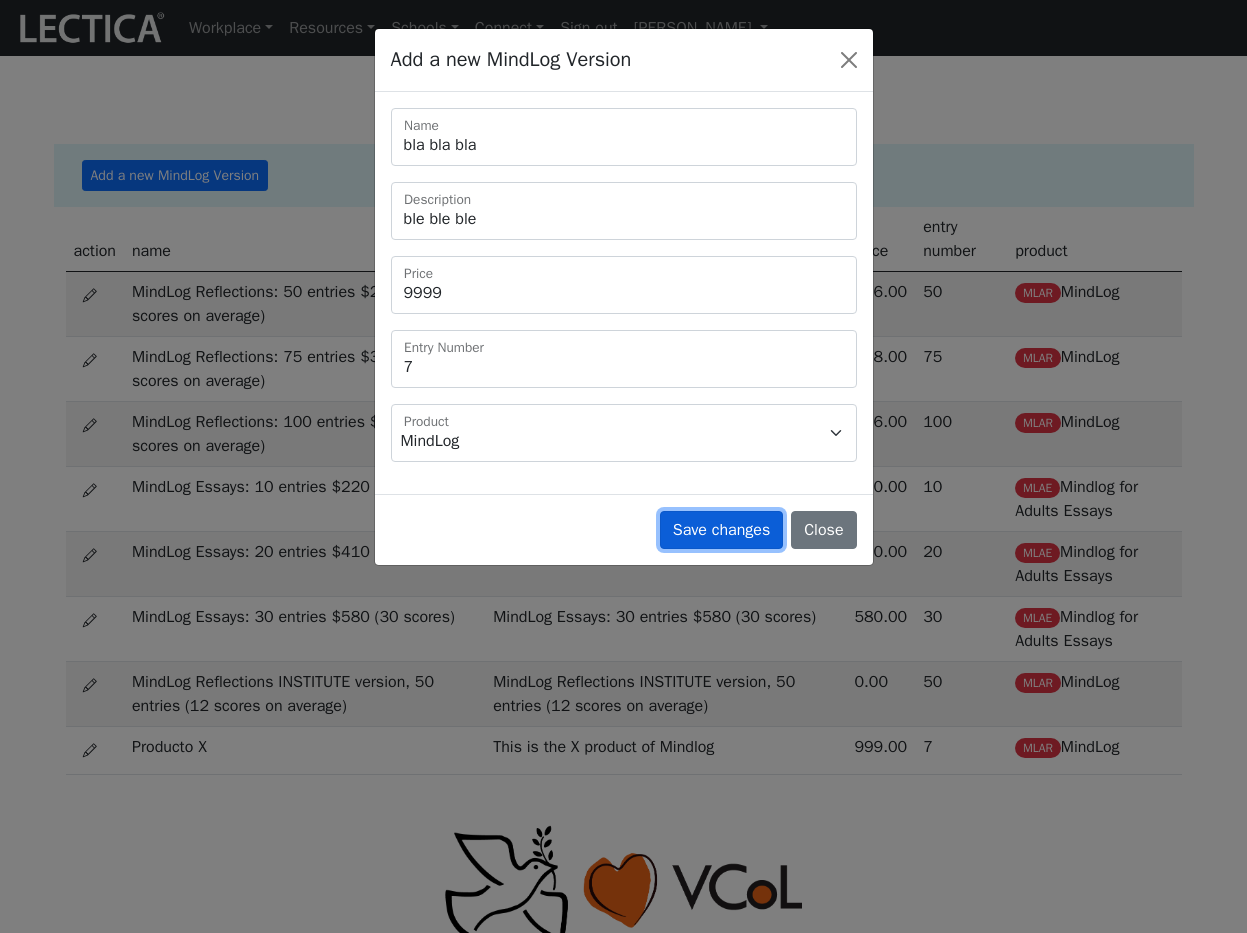 click on "Save changes" at bounding box center [721, 530] 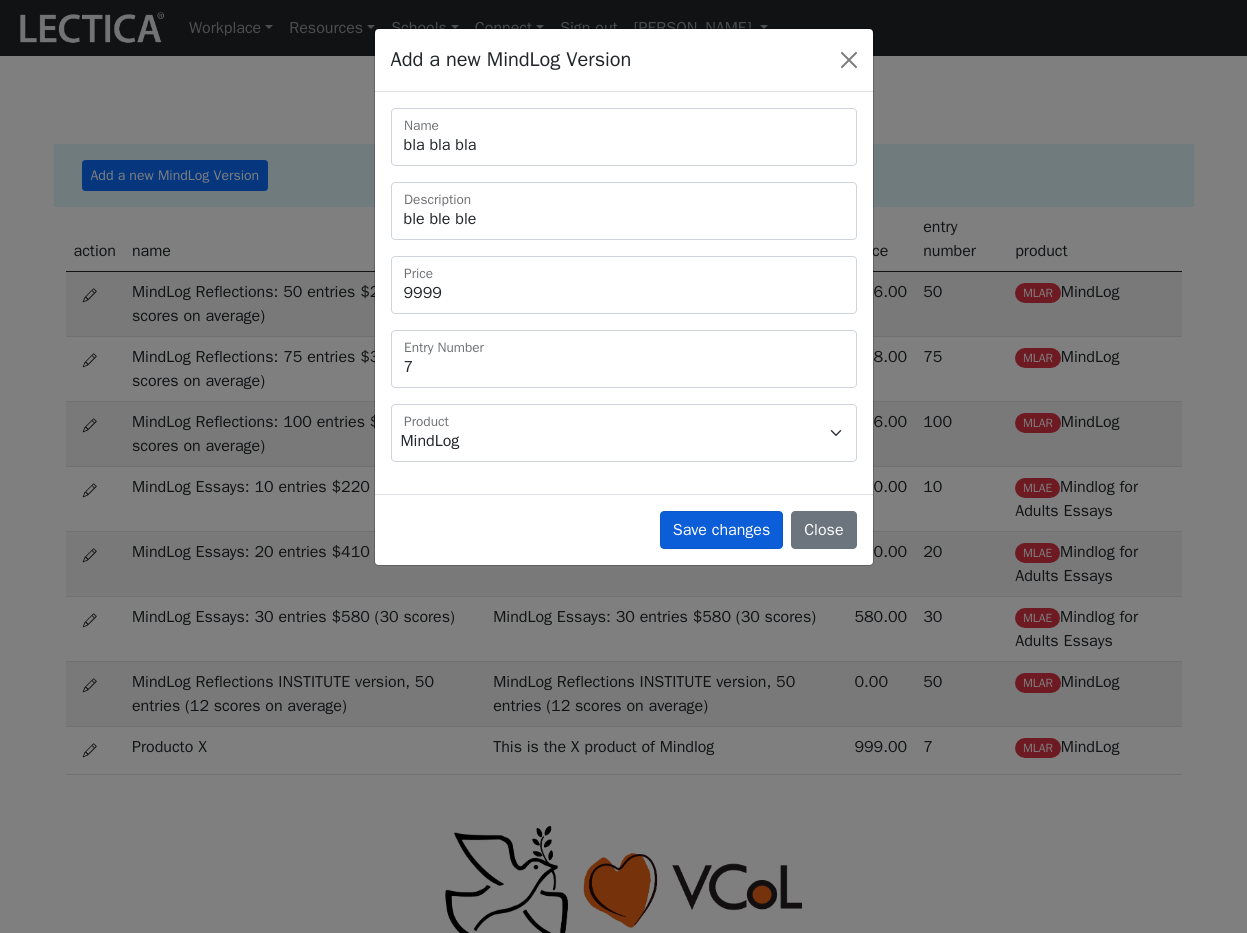 type 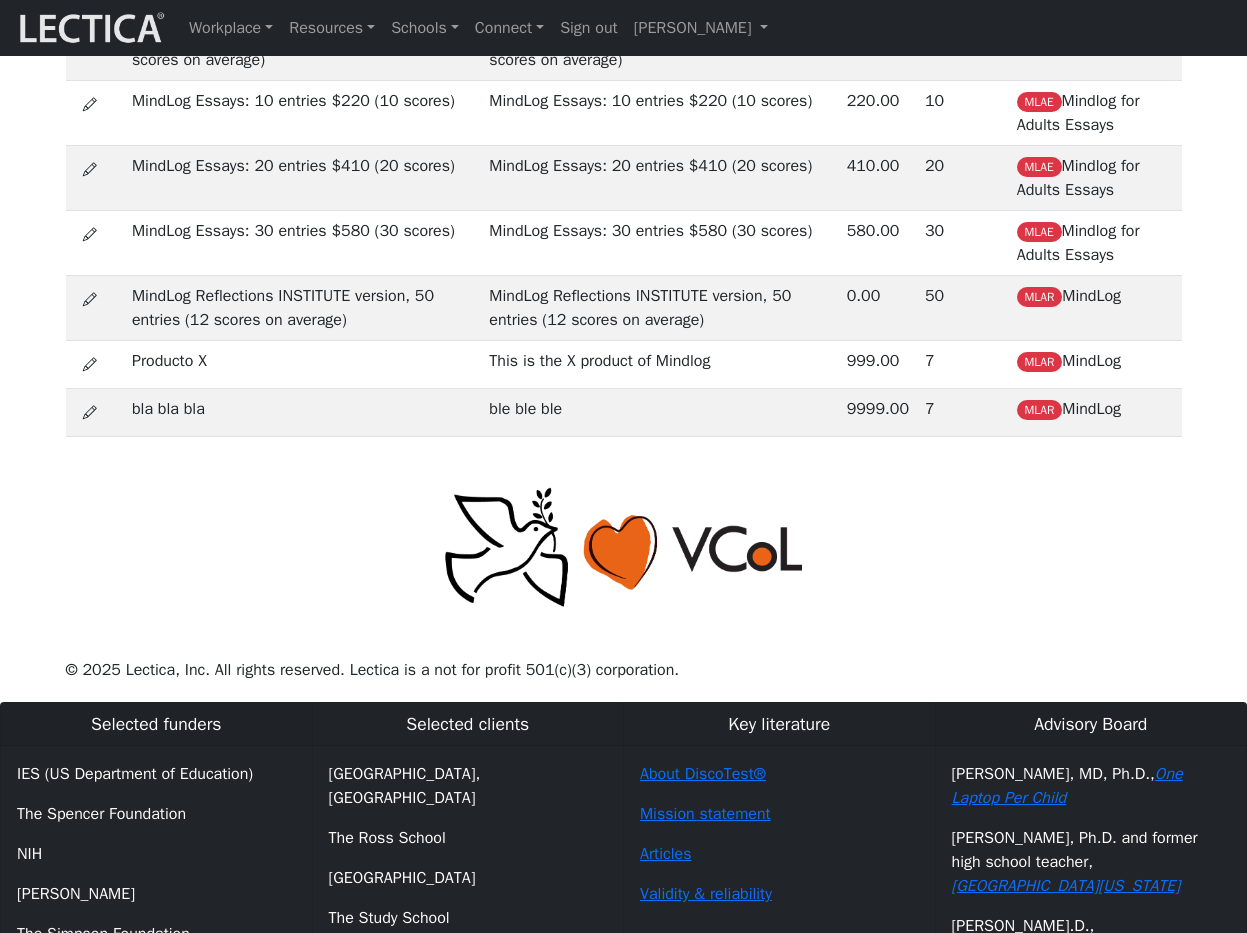 scroll, scrollTop: 395, scrollLeft: 0, axis: vertical 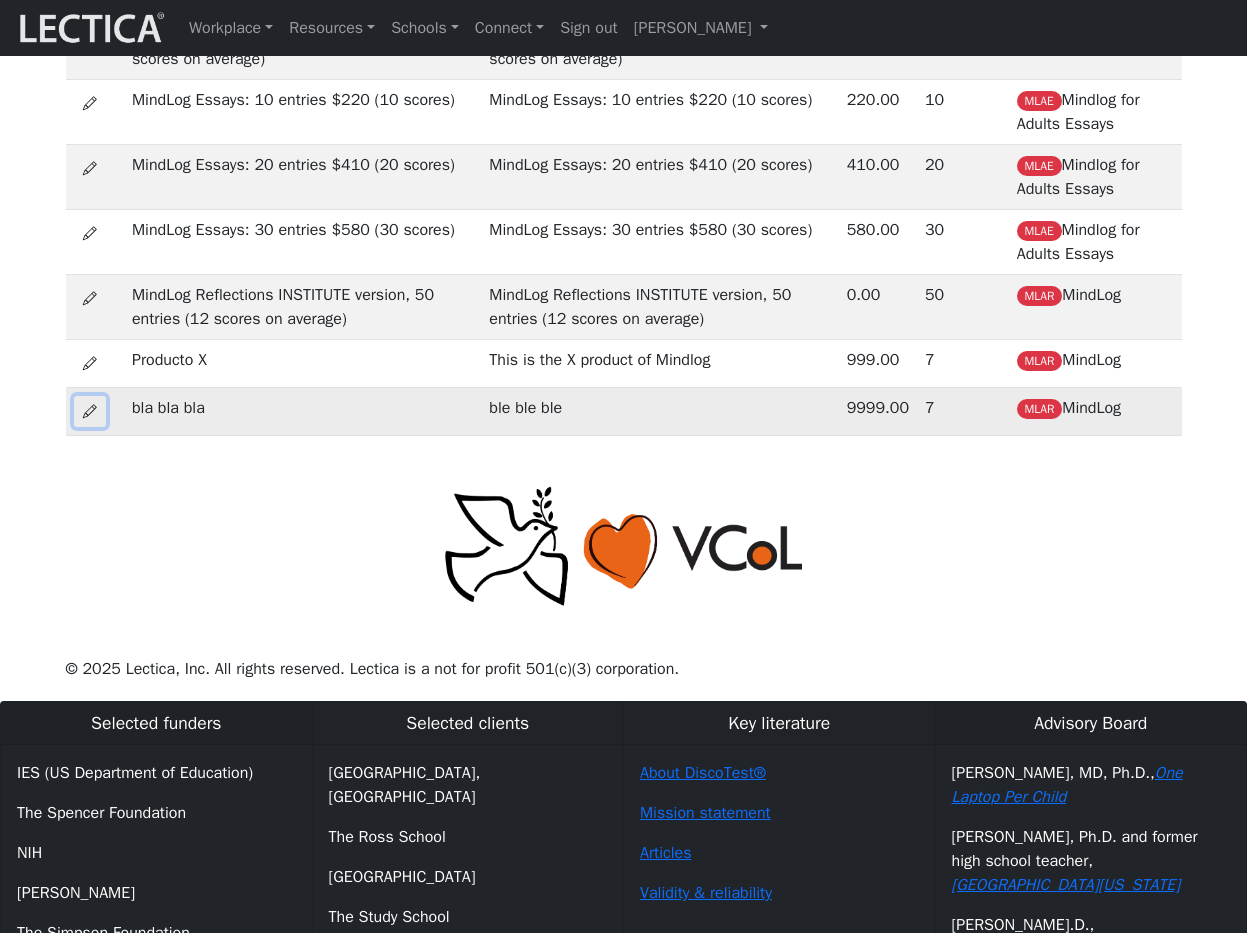 click at bounding box center [90, 411] 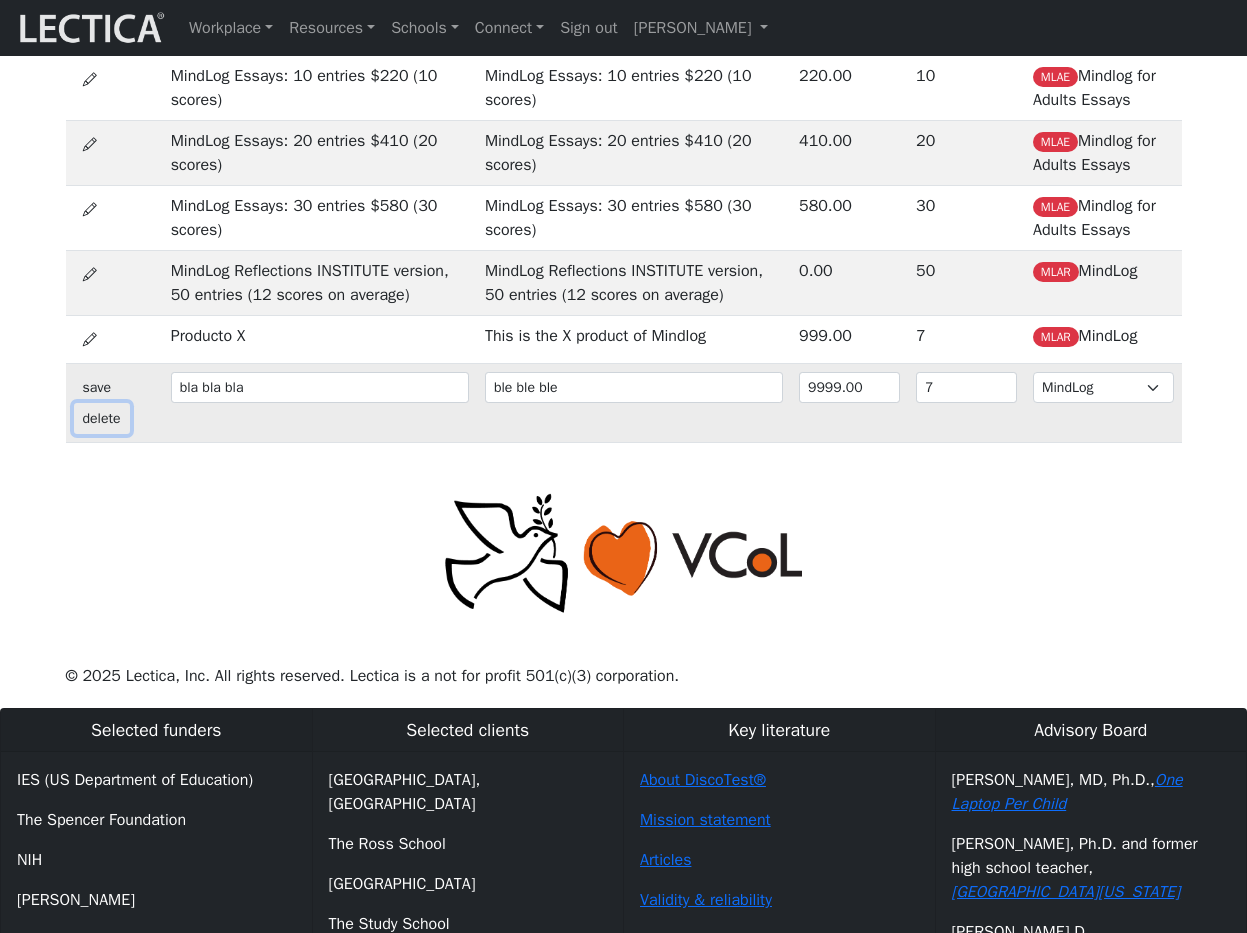 click on "delete" at bounding box center (102, 418) 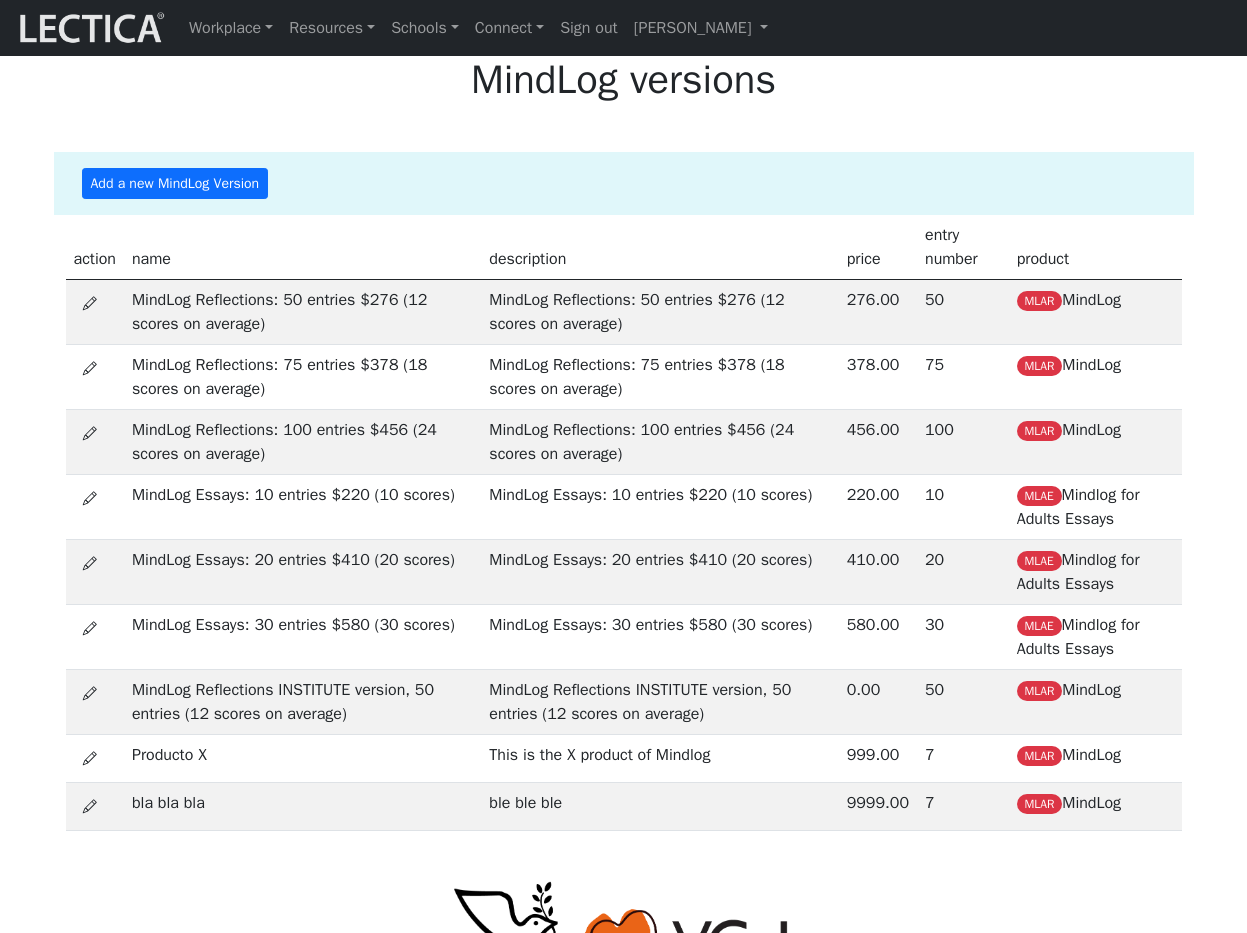 scroll, scrollTop: 465, scrollLeft: 0, axis: vertical 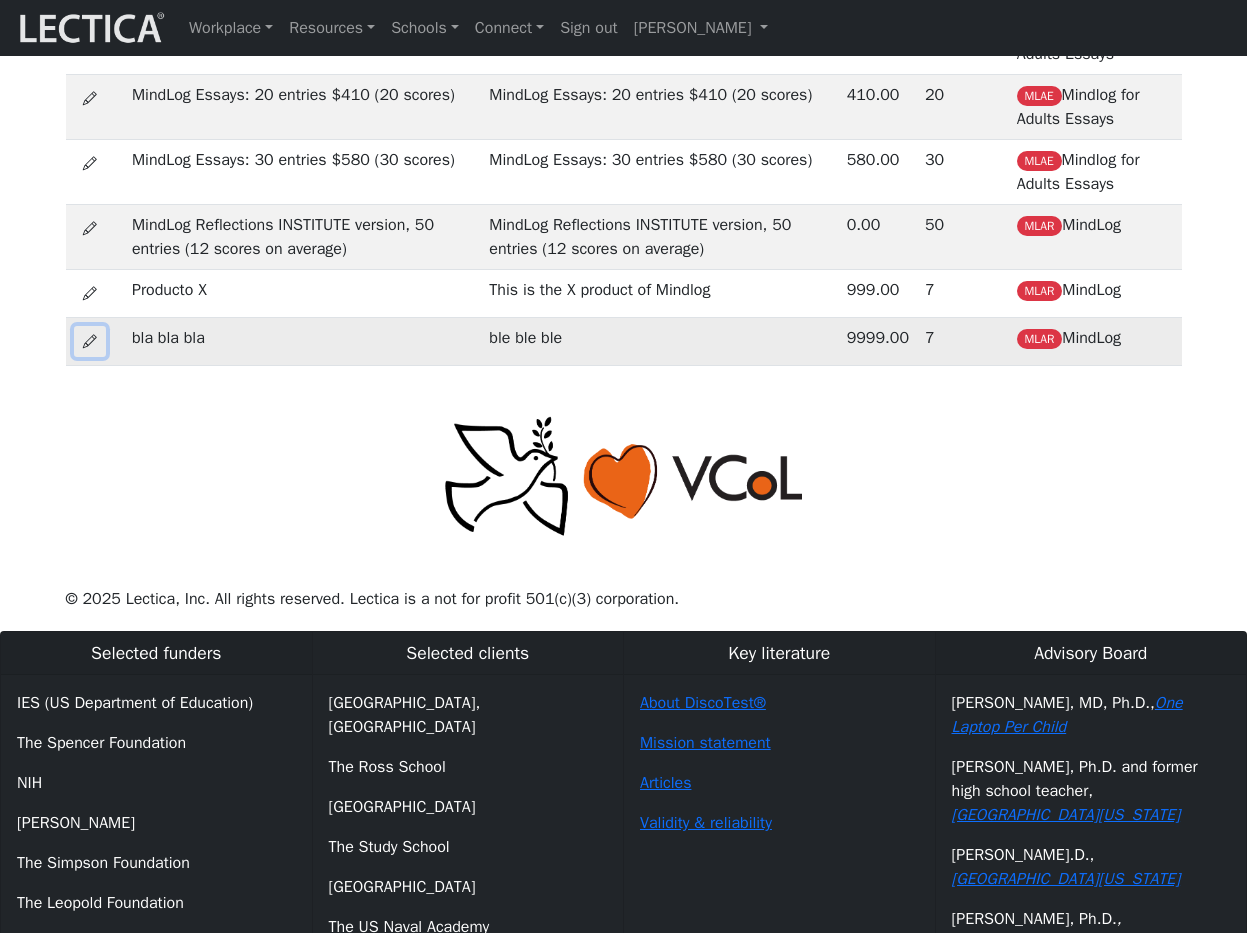 click at bounding box center (90, 341) 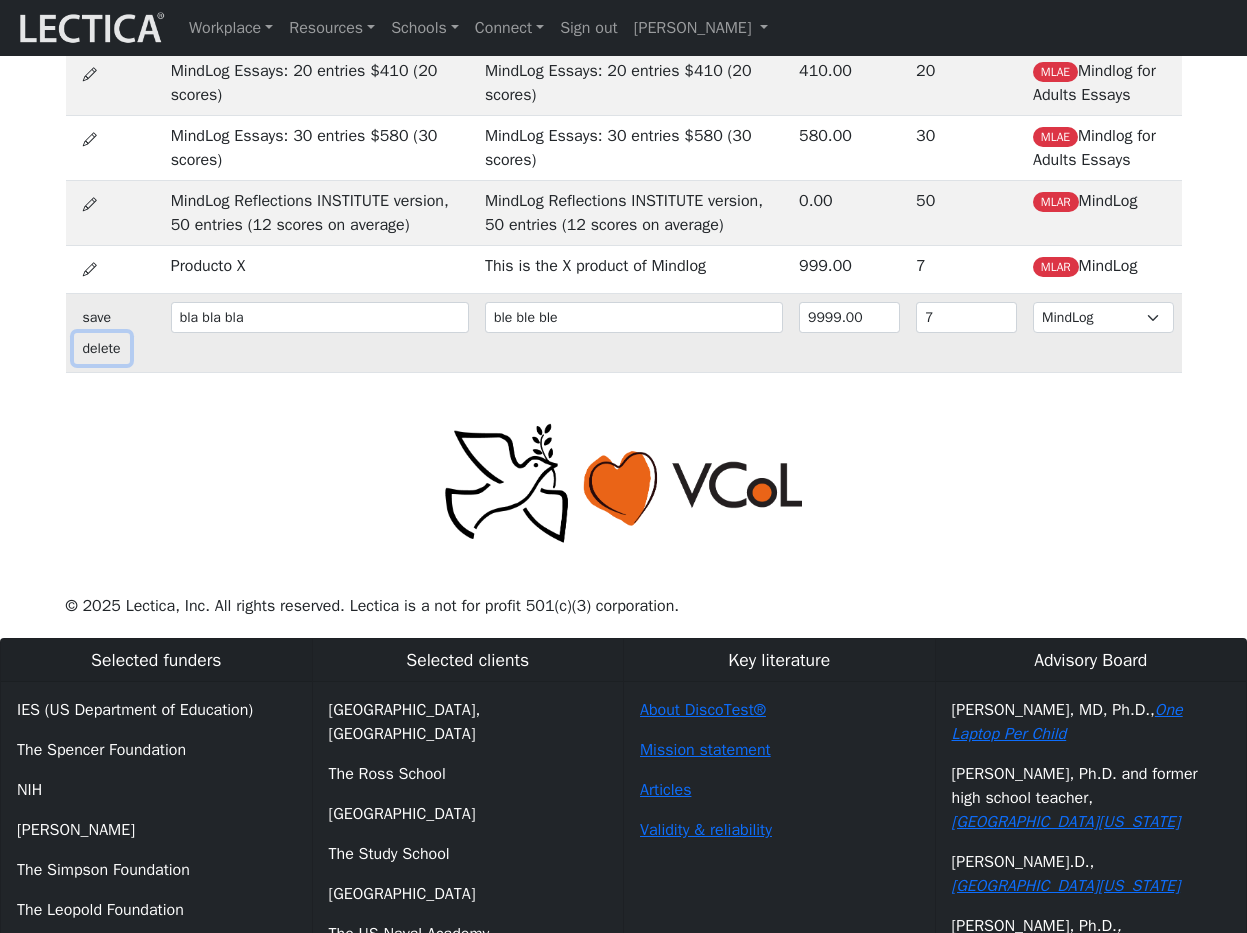 click on "delete" at bounding box center [102, 348] 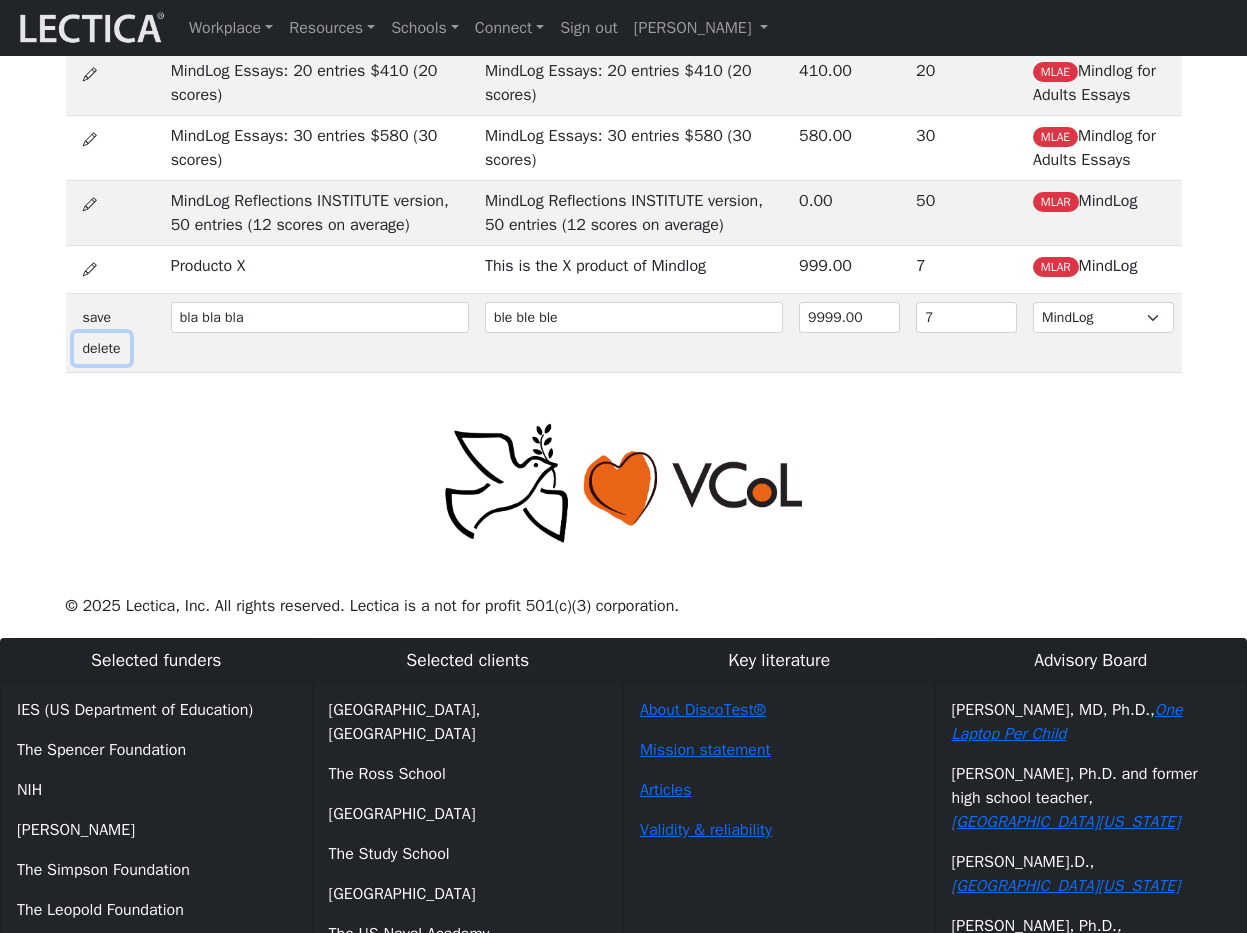 type 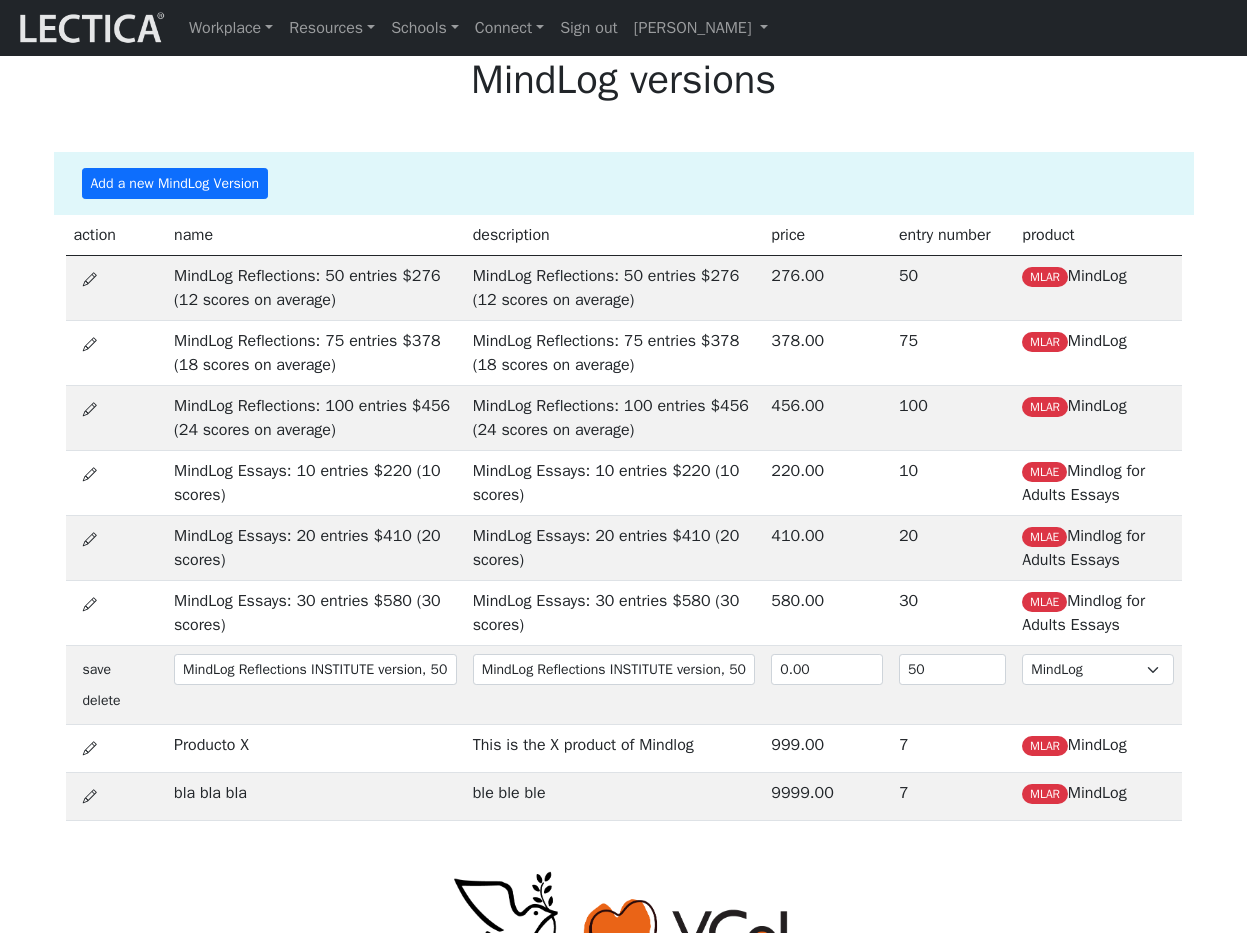 select on "83" 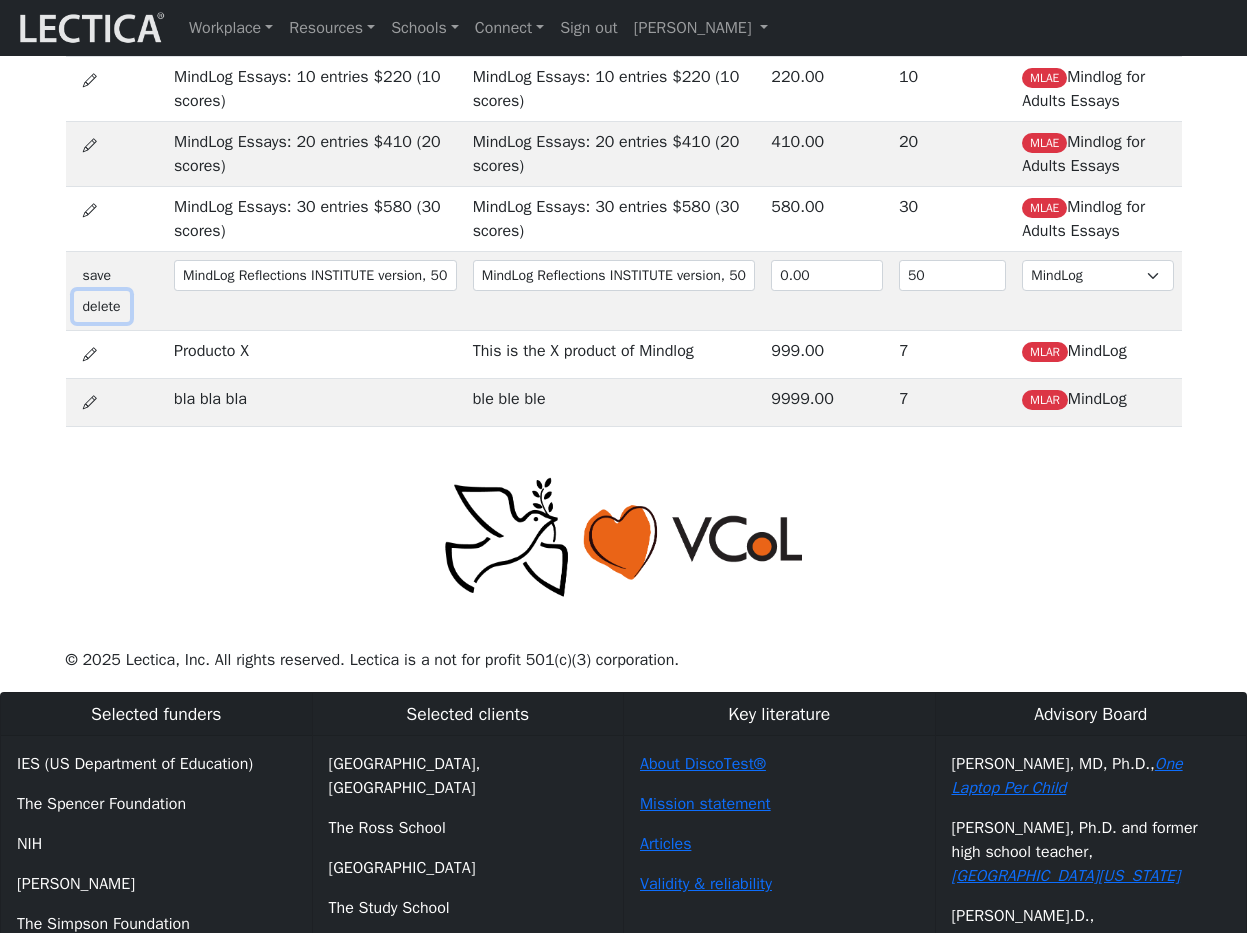 type 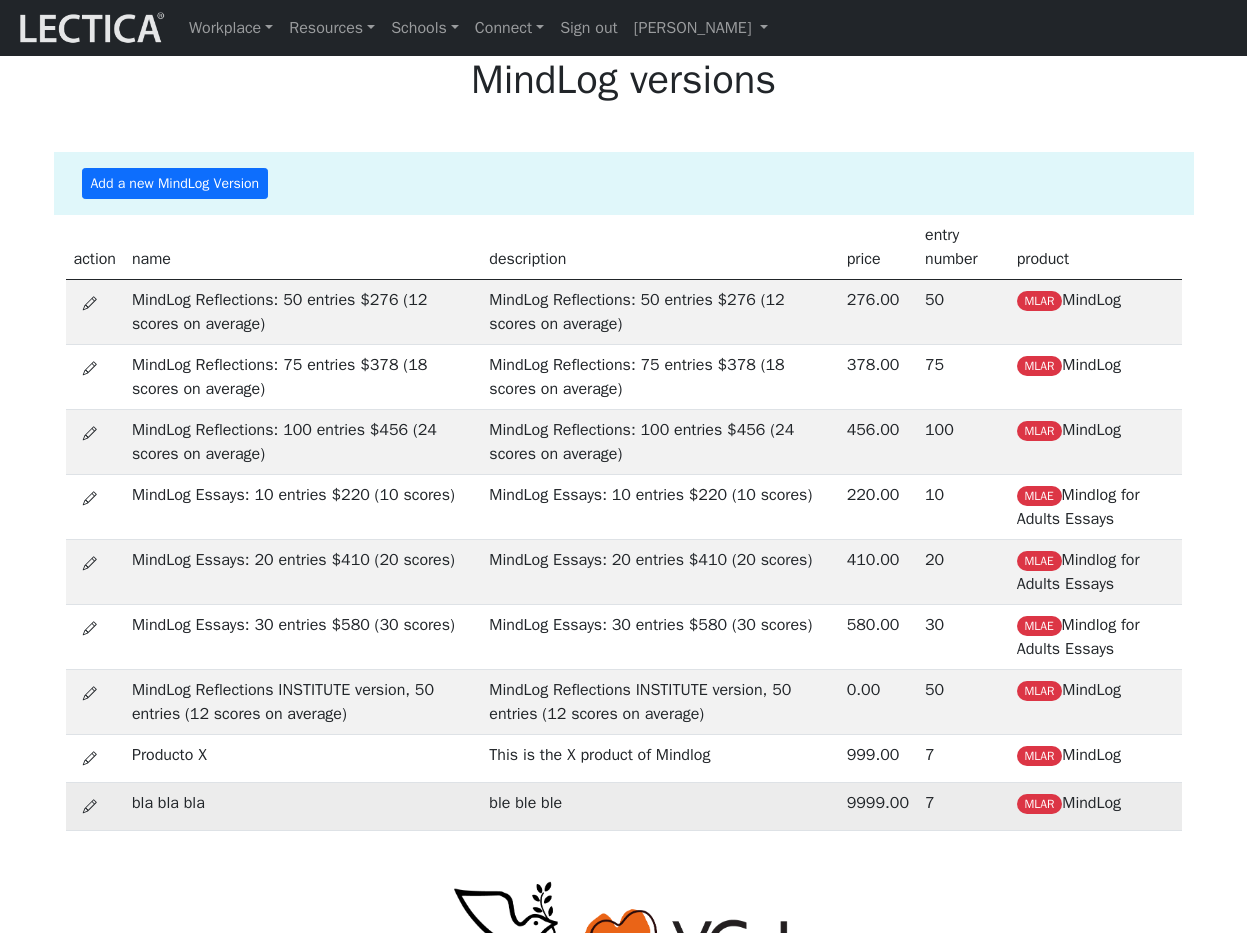 scroll, scrollTop: 394, scrollLeft: 0, axis: vertical 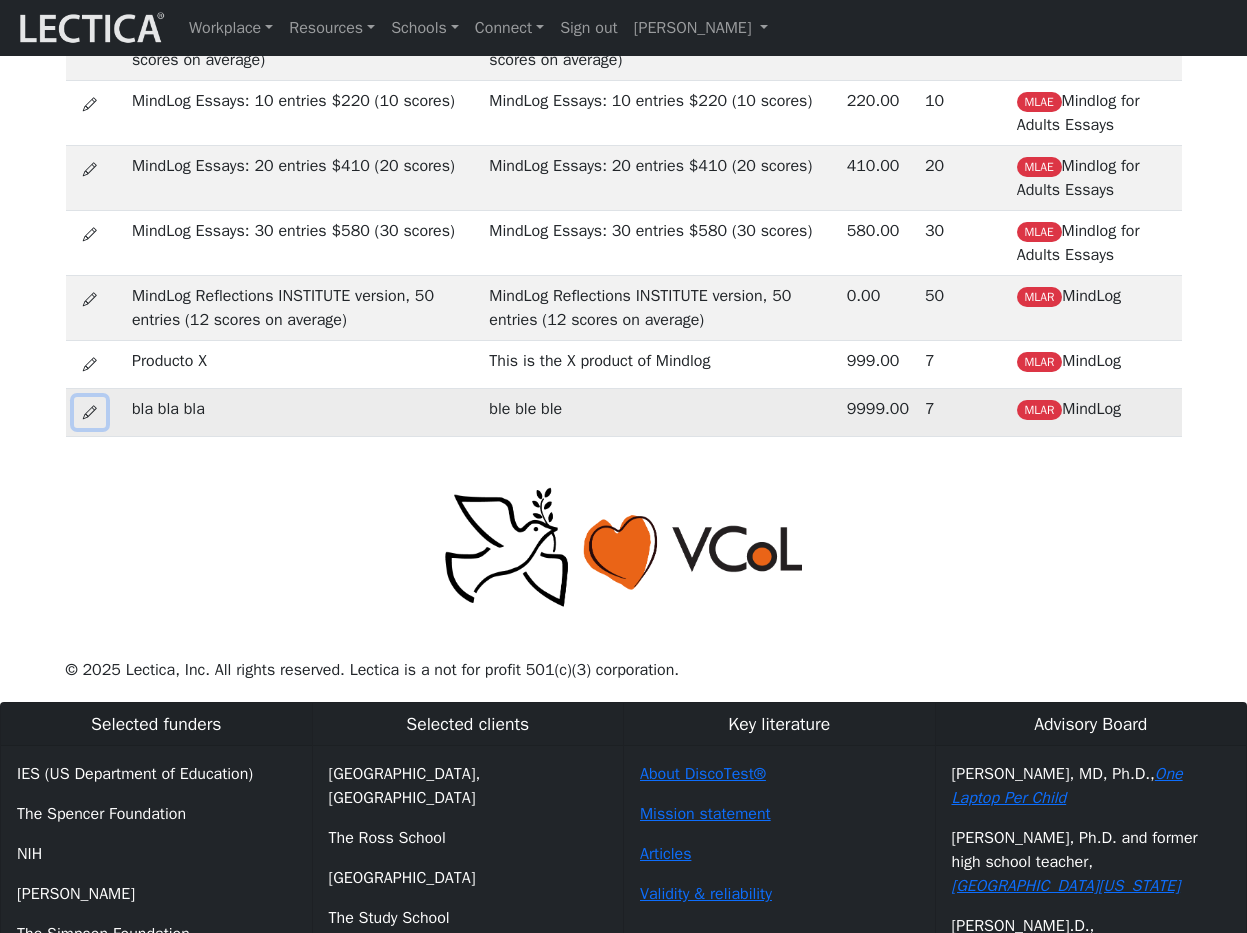 click at bounding box center [90, 412] 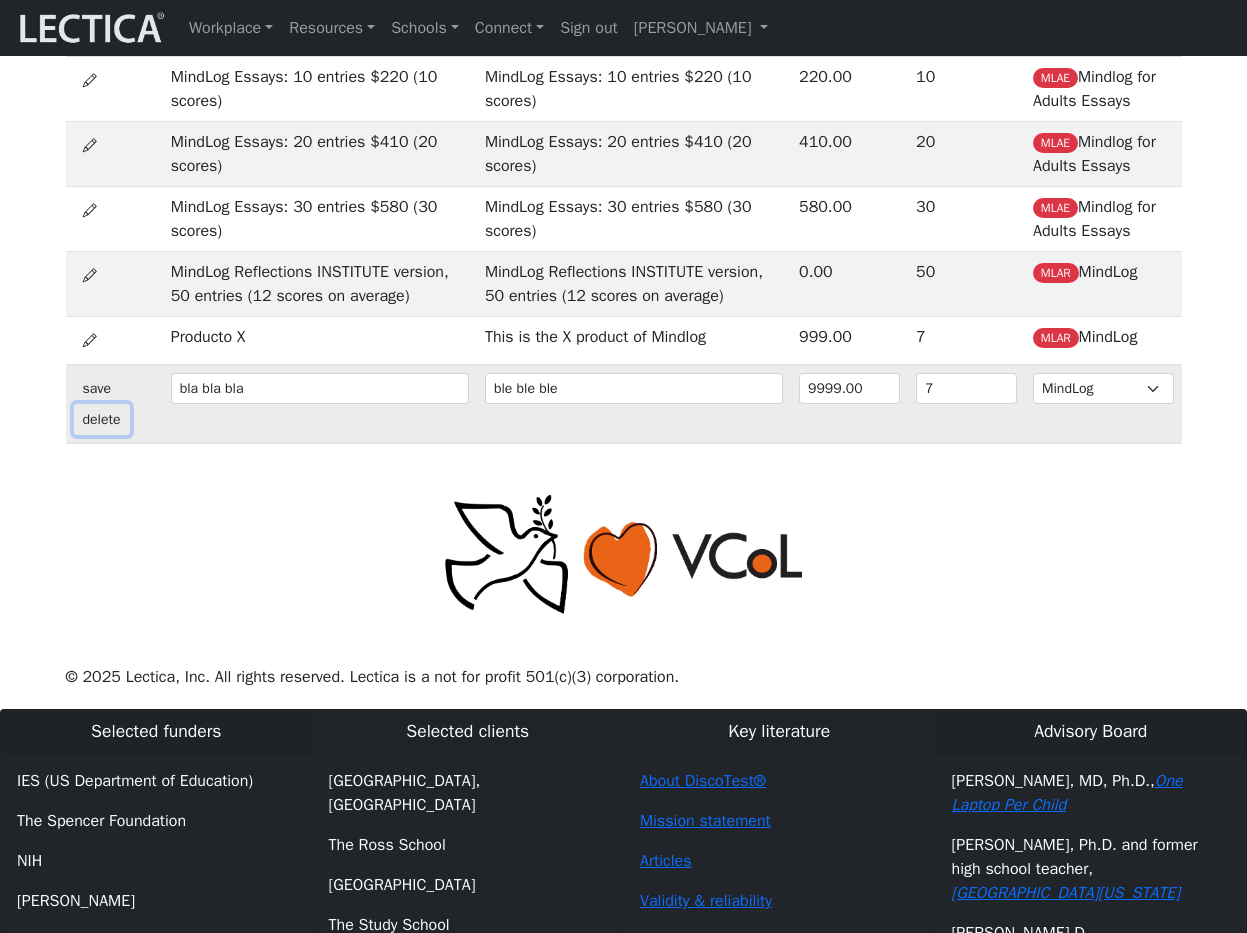 click on "delete" at bounding box center (102, 419) 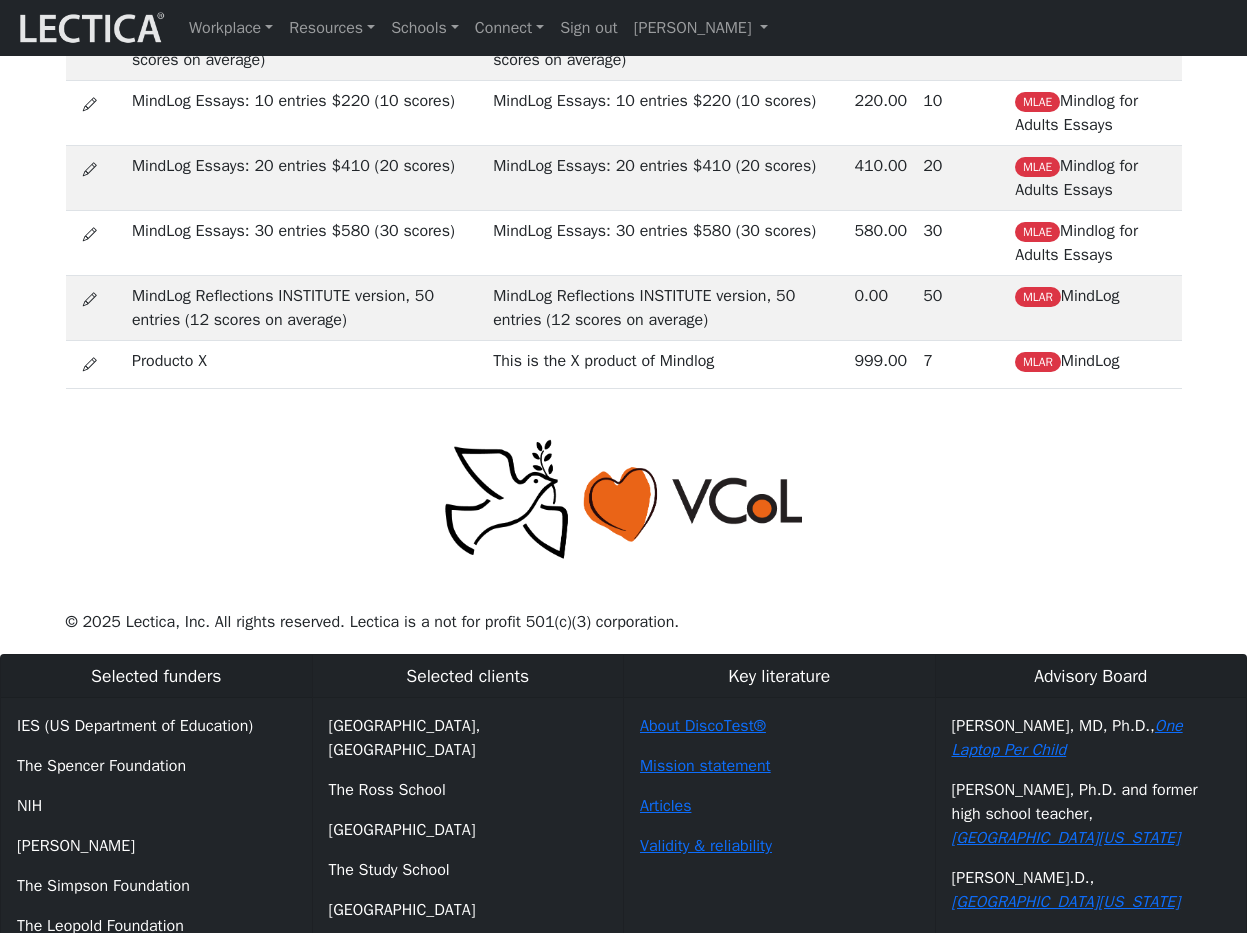 click at bounding box center (624, 499) 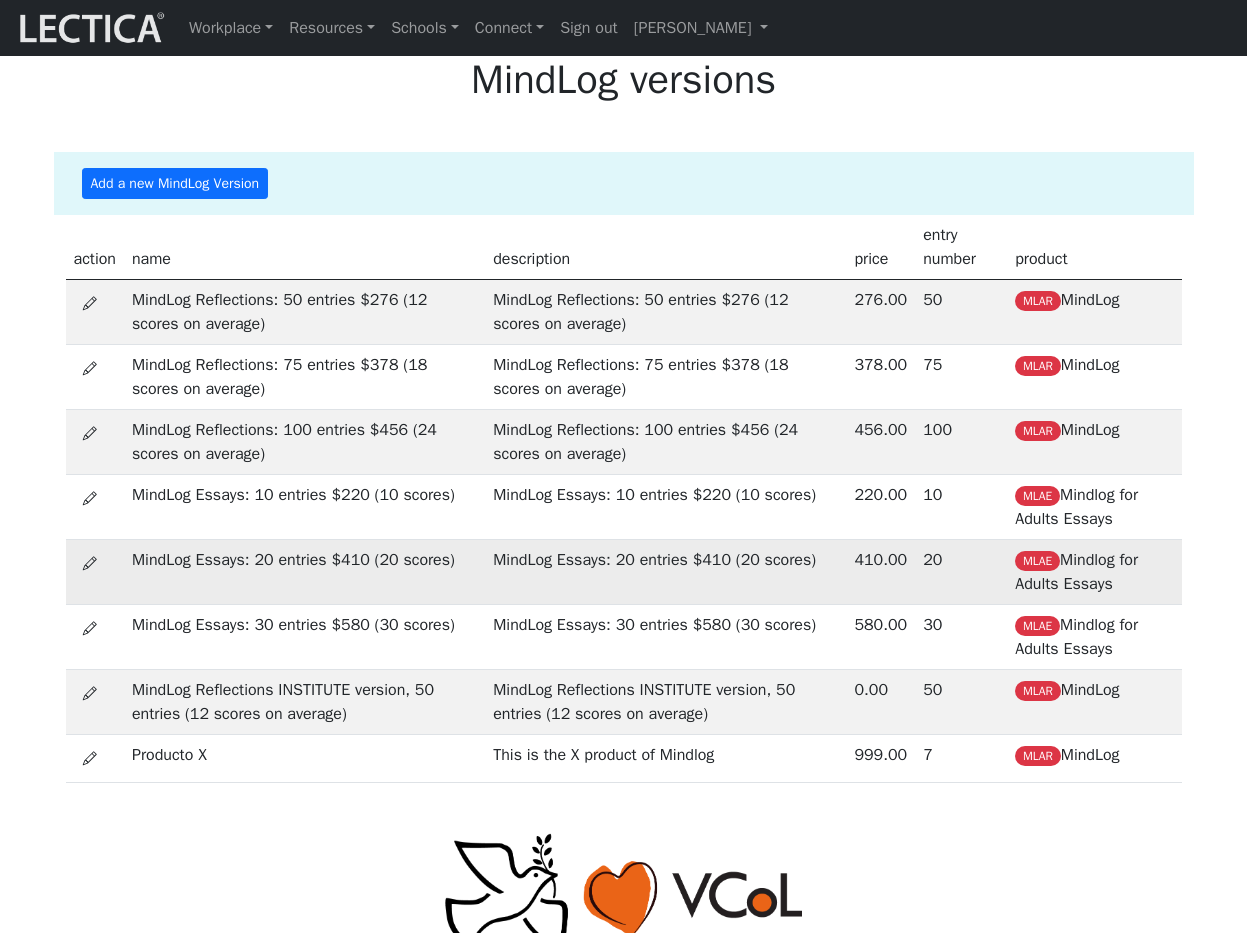 scroll, scrollTop: 55, scrollLeft: 0, axis: vertical 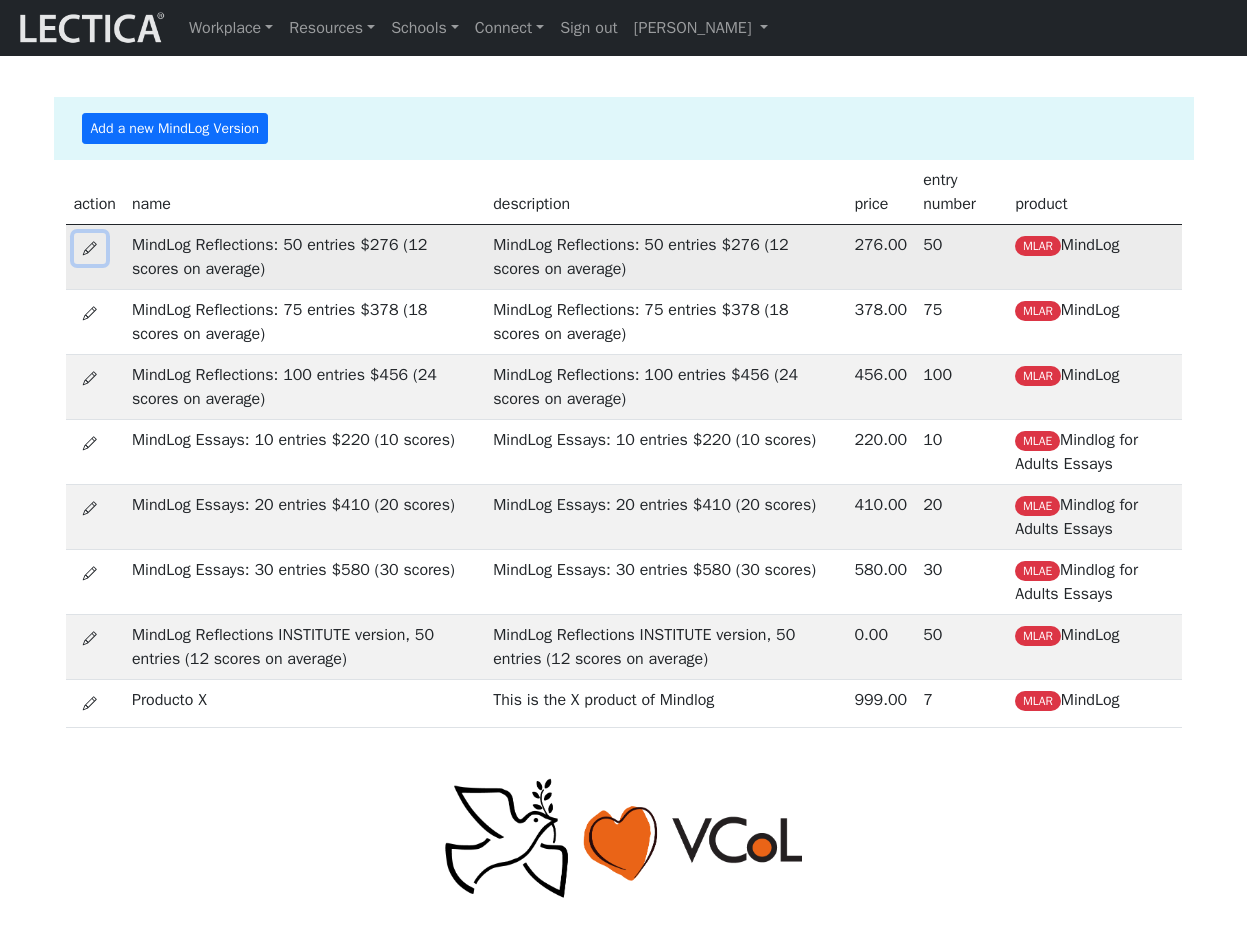 click at bounding box center (90, 248) 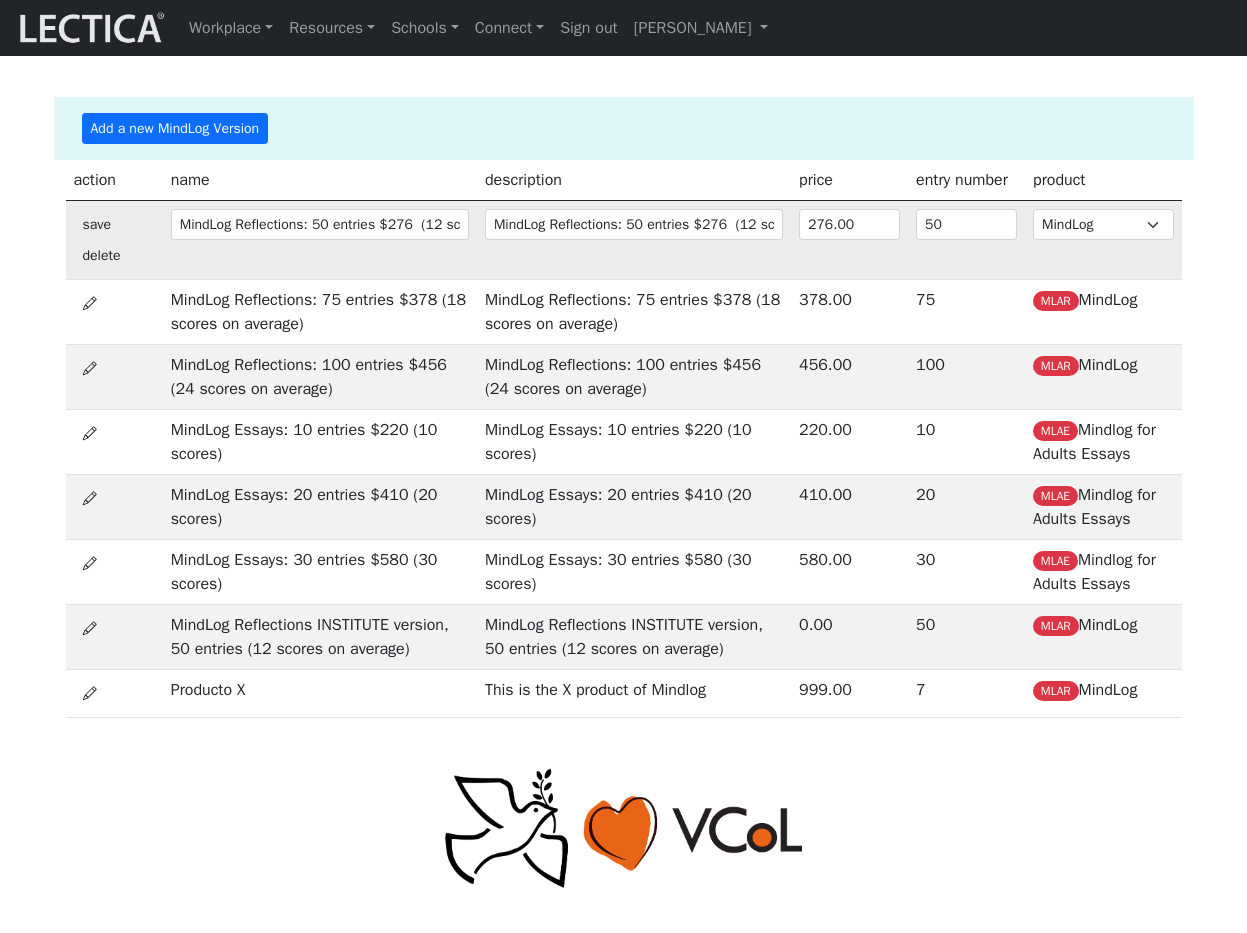 click on "MindLog versions
Add a new MindLog Version
action   name   description   price   entry number   product   save   delete   MindLog Reflections: 50 entries $276  (12 scores on average)   MindLog Reflections: 50 entries $276  (12 scores on average)   276.00   50   CLAS Demo Essentials Essentials+ Essentials++ Essentials + Interview Essentials ++ Interview Essentials Recruit Essentials+ Recruit Essentials++ Recruit Lectica First Lectica First Cut Lectica First for Admissions Lectica First Research Lectica Inside Lectica Research Lectica Scoreless MindLog Mindlog for Adults Essays MindLog for Educators   MindLog Reflections: 75 entries $378  (18 scores on average)   MindLog Reflections: 75 entries $378  (18 scores on average)   378.00   75   MLAR
MindLog
MindLog Reflections: 100 entries $456  (24 scores on average)   MindLog Reflections: 100 entries $456  (24 scores on average)   456.00   100   MLAR
MindLog
220.00   10" at bounding box center [623, 359] 